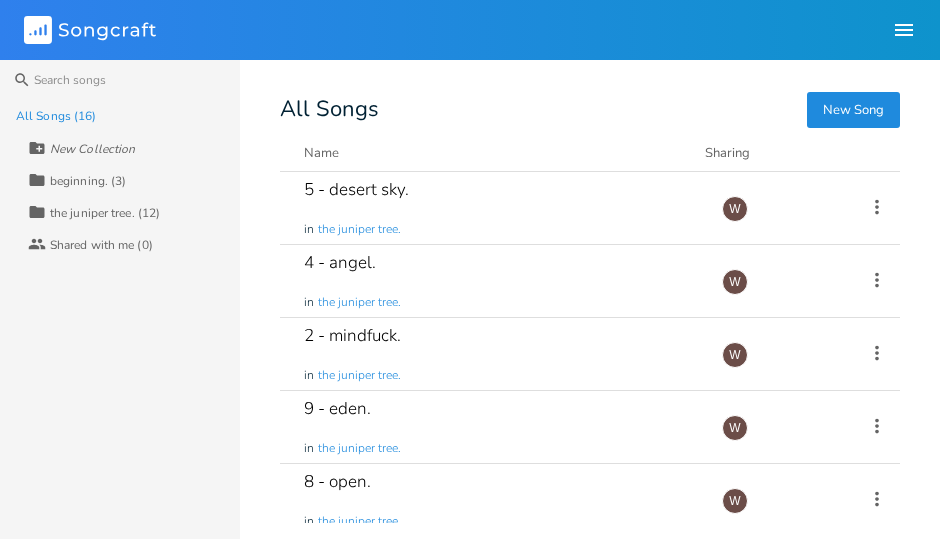 scroll, scrollTop: 0, scrollLeft: 0, axis: both 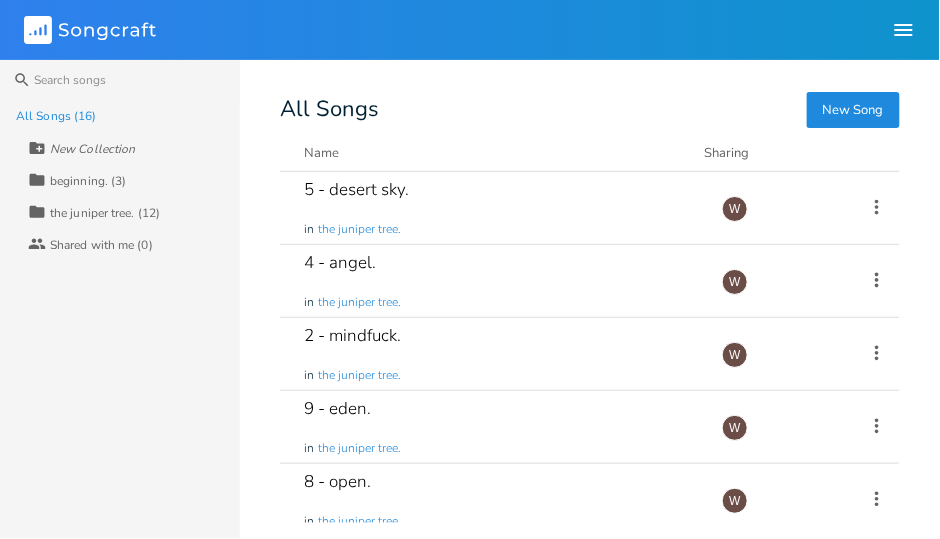 click on "[NUMBER] - desert sky. in the juniper tree." at bounding box center (501, 208) 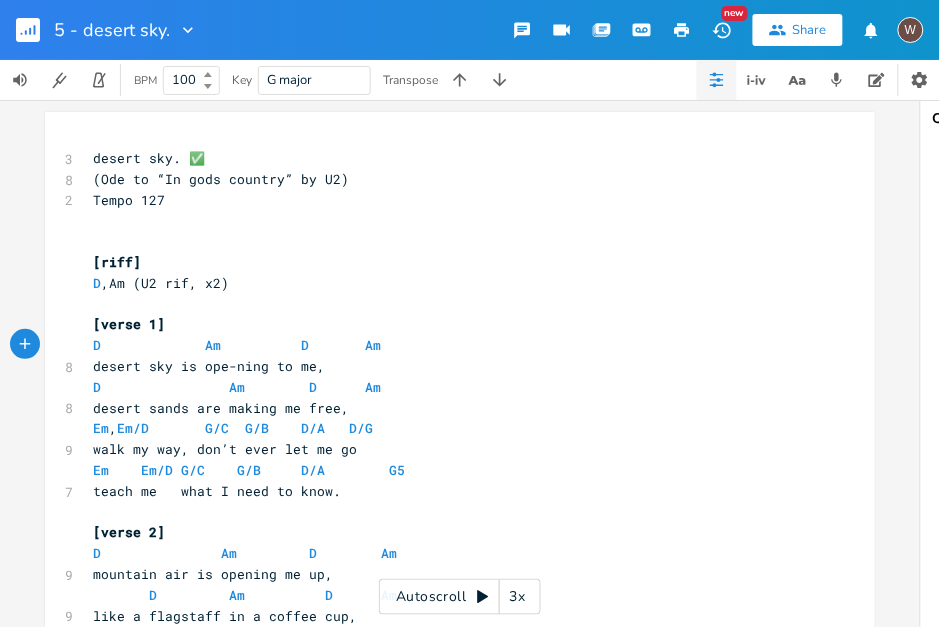 click on "Autoscroll 3x" at bounding box center (460, 597) 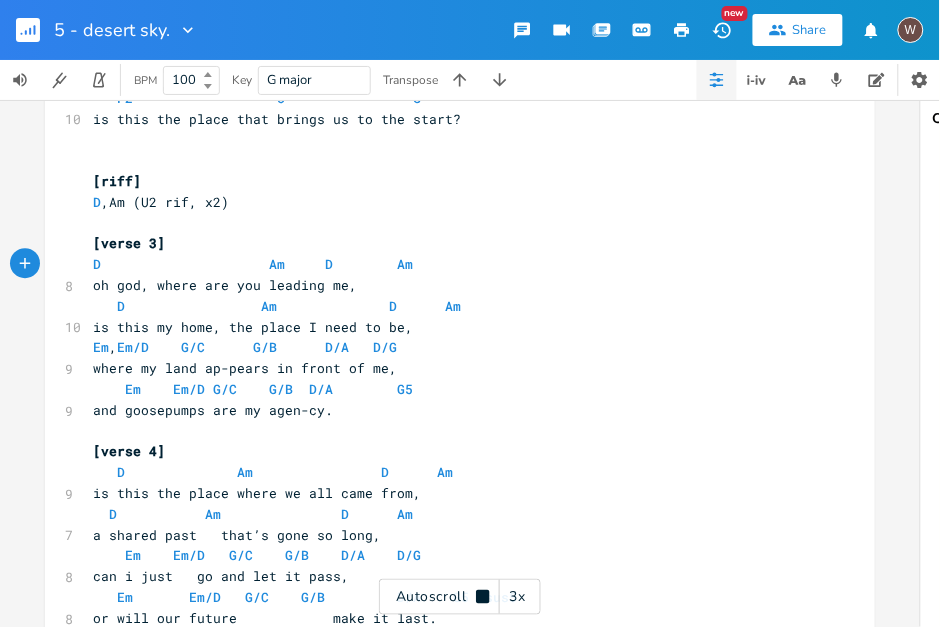 scroll, scrollTop: 894, scrollLeft: 0, axis: vertical 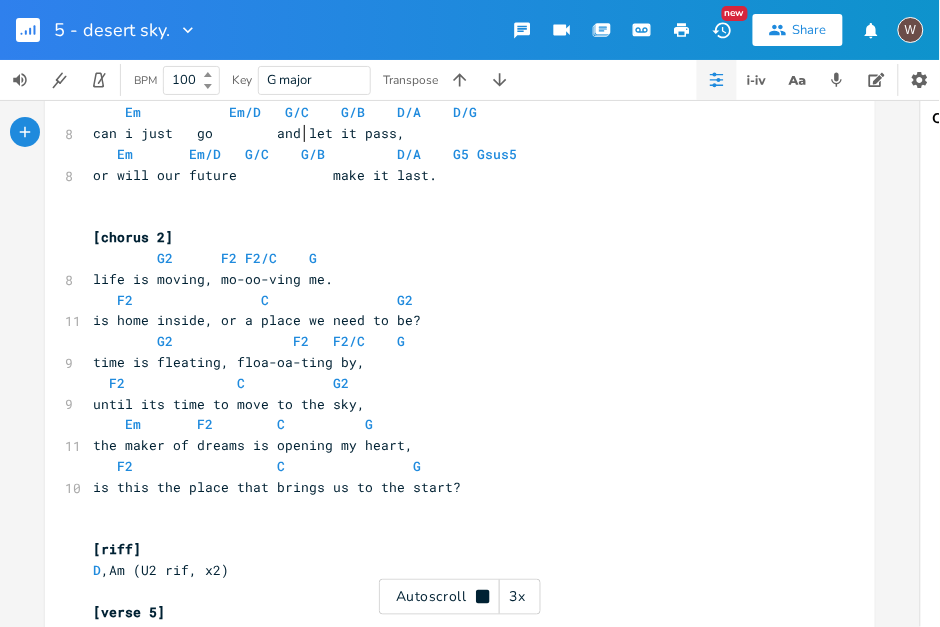 click on "Autoscroll 3x" at bounding box center (460, 597) 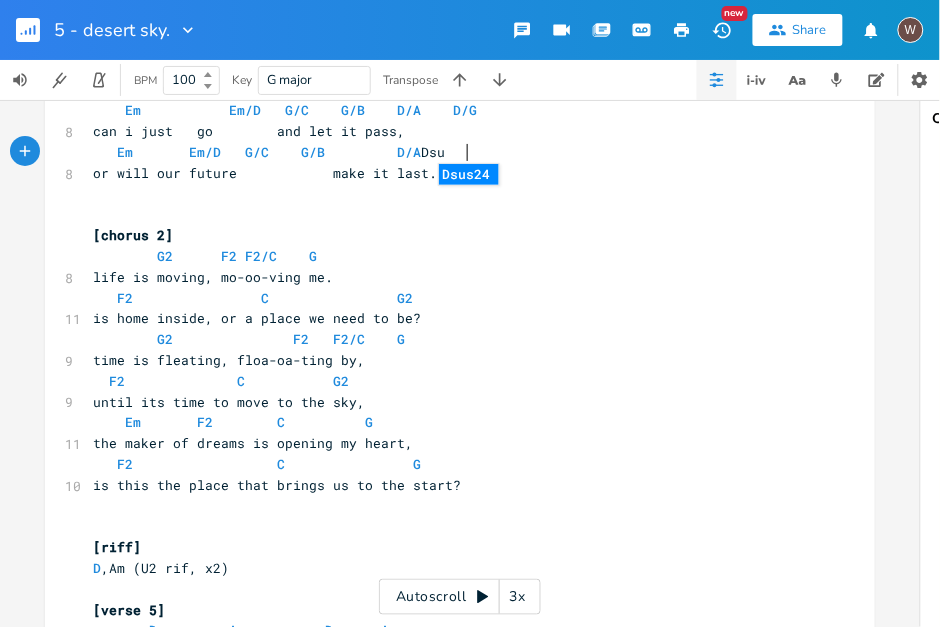 type on "Dsud" 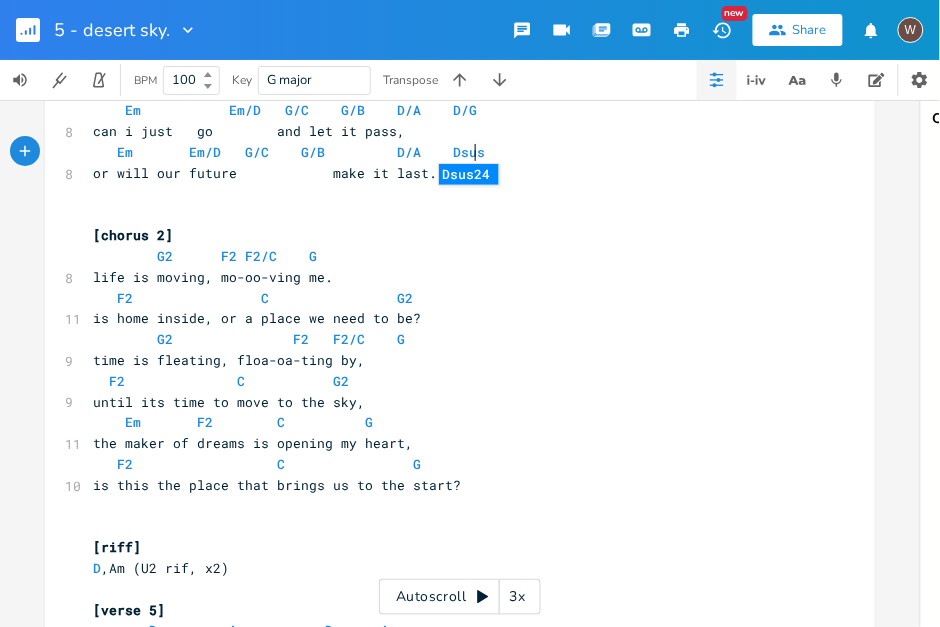 type on "s5" 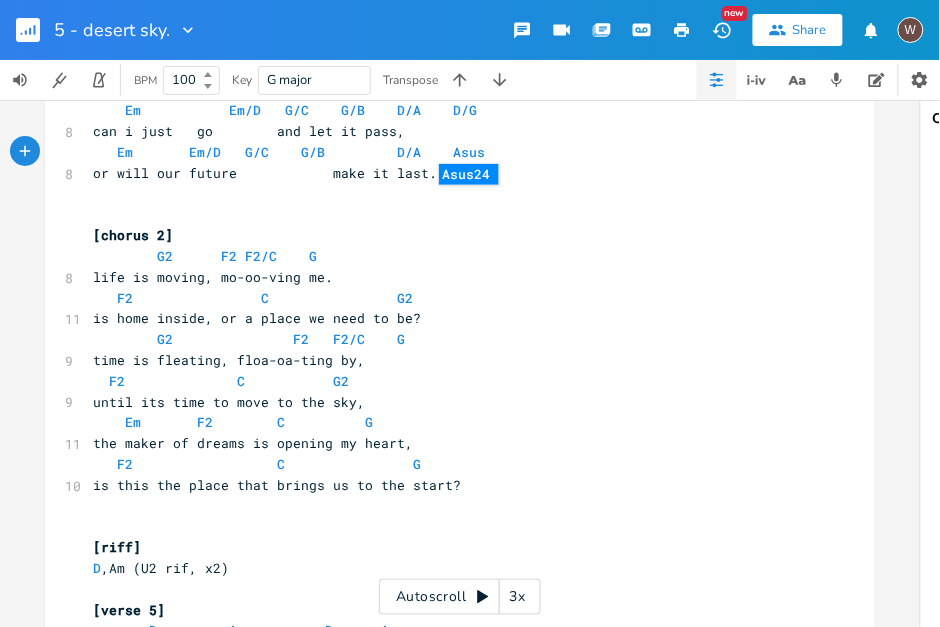 type on "Asus5" 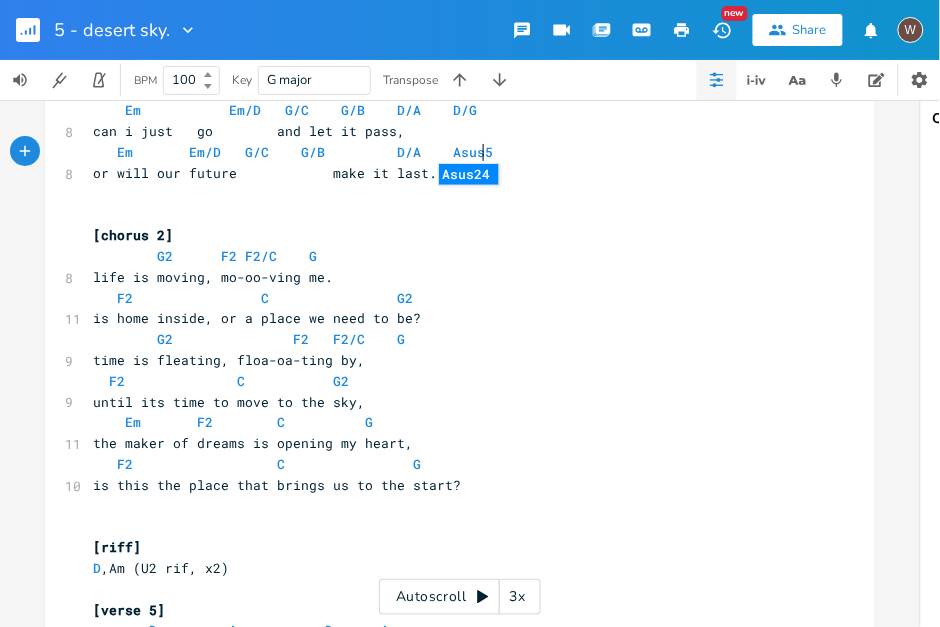 scroll, scrollTop: 0, scrollLeft: 36, axis: horizontal 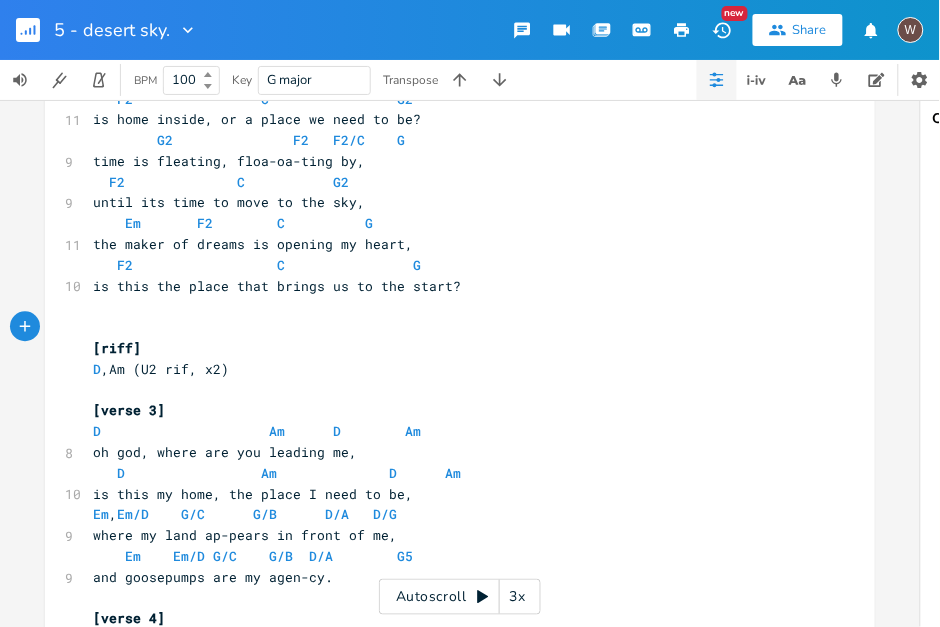 click on "Autoscroll 3x" at bounding box center [460, 597] 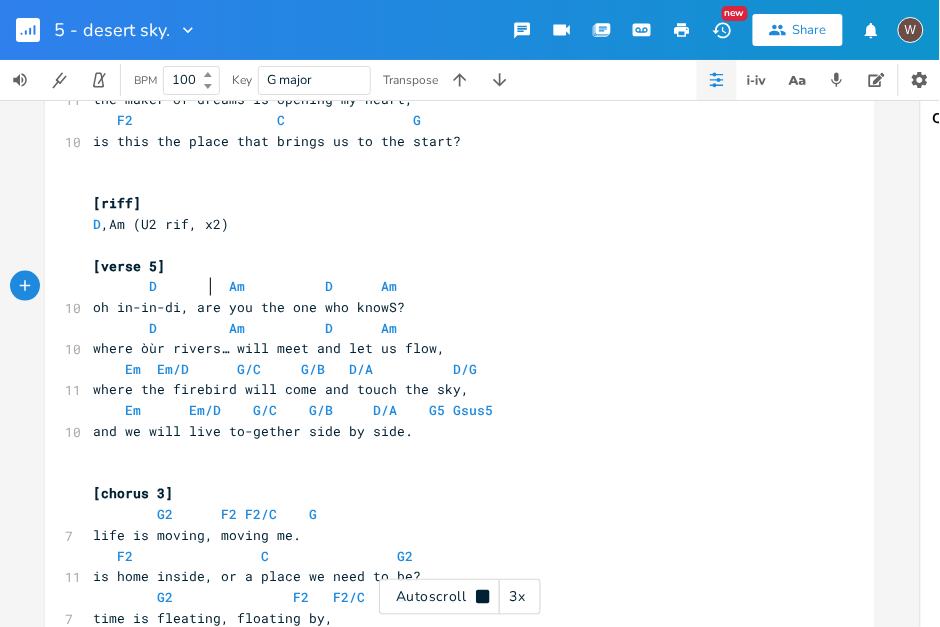 scroll, scrollTop: 1683, scrollLeft: 0, axis: vertical 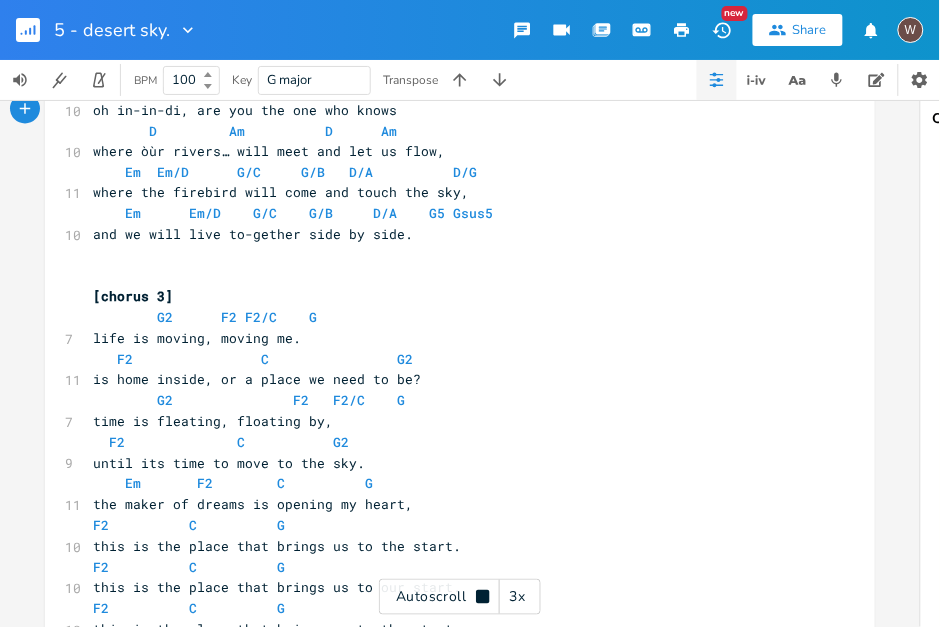 type on "s?" 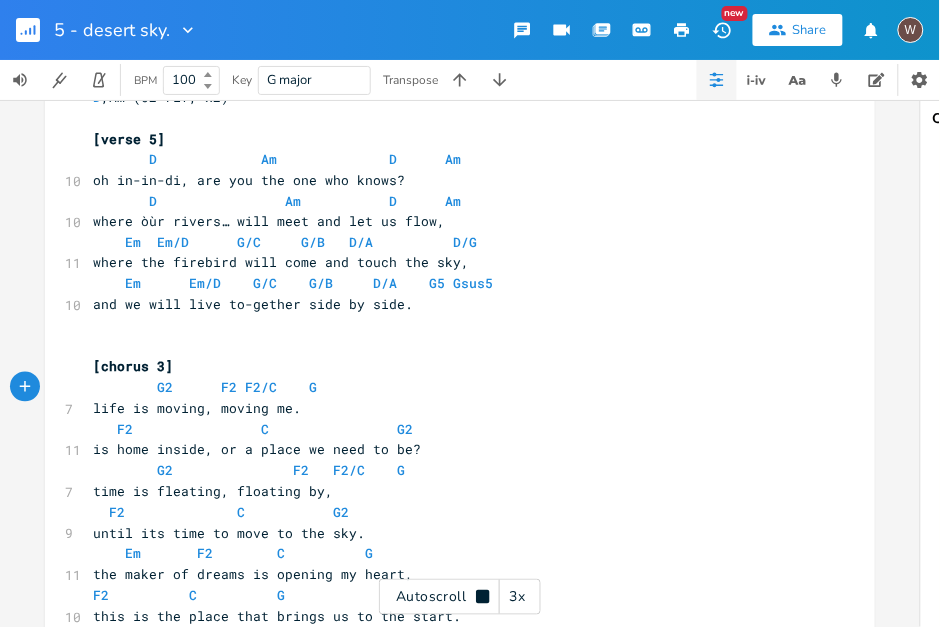 click on "Autoscroll 3x" at bounding box center (460, 597) 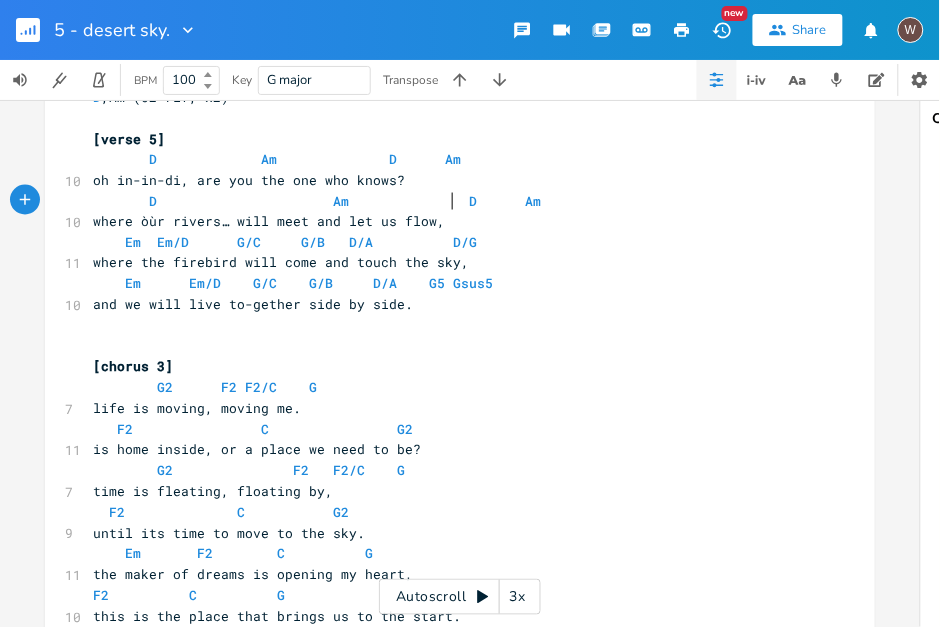 scroll, scrollTop: 0, scrollLeft: 5, axis: horizontal 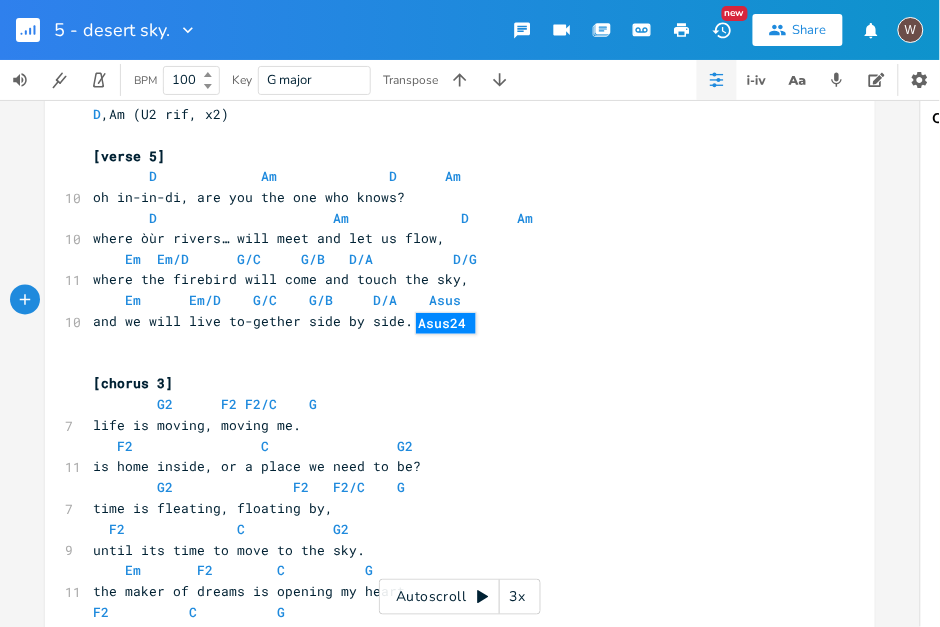 type on "Asus5" 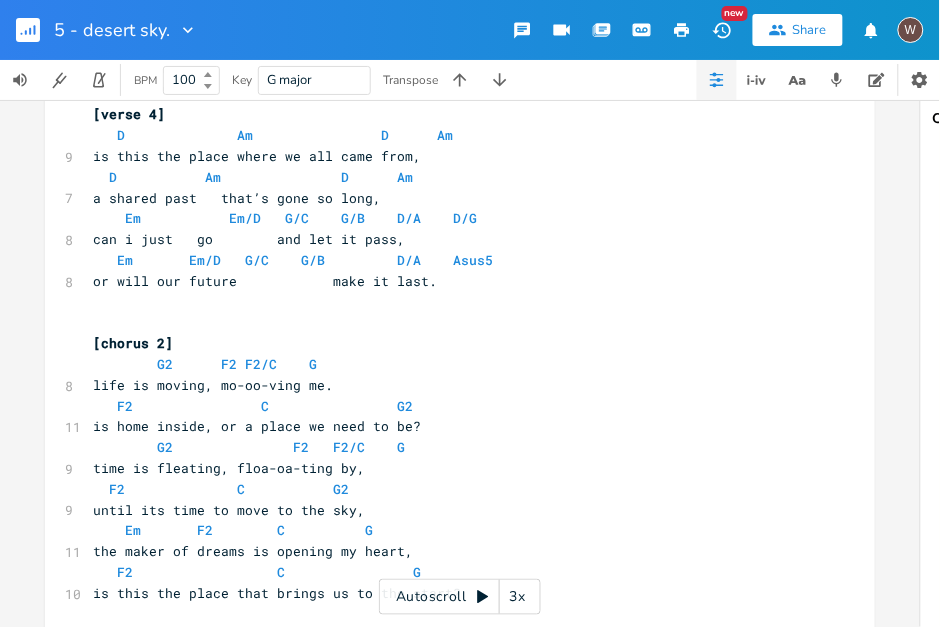 scroll, scrollTop: 1227, scrollLeft: 0, axis: vertical 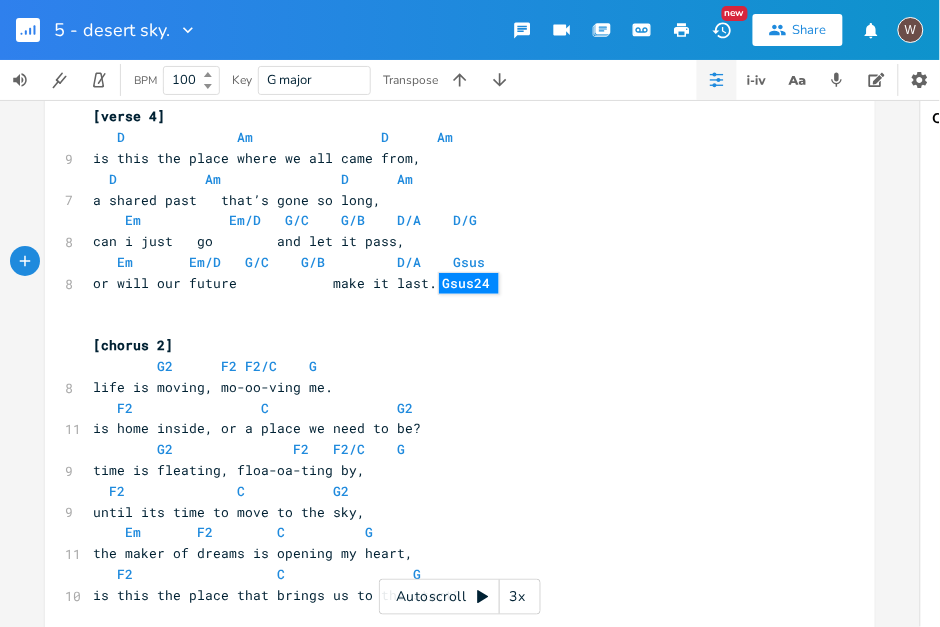 type on "Gsus5" 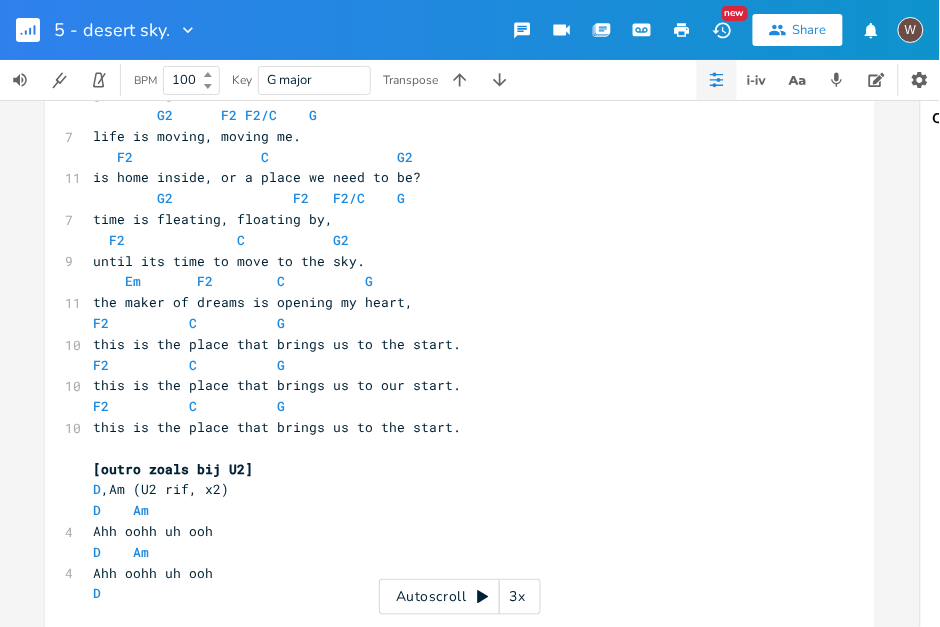 scroll, scrollTop: 2076, scrollLeft: 0, axis: vertical 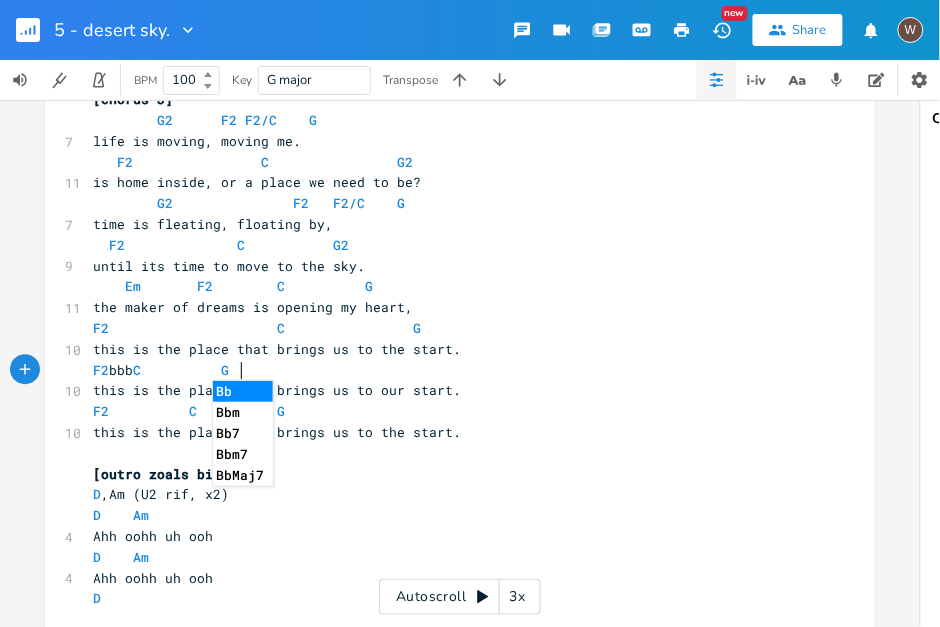 type on "bbb" 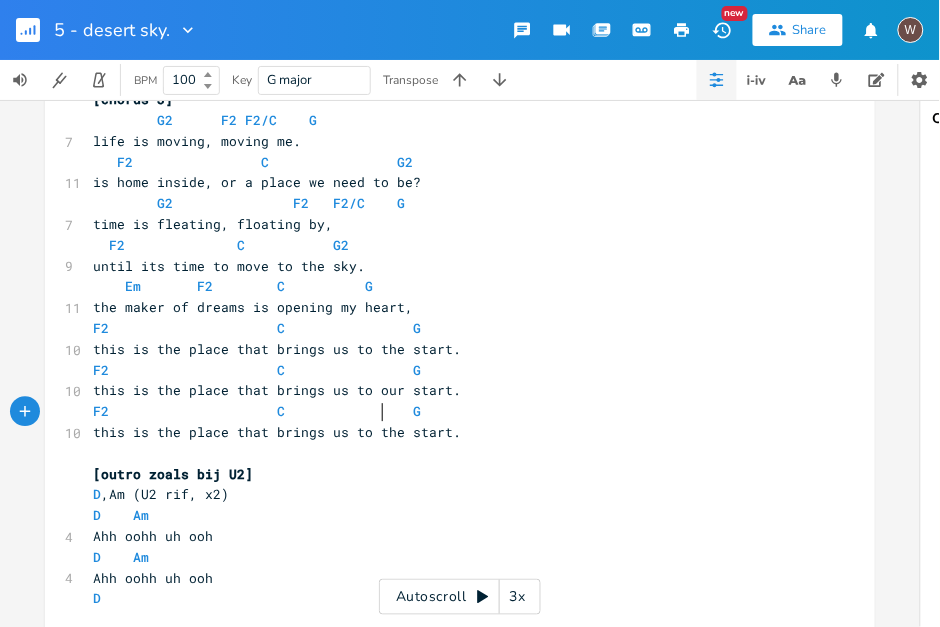 scroll, scrollTop: 0, scrollLeft: 18, axis: horizontal 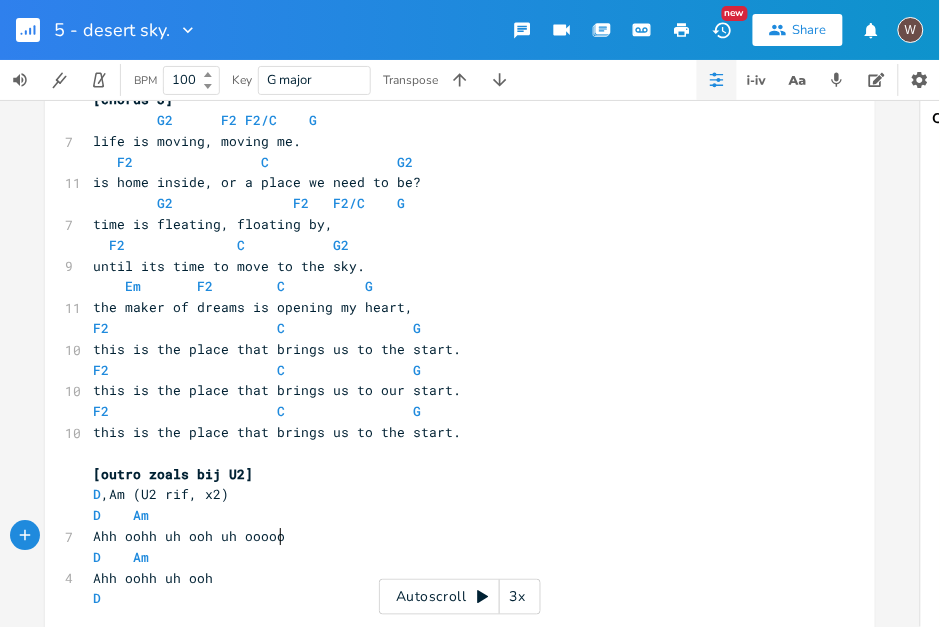 type on "uh oooooh" 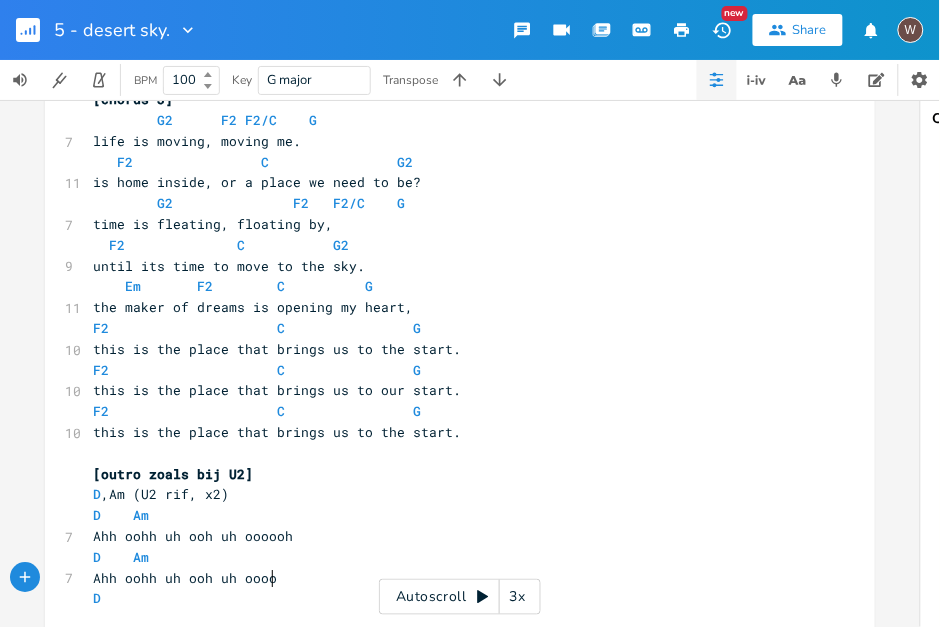 type on "uh oooooo" 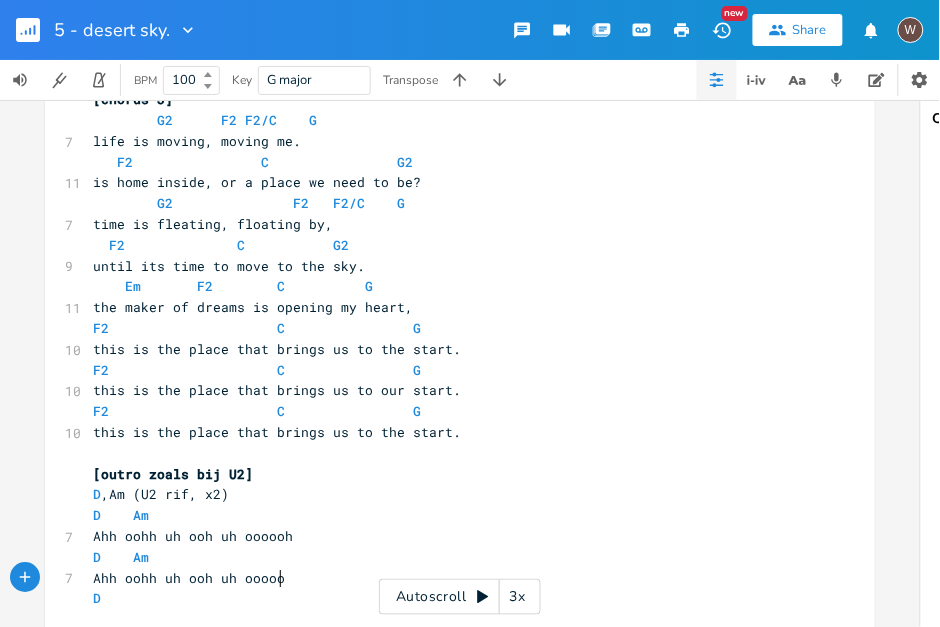type on "h" 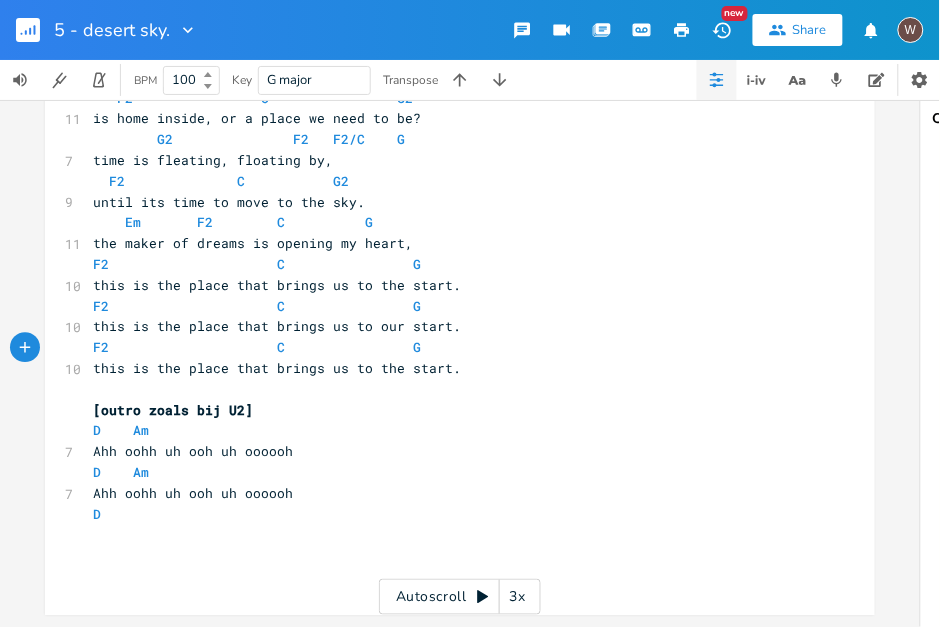 scroll, scrollTop: 2151, scrollLeft: 0, axis: vertical 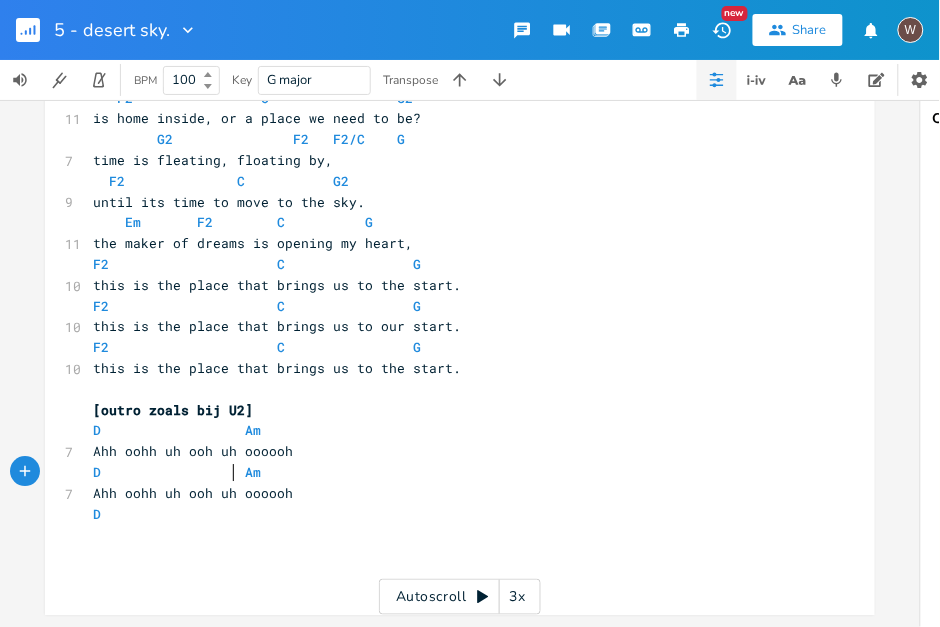 type 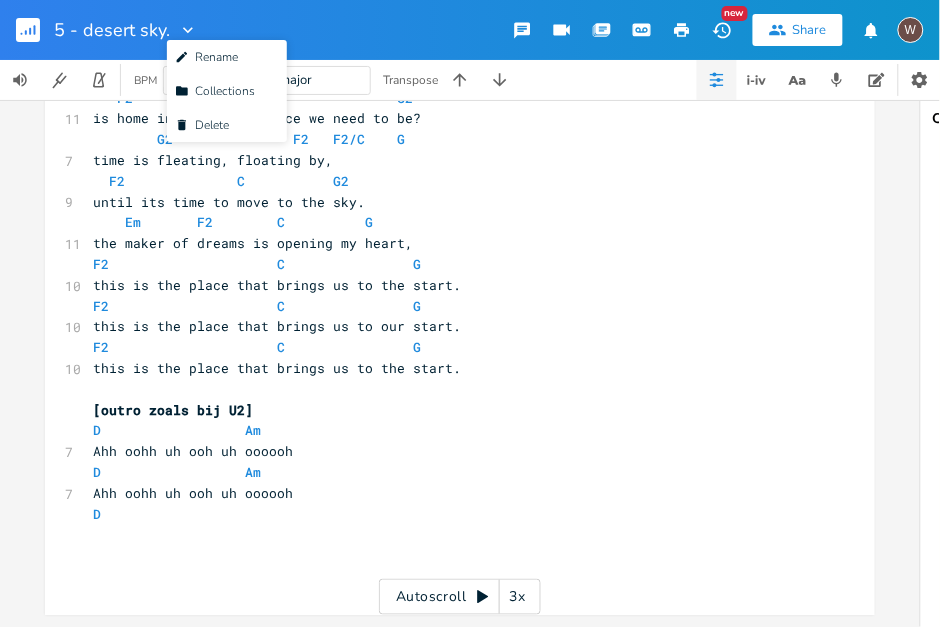 click 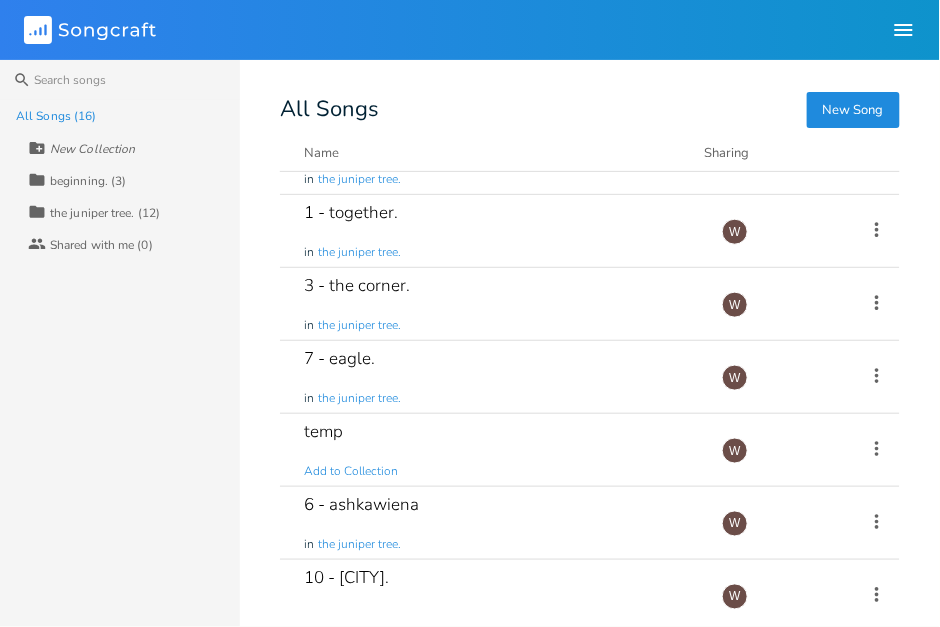 scroll, scrollTop: 342, scrollLeft: 0, axis: vertical 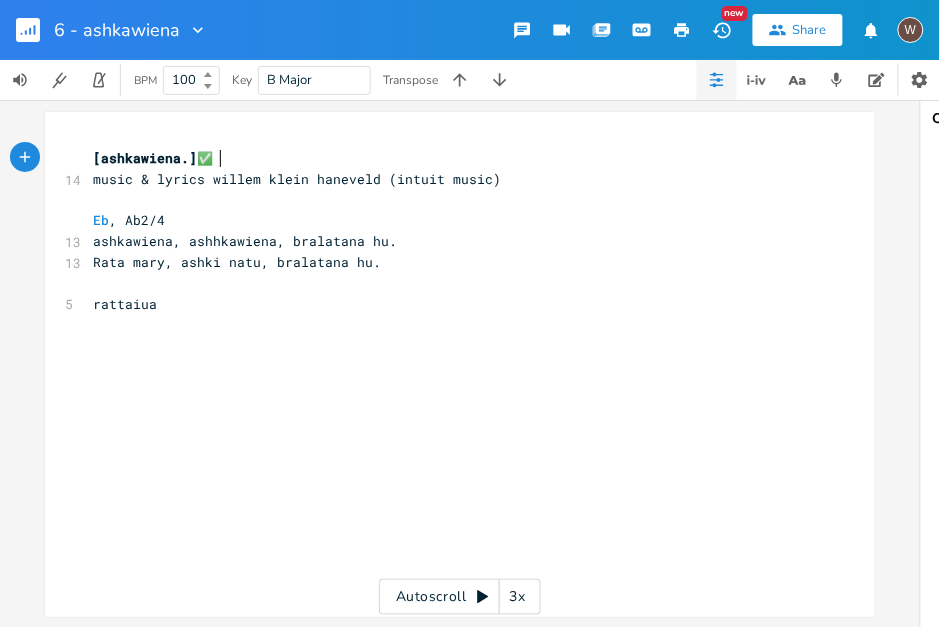 click at bounding box center [194, 30] 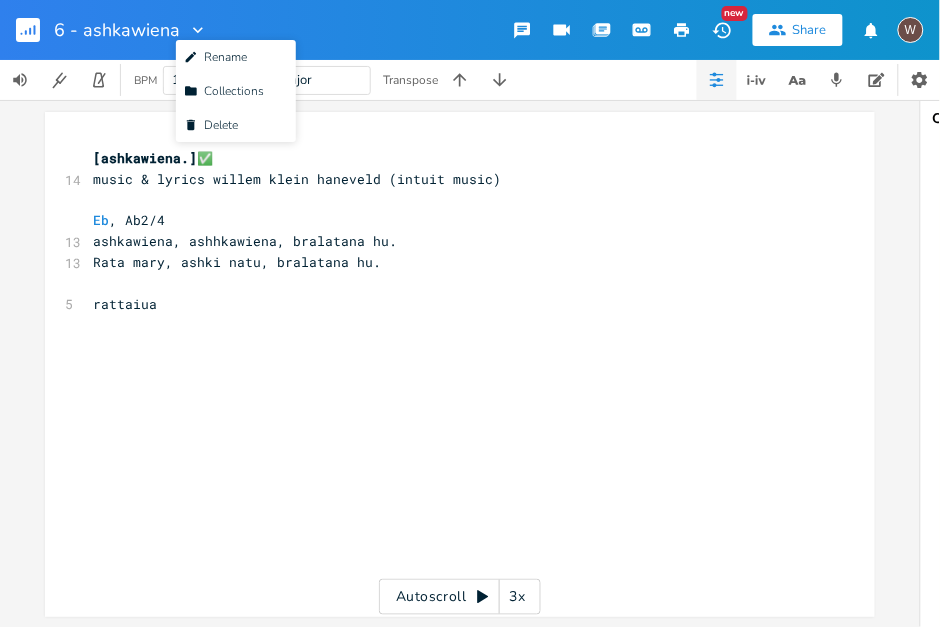 click 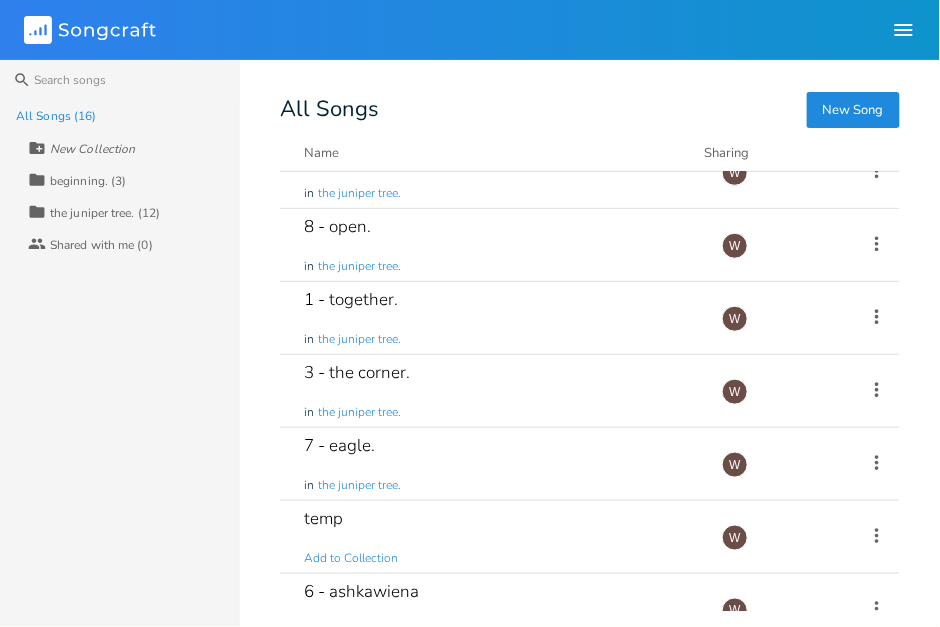 scroll, scrollTop: 256, scrollLeft: 0, axis: vertical 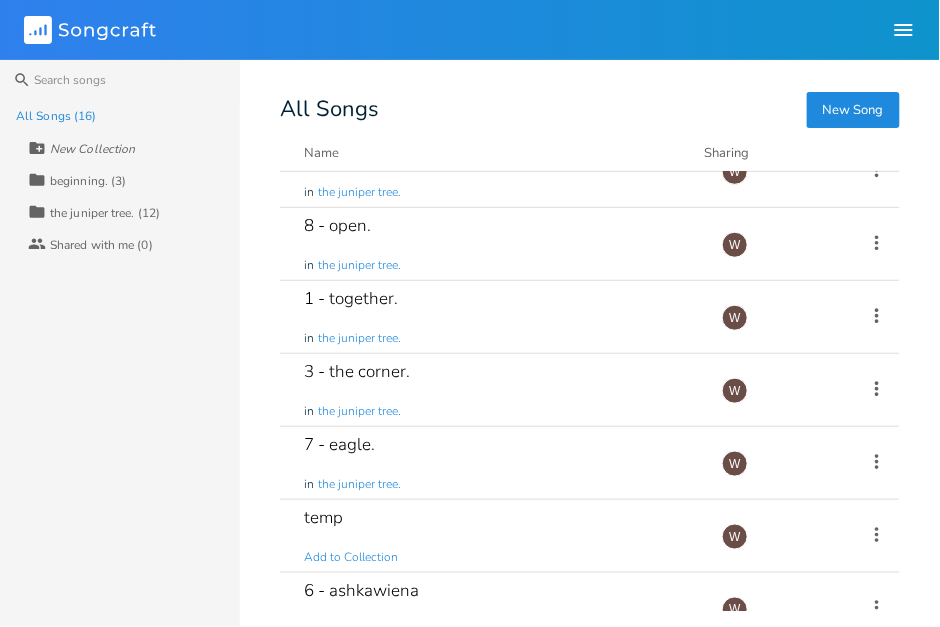 click on "7 - eagle. in the juniper tree." at bounding box center (501, 463) 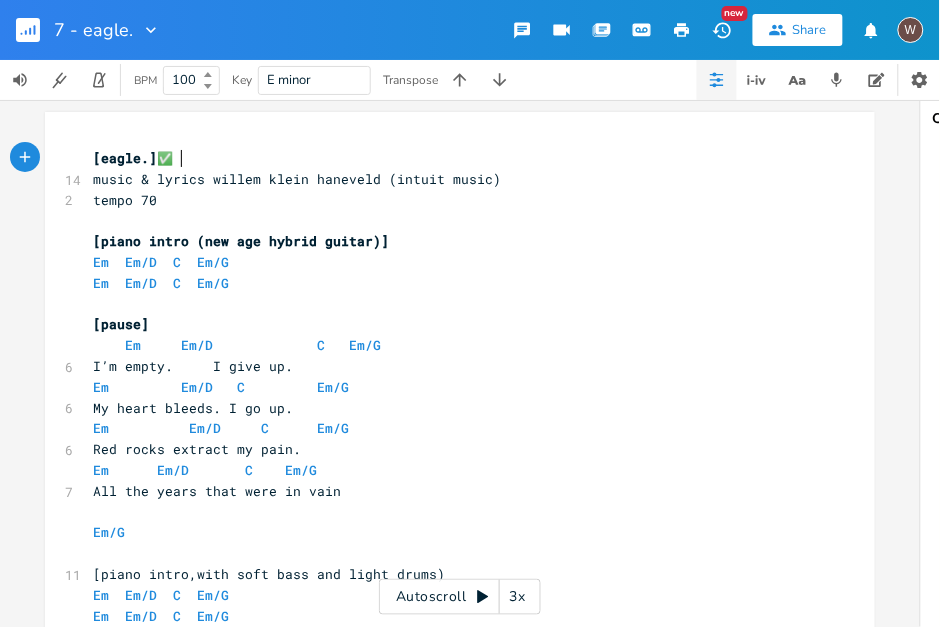 click on "Autoscroll 3x" at bounding box center [460, 597] 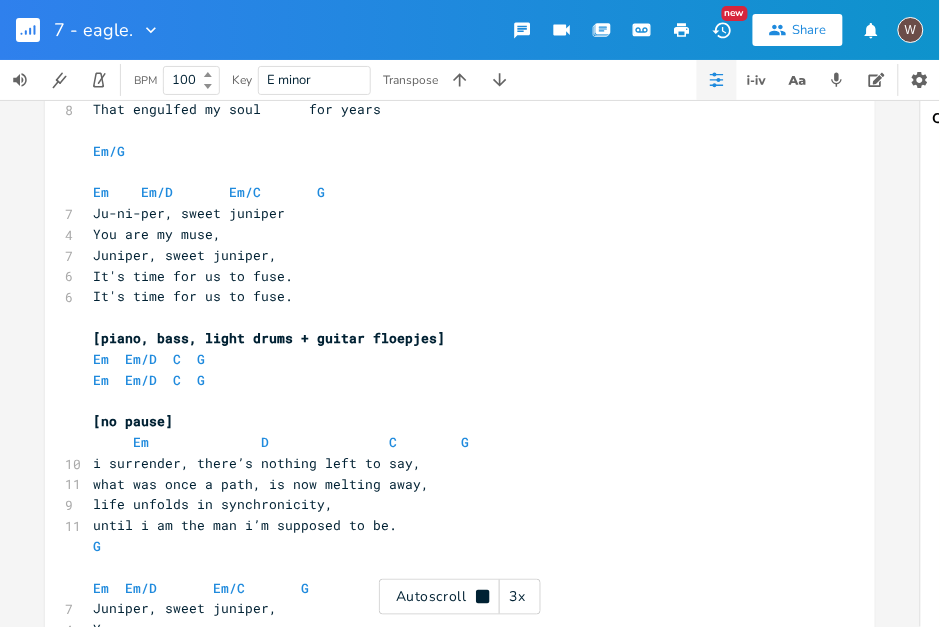 click on "3x" at bounding box center [518, 597] 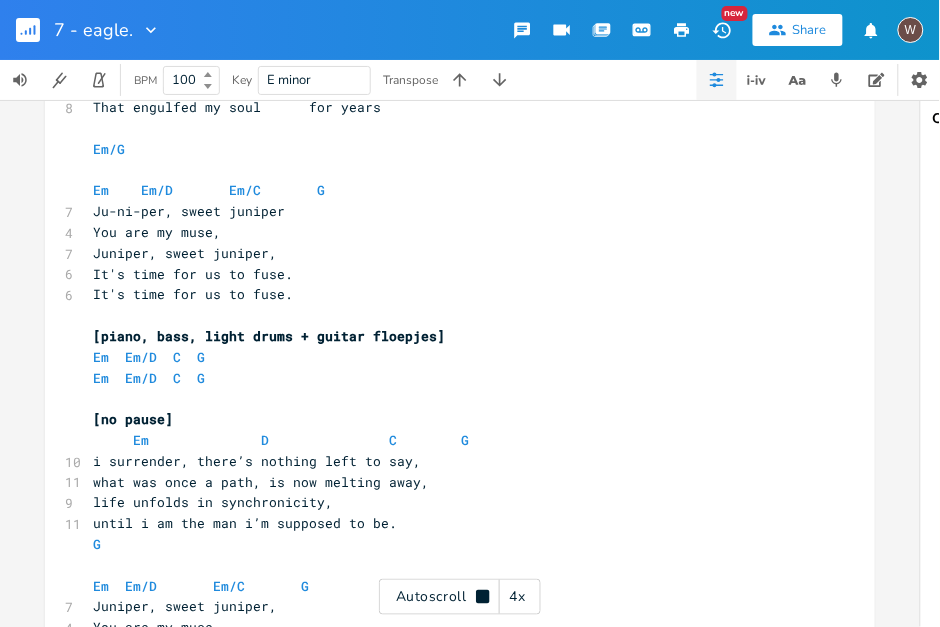 click on "4x" at bounding box center (518, 597) 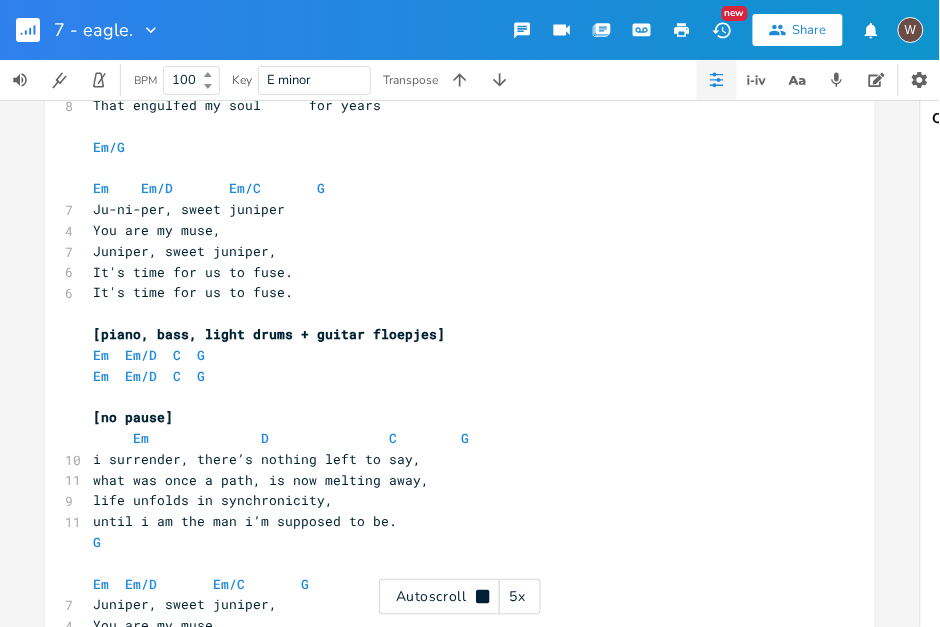click on "5x" at bounding box center (518, 597) 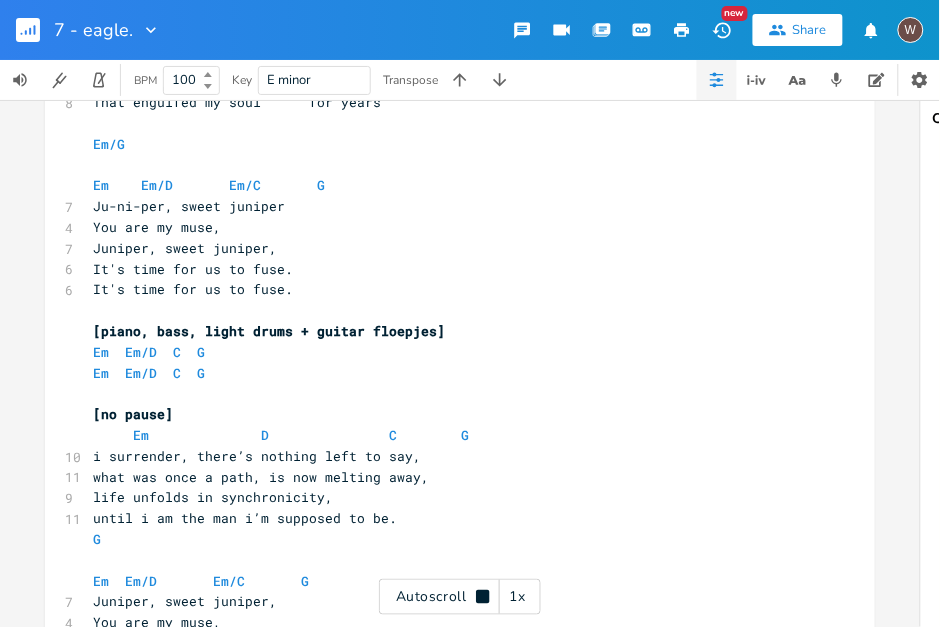 click on "1x" at bounding box center (518, 597) 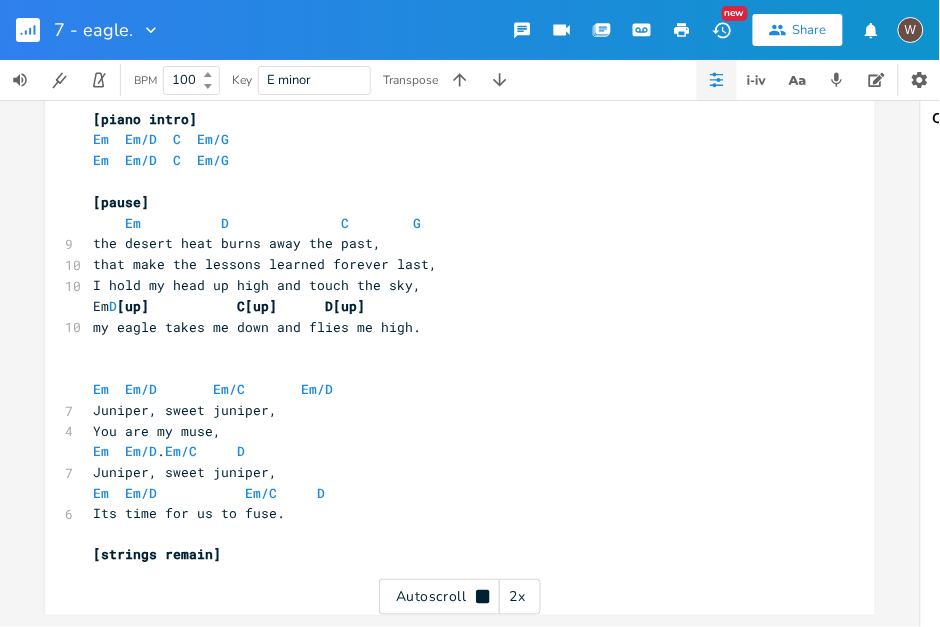 scroll, scrollTop: 1528, scrollLeft: 0, axis: vertical 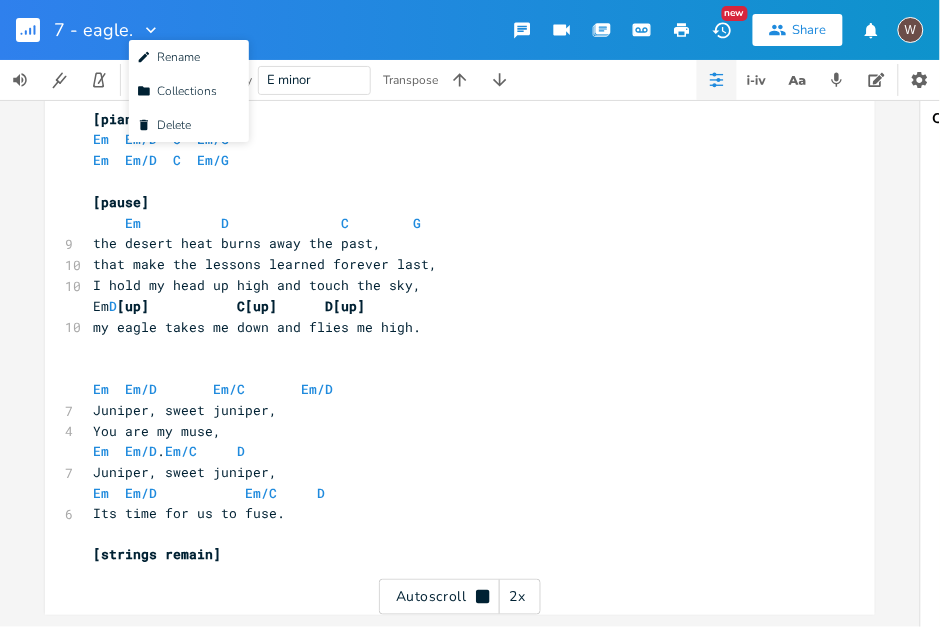click 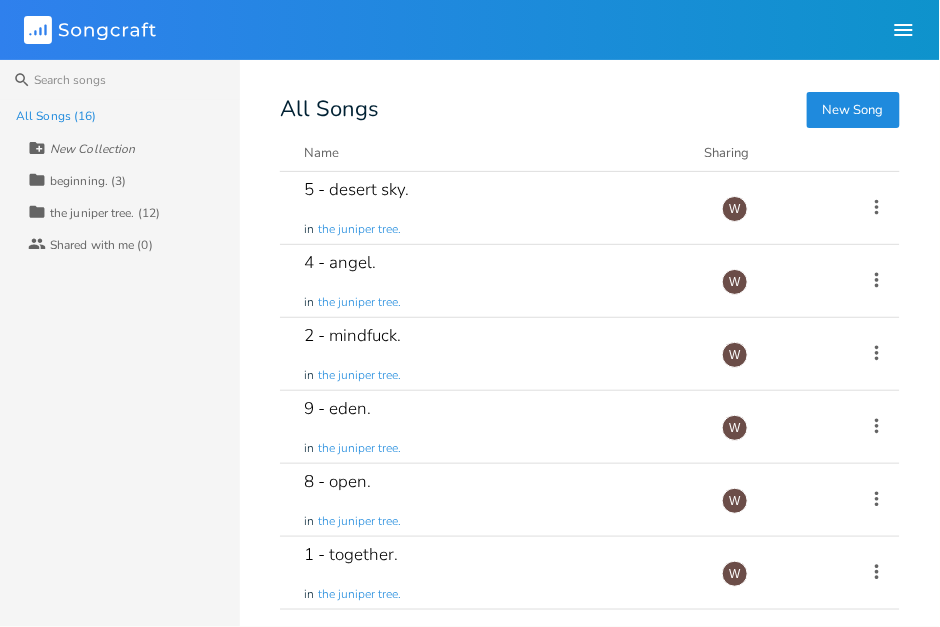 click on "8 - open. in the juniper tree." at bounding box center (501, 500) 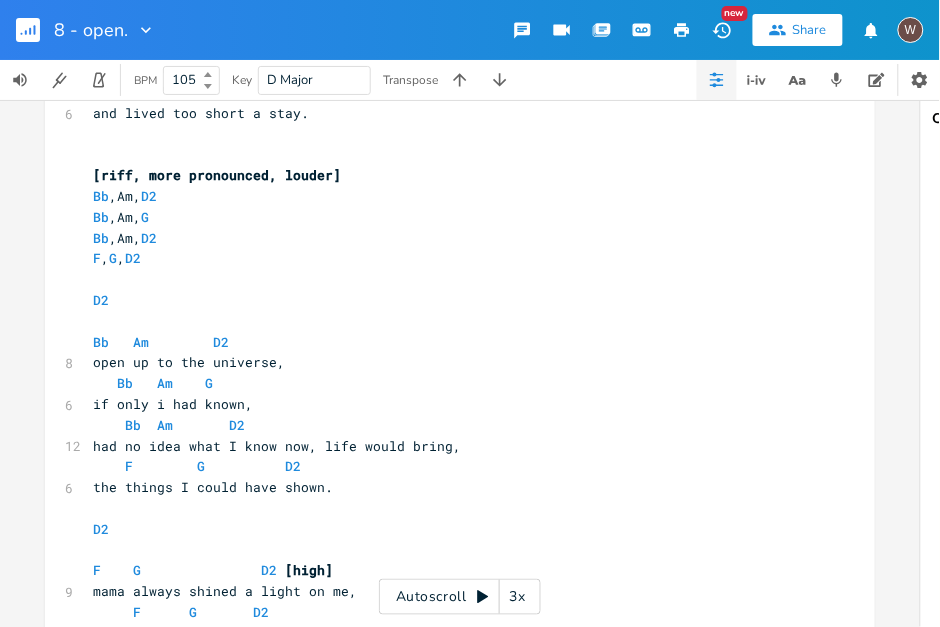 scroll, scrollTop: 978, scrollLeft: 0, axis: vertical 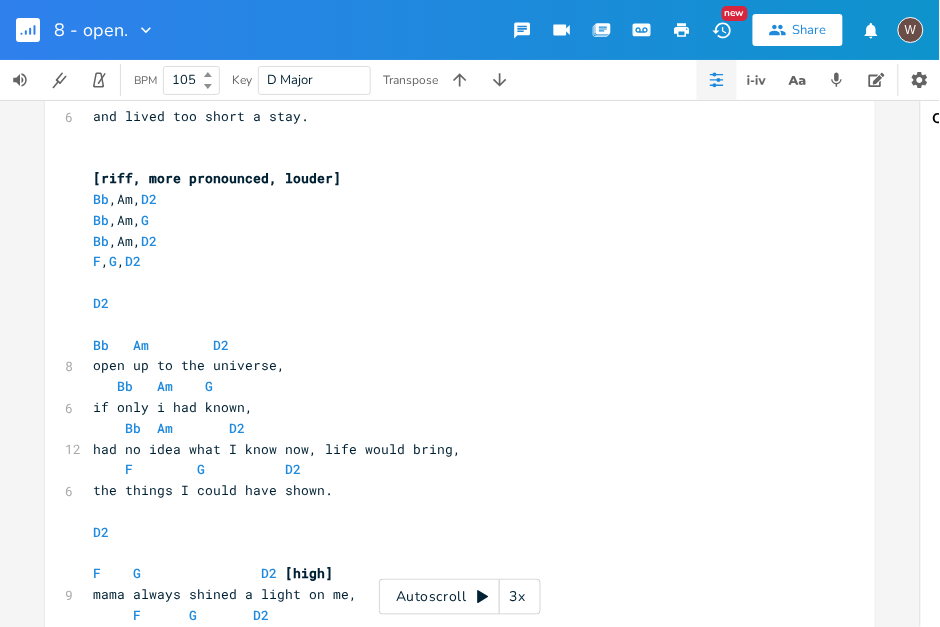 click 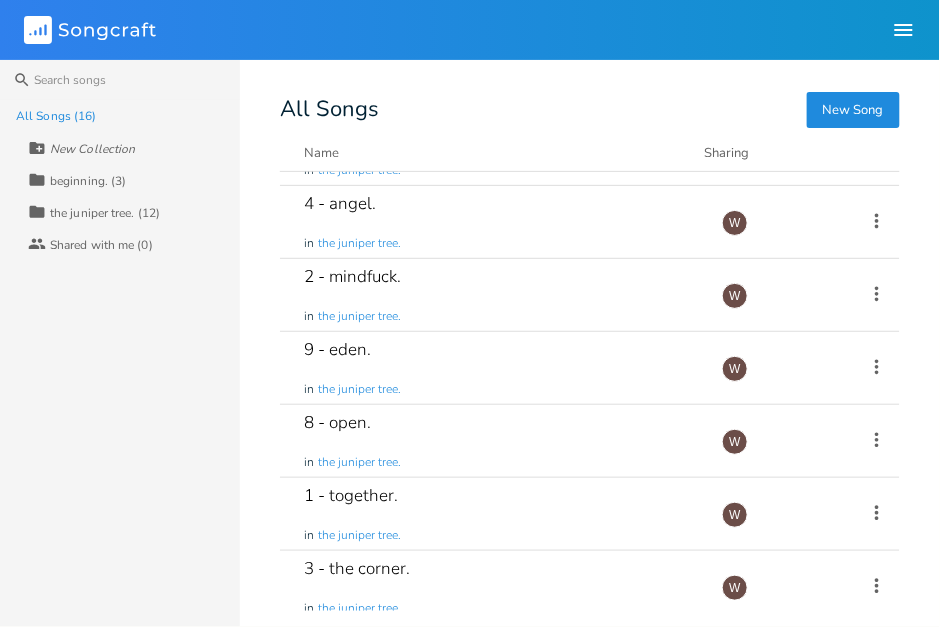 scroll, scrollTop: 58, scrollLeft: 0, axis: vertical 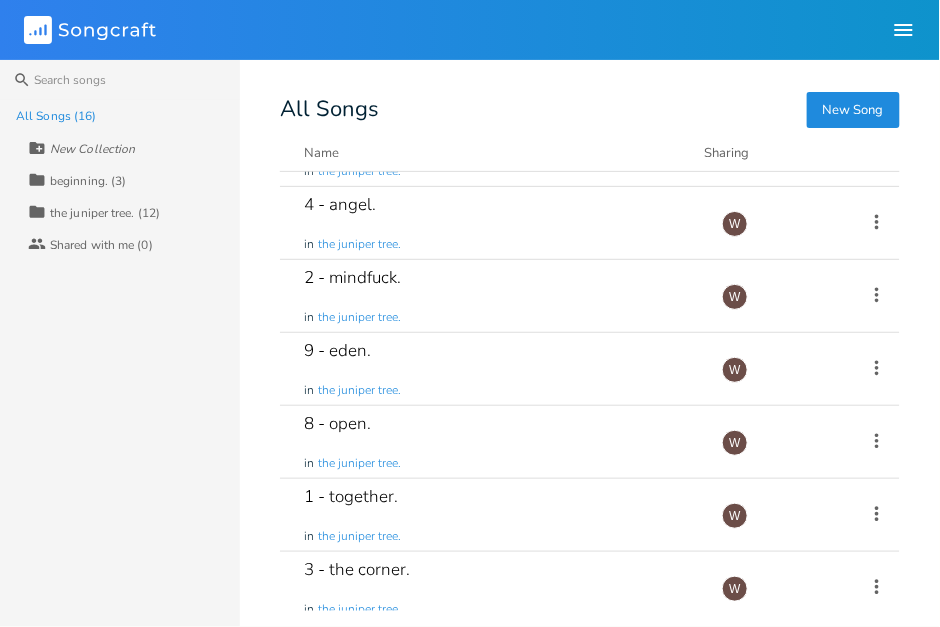 click on "[NUMBER] - eden. in the juniper tree." at bounding box center [501, 369] 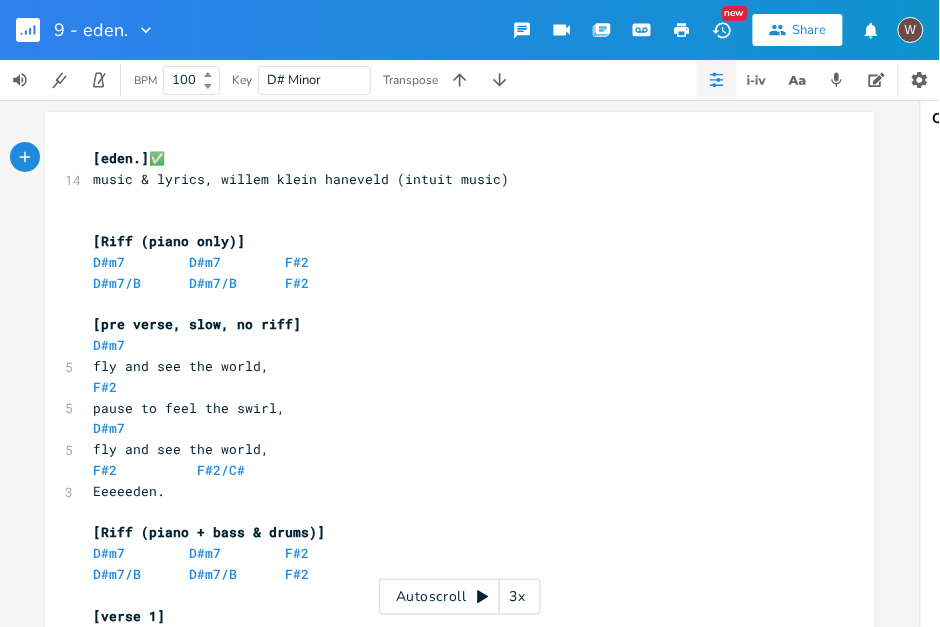 click on "Autoscroll 3x" at bounding box center [460, 597] 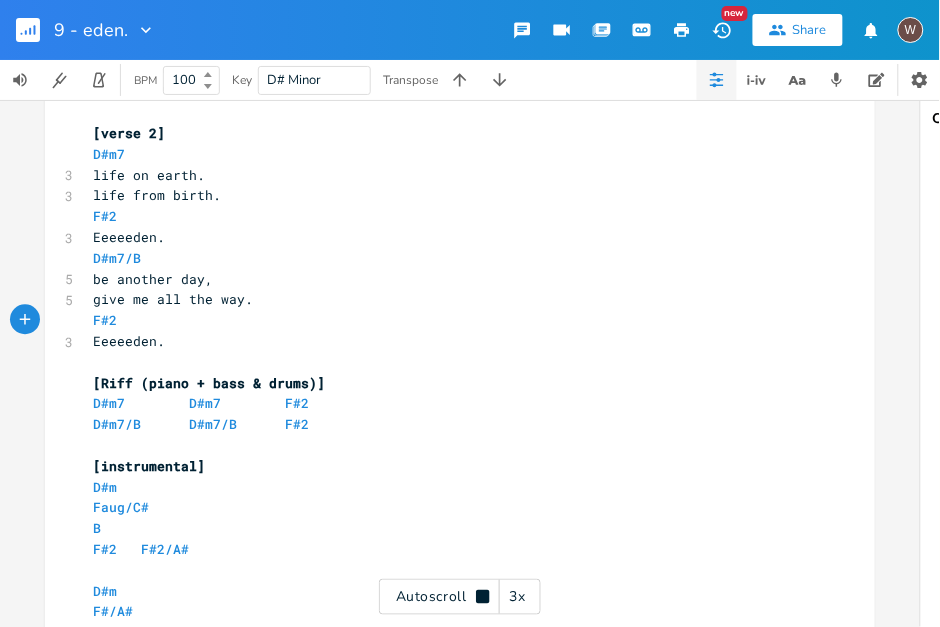 scroll, scrollTop: 734, scrollLeft: 0, axis: vertical 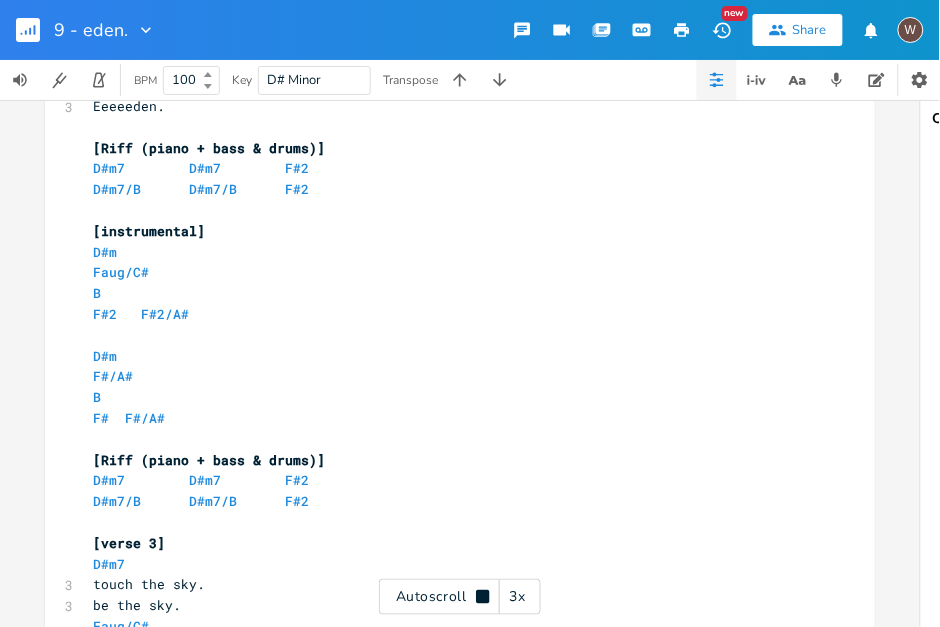 type on "F#2/C#" 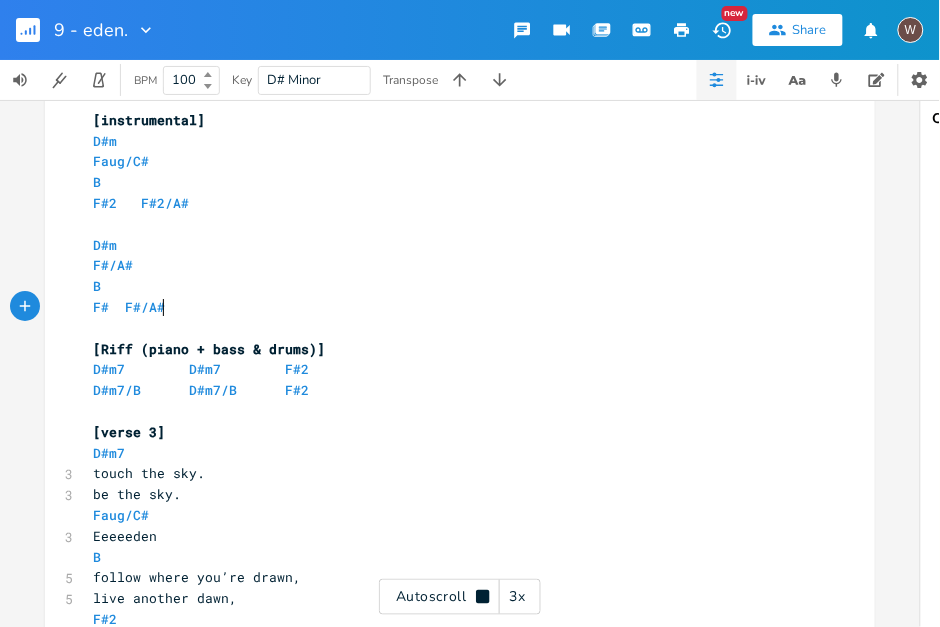 scroll, scrollTop: 1080, scrollLeft: 0, axis: vertical 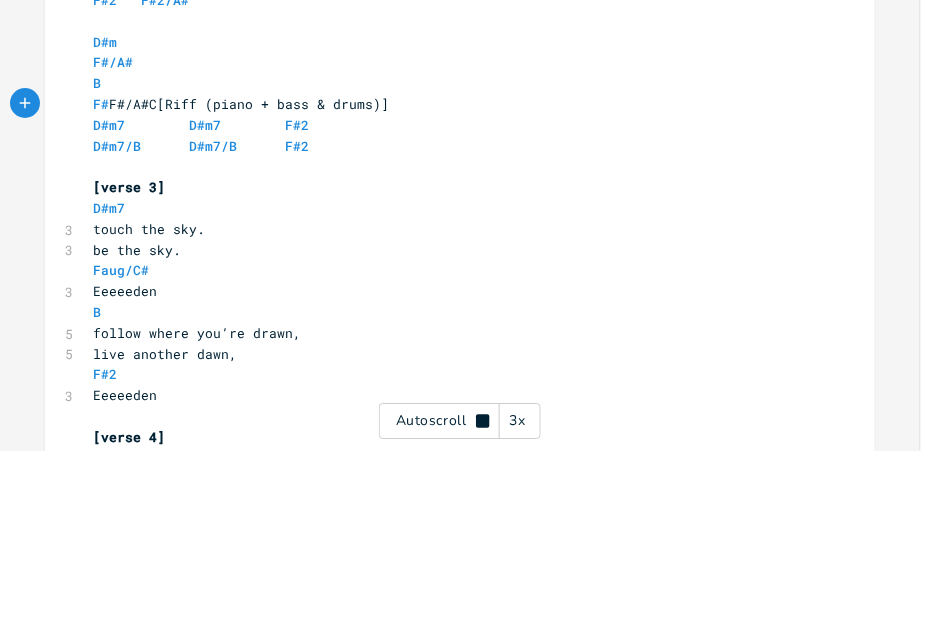 type on "C#" 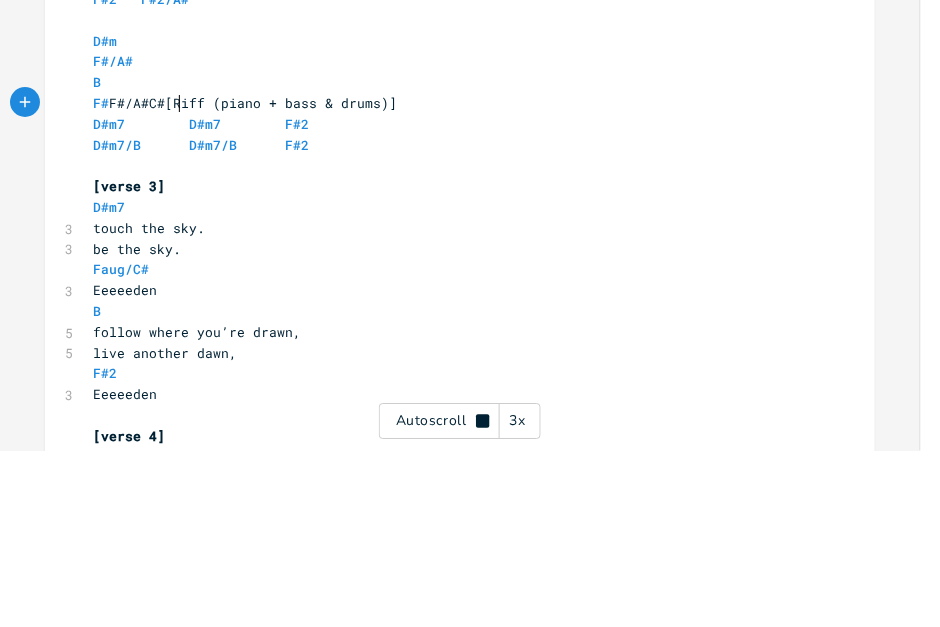 scroll, scrollTop: 0, scrollLeft: 15, axis: horizontal 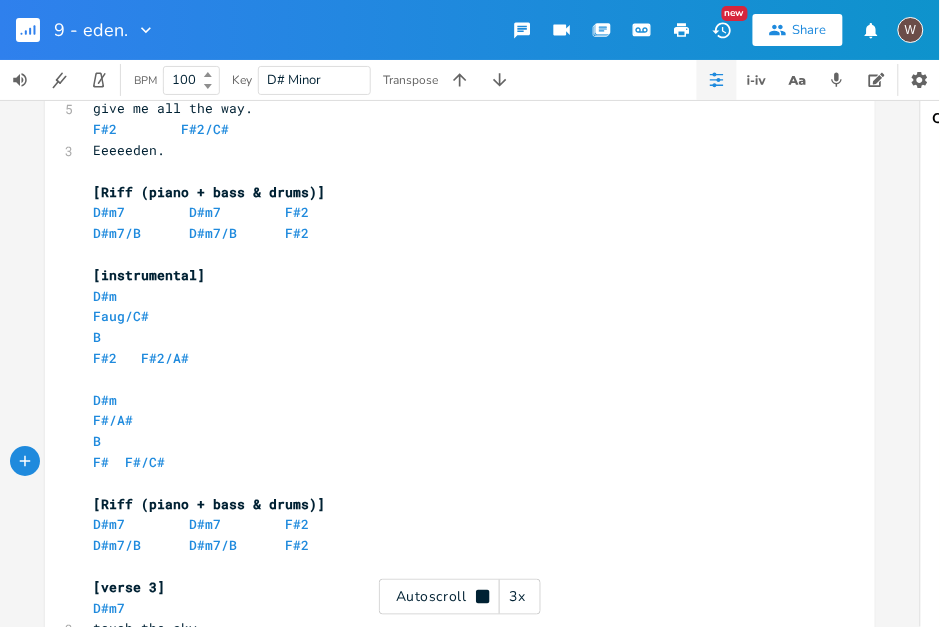 type on "C#" 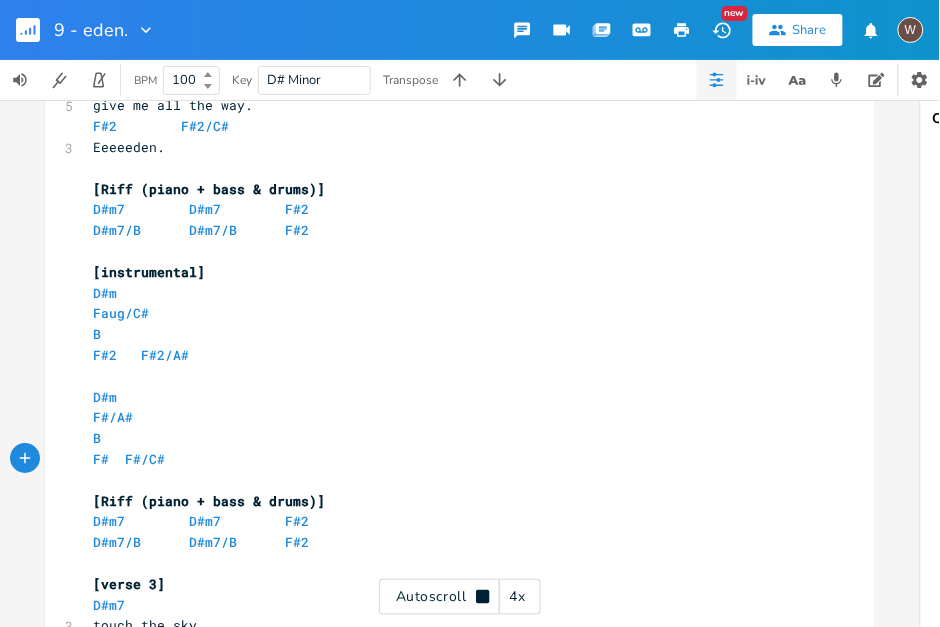 click on "4x" at bounding box center [518, 597] 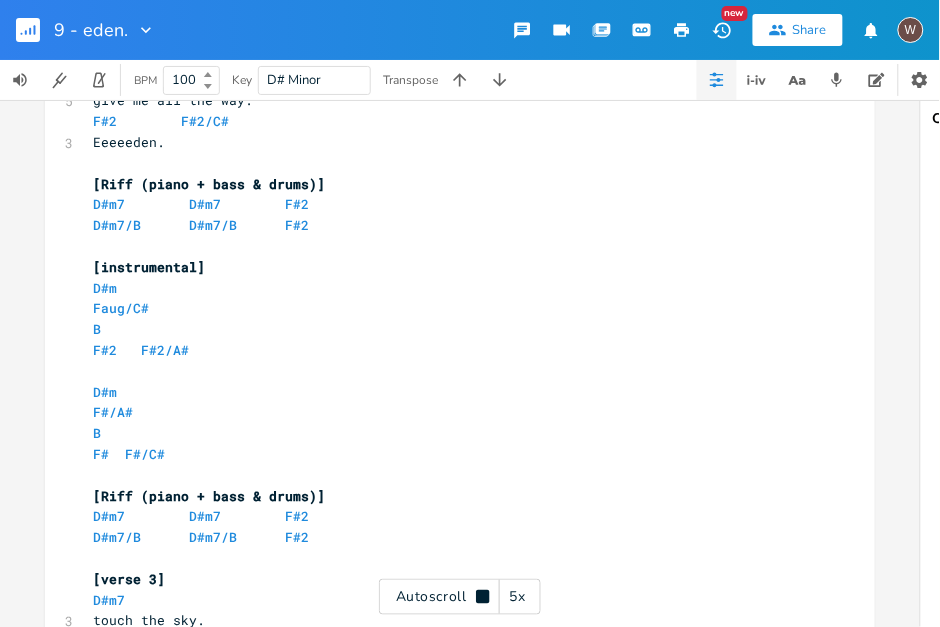 click on "5x" at bounding box center [518, 597] 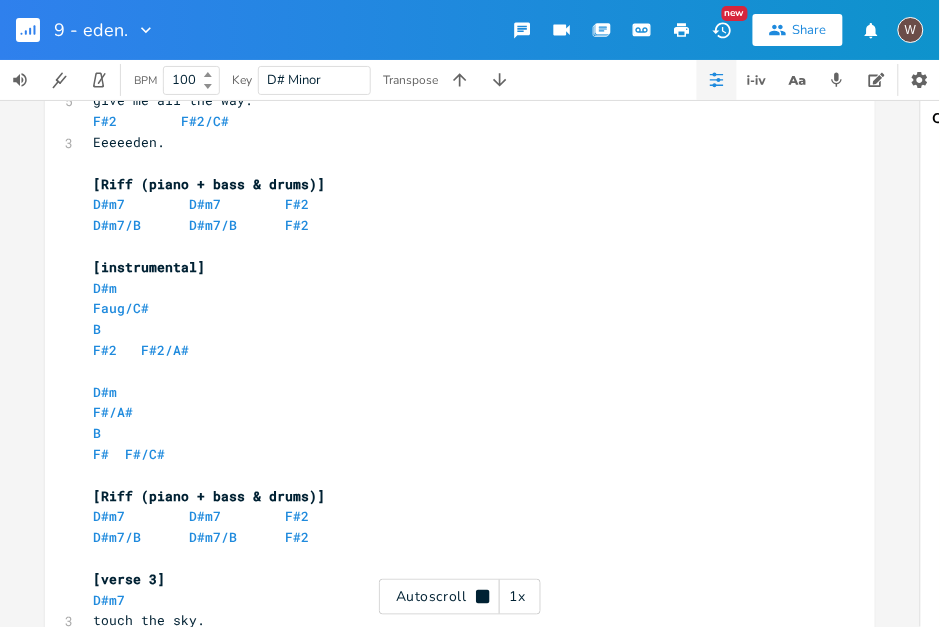 click on "1x" at bounding box center [518, 597] 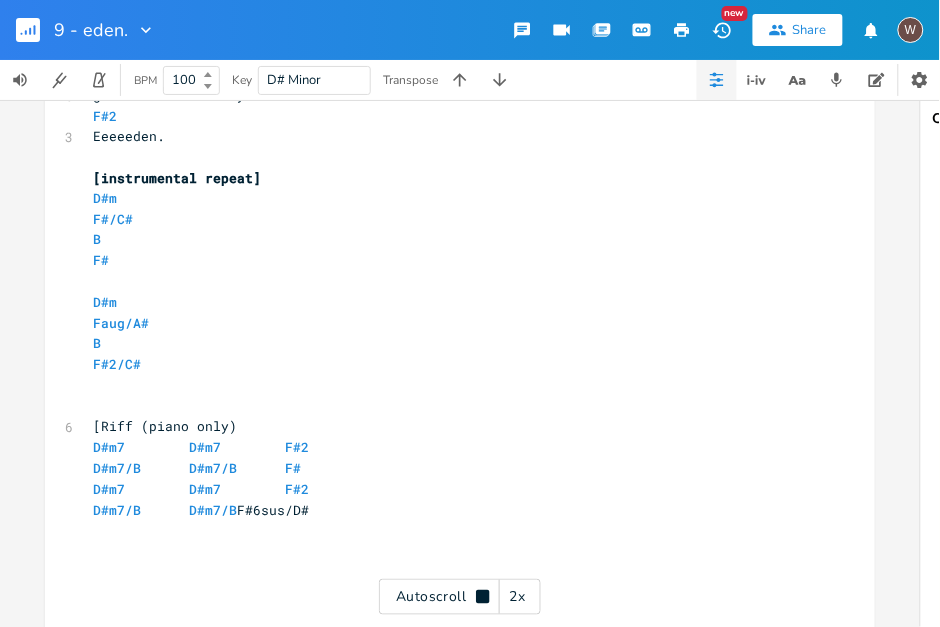 scroll, scrollTop: 1860, scrollLeft: 0, axis: vertical 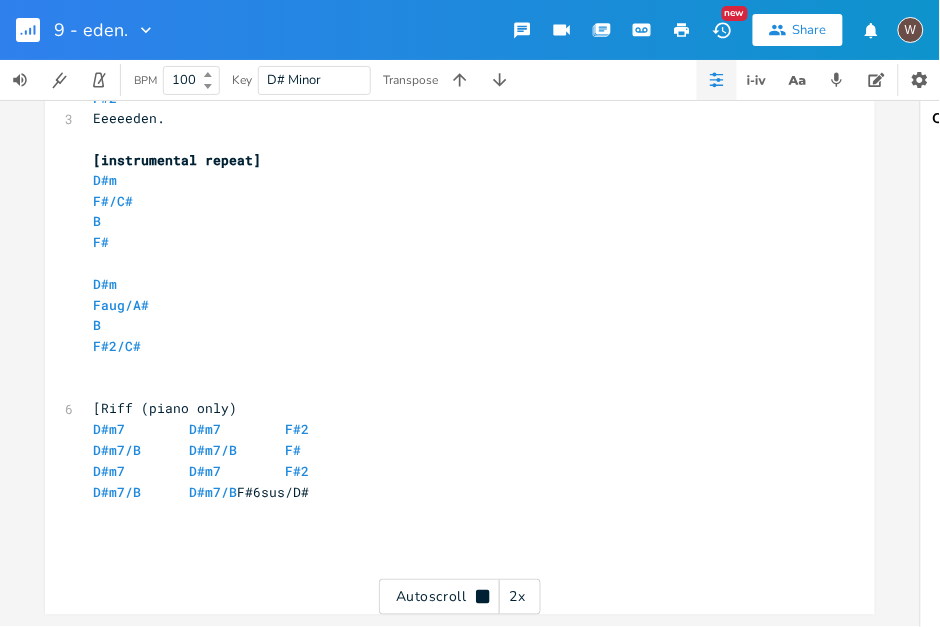 type on "2" 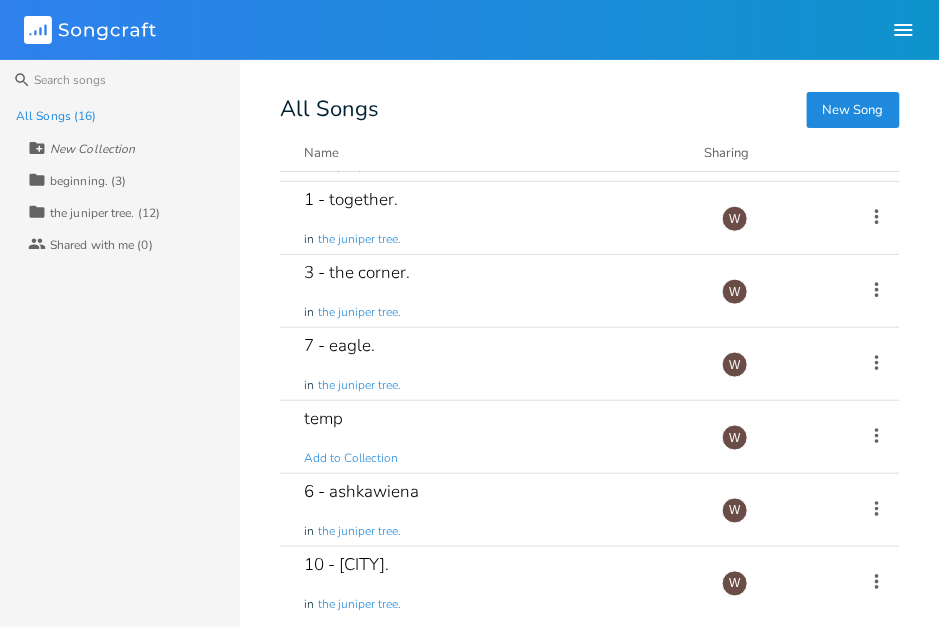 scroll, scrollTop: 355, scrollLeft: 0, axis: vertical 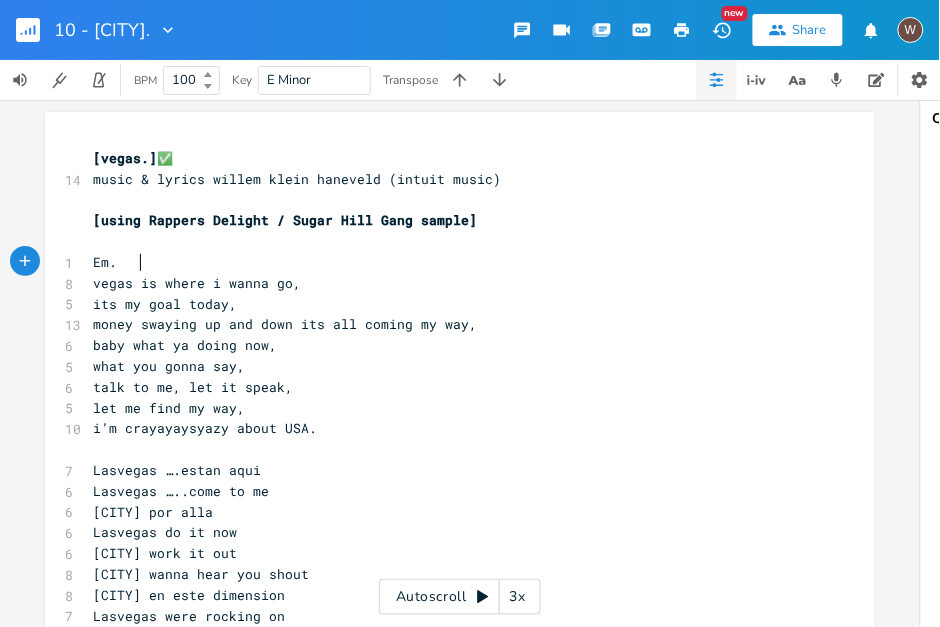 type on "Em." 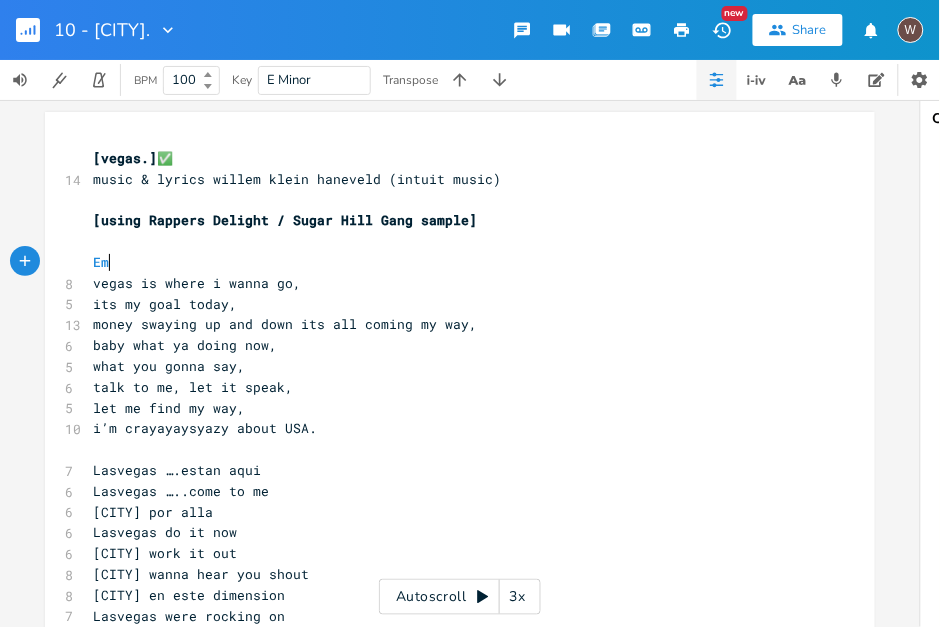 scroll, scrollTop: 0, scrollLeft: 4, axis: horizontal 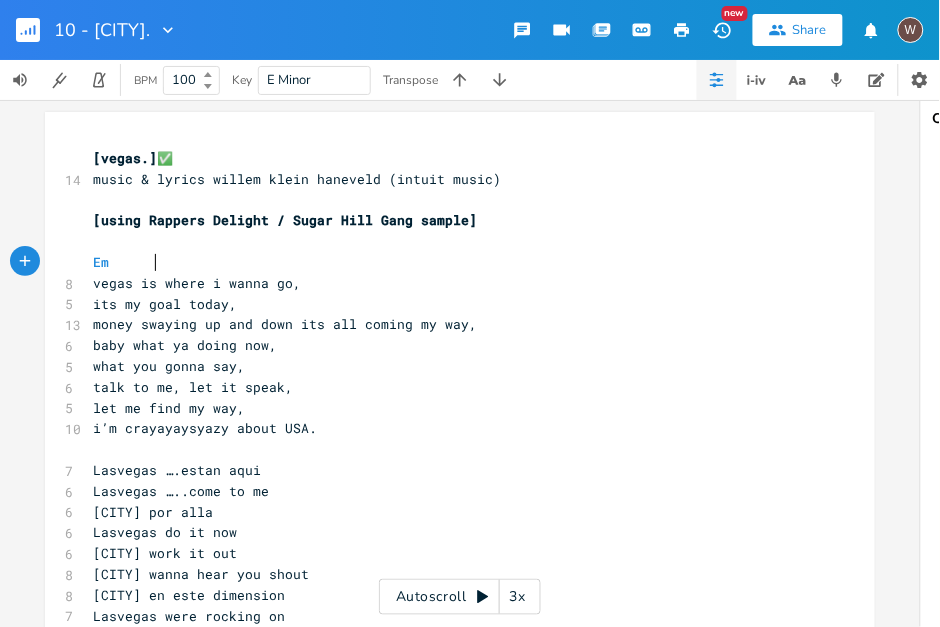 type on "A" 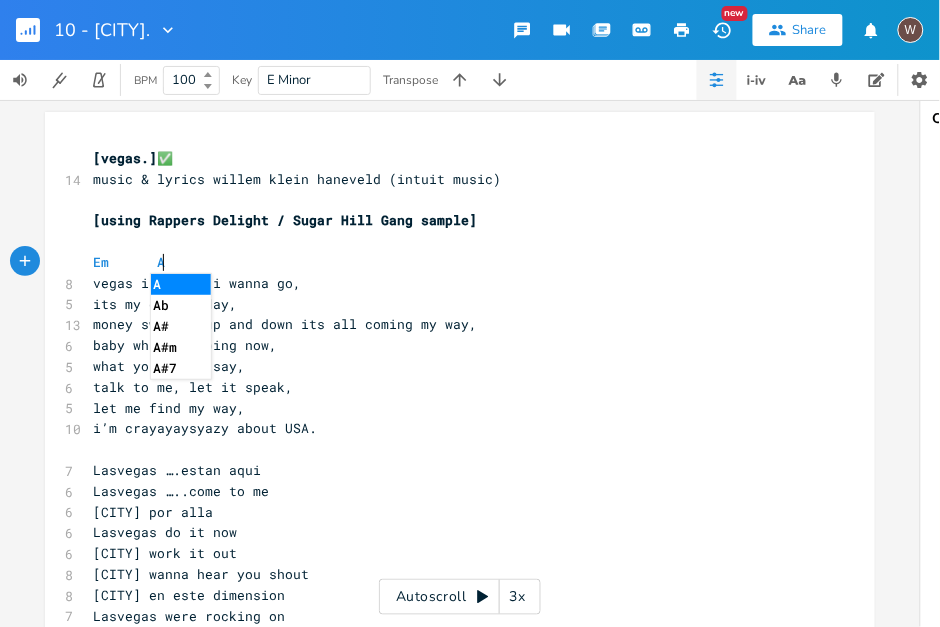 scroll, scrollTop: 0, scrollLeft: 0, axis: both 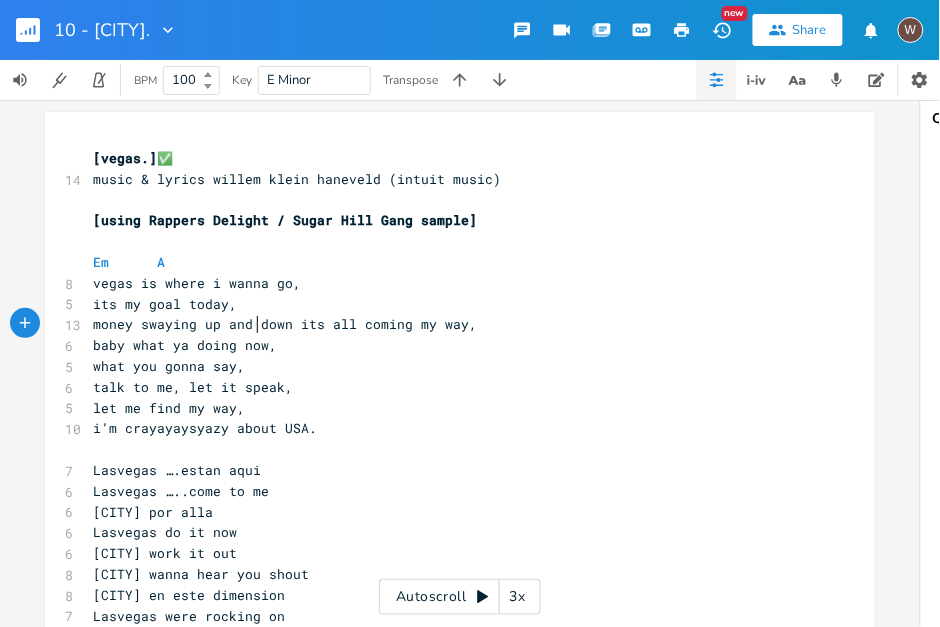 type on "down" 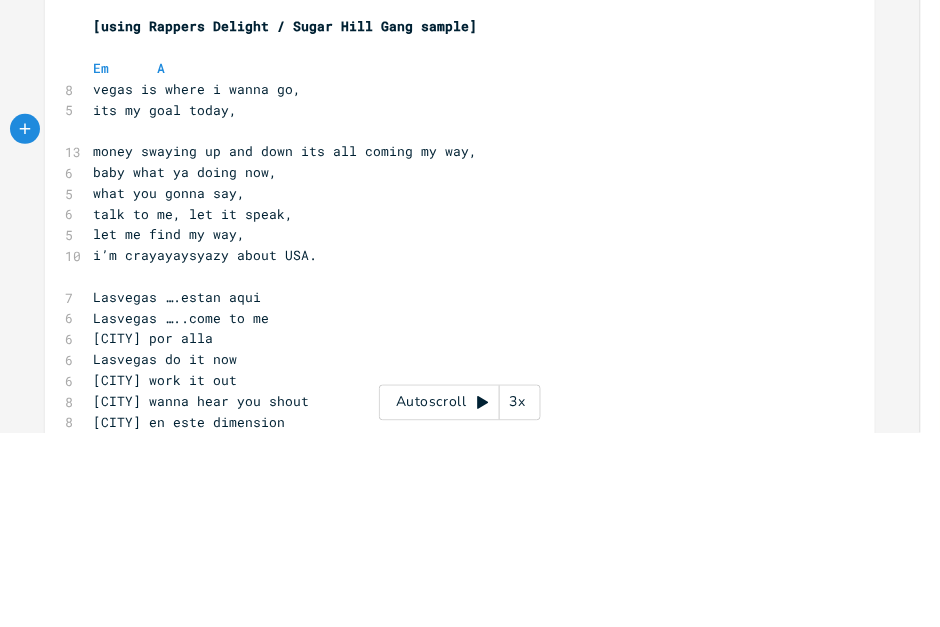 type on "A" 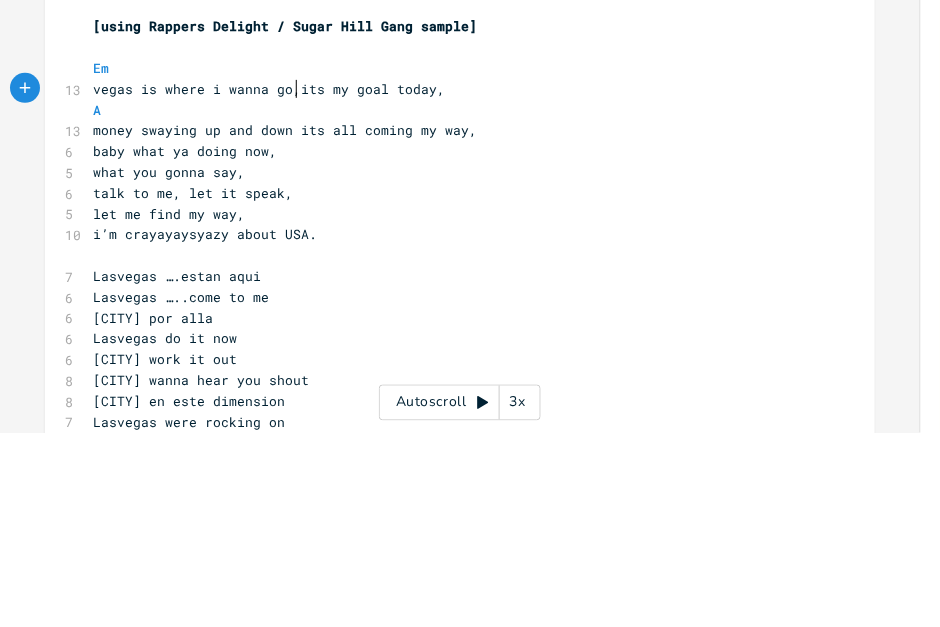 scroll, scrollTop: 0, scrollLeft: 3, axis: horizontal 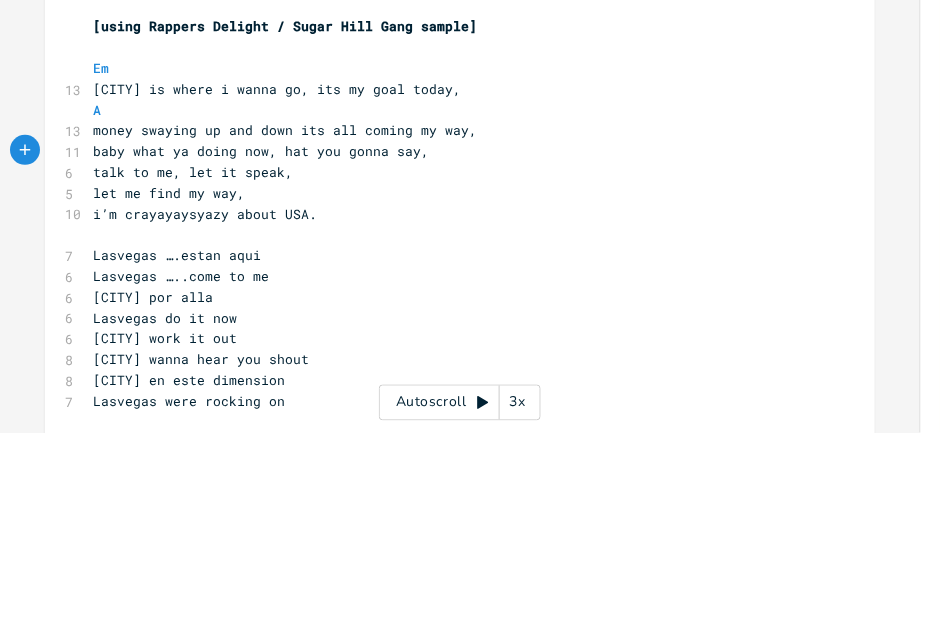 type on "w" 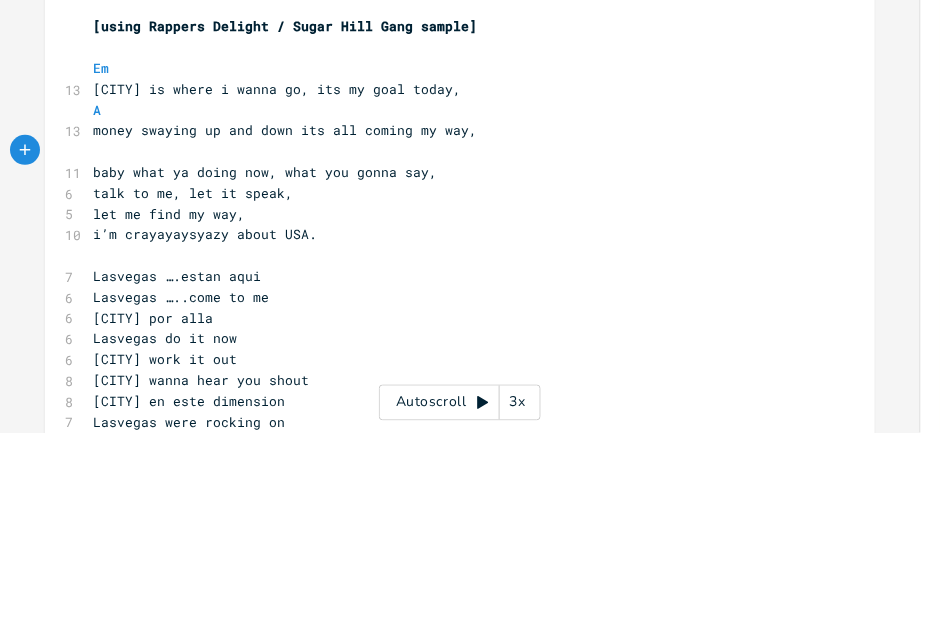 scroll, scrollTop: 0, scrollLeft: 8, axis: horizontal 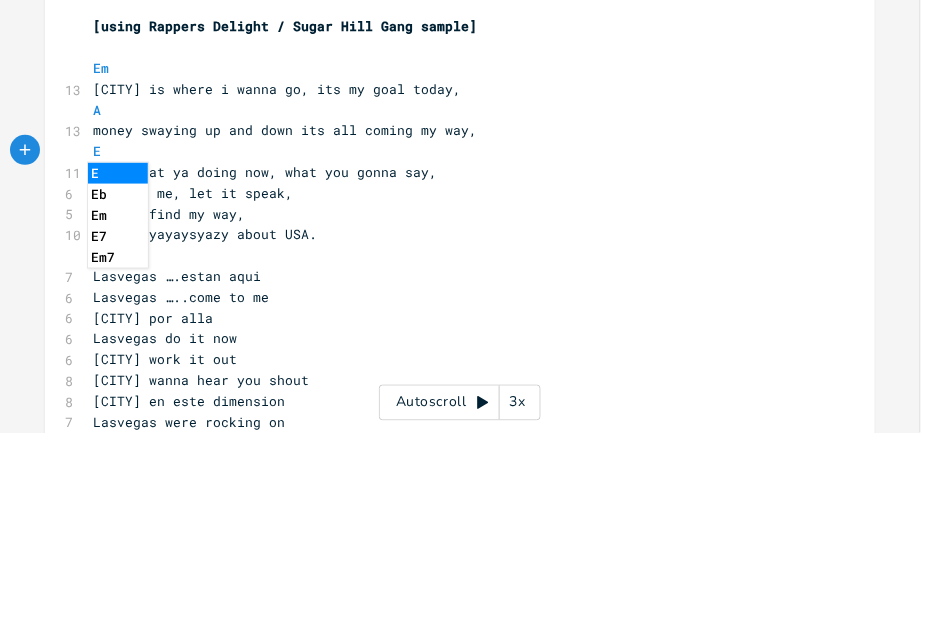type on "Em" 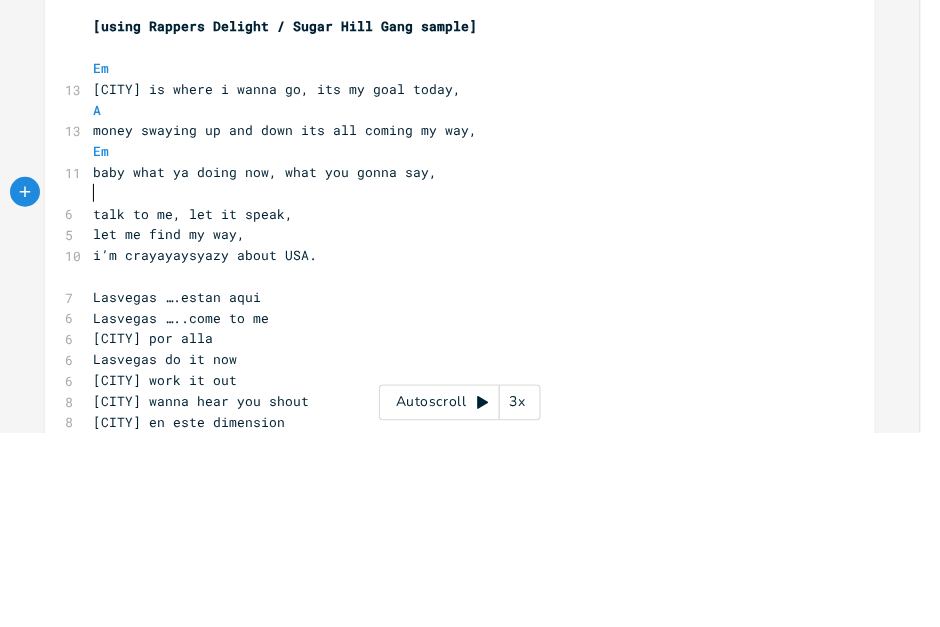 type on "A" 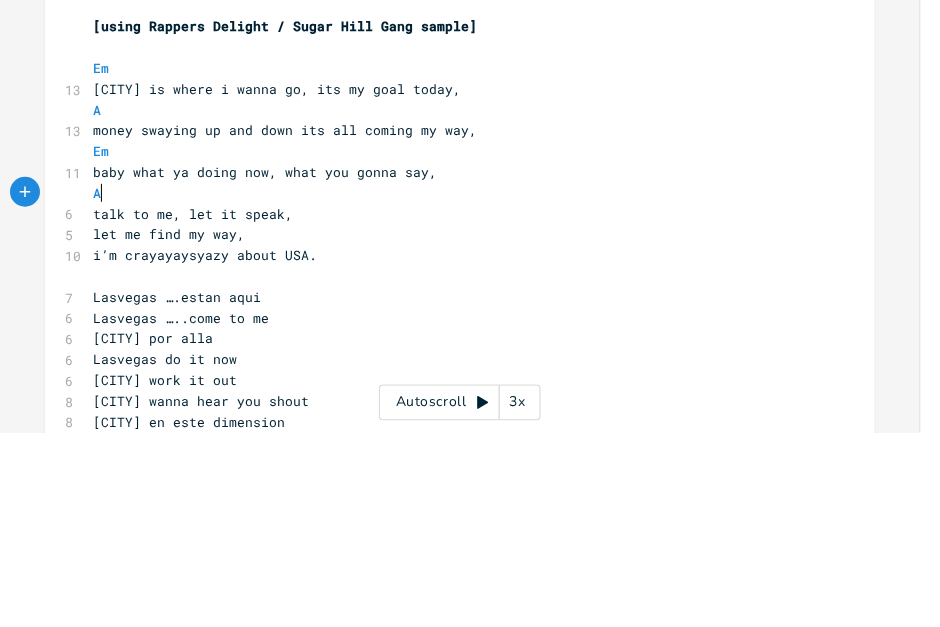scroll, scrollTop: 0, scrollLeft: 10, axis: horizontal 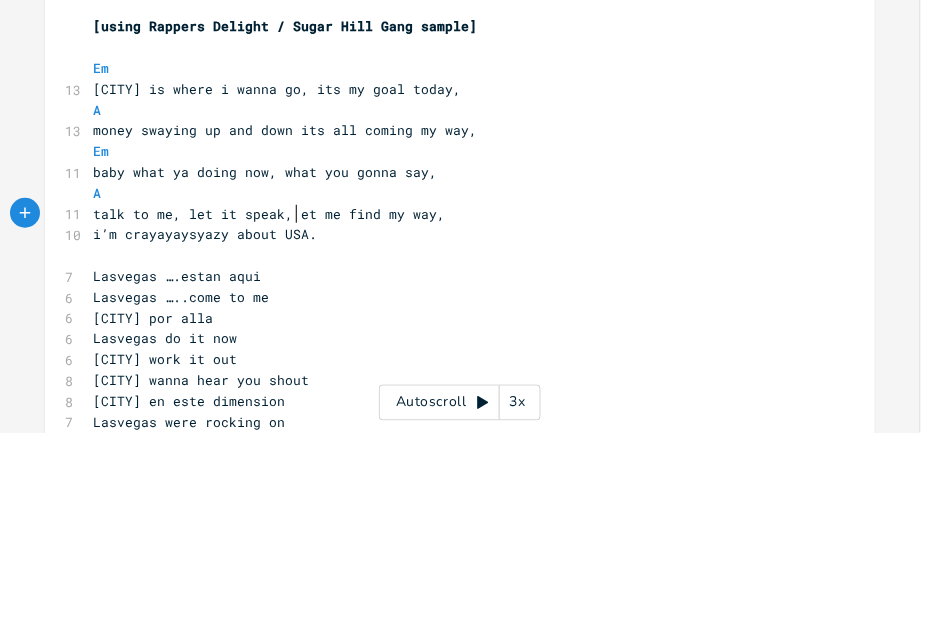 type on "l" 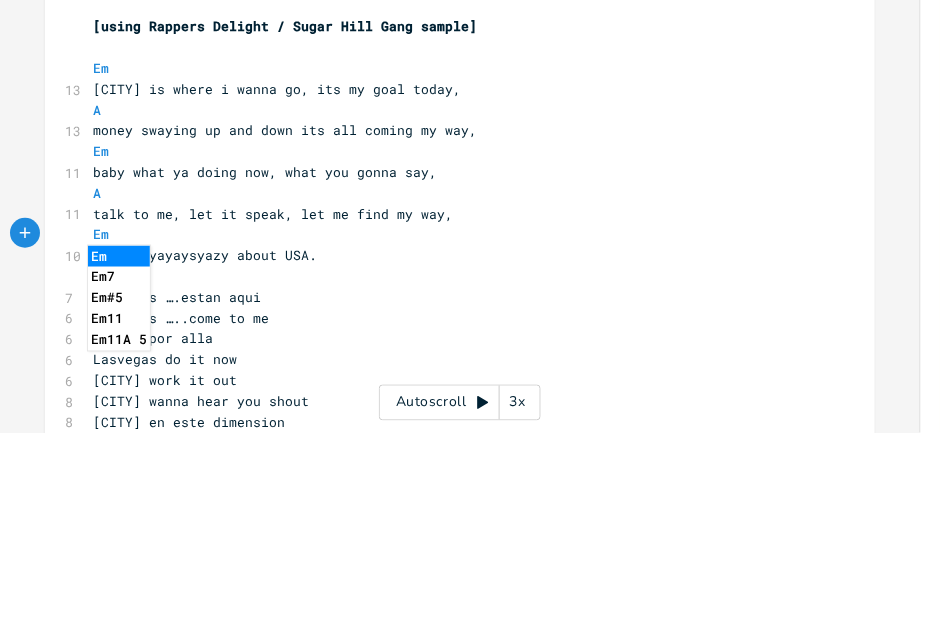 scroll, scrollTop: 0, scrollLeft: 20, axis: horizontal 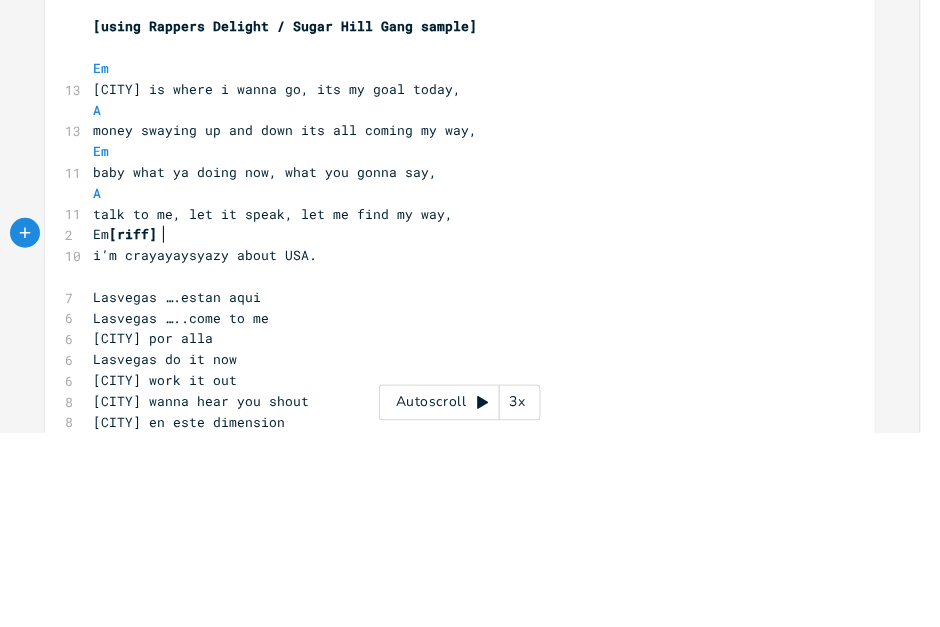 type on "Em [riff]" 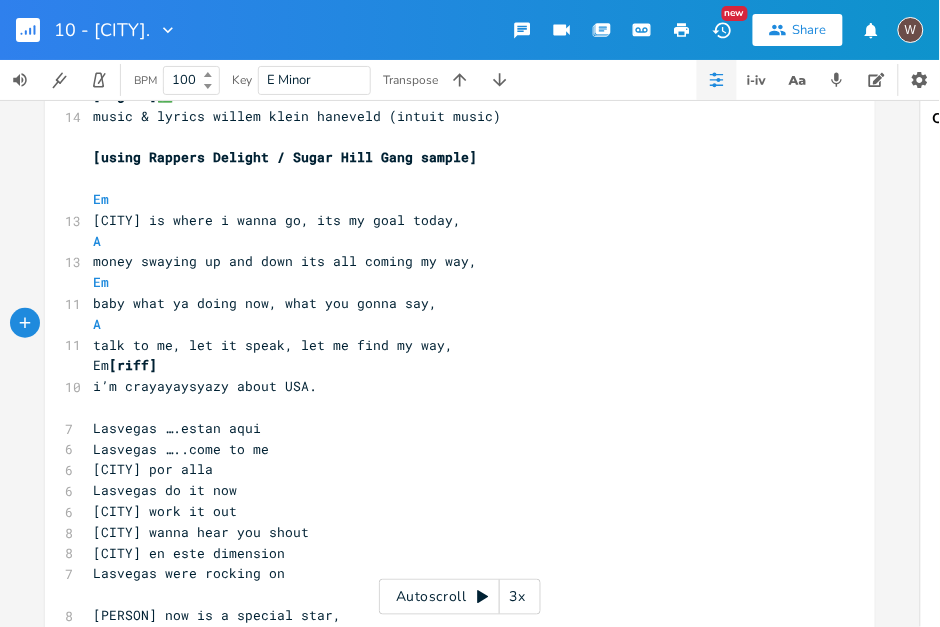 scroll, scrollTop: 78, scrollLeft: 0, axis: vertical 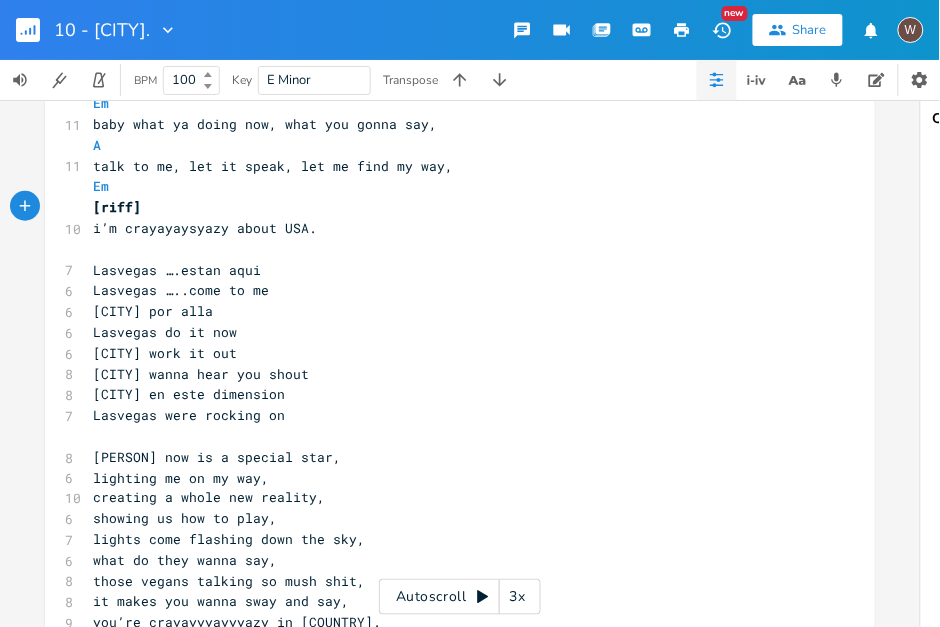 click on "Autoscroll 3x" at bounding box center (460, 597) 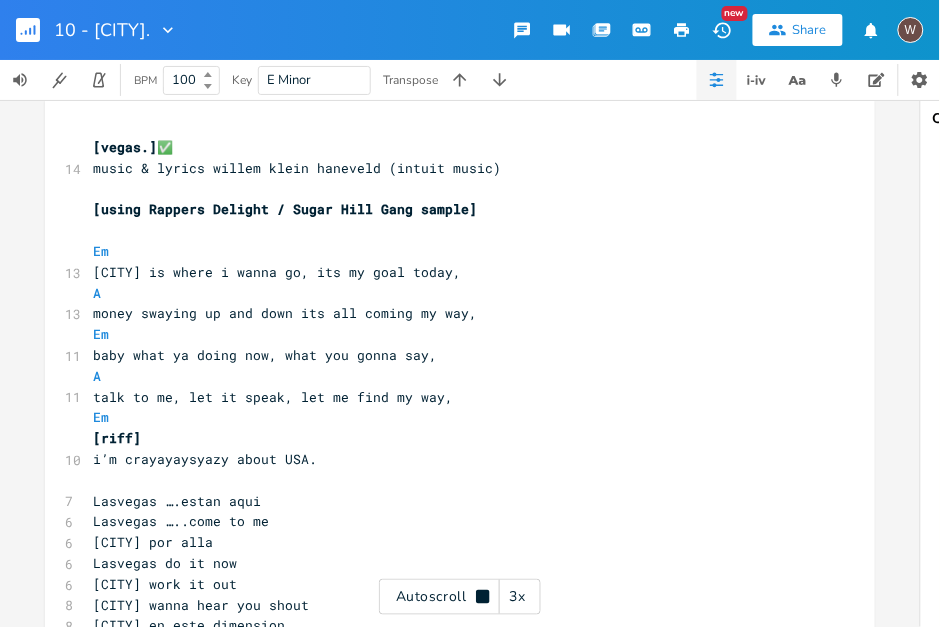 scroll, scrollTop: 0, scrollLeft: 0, axis: both 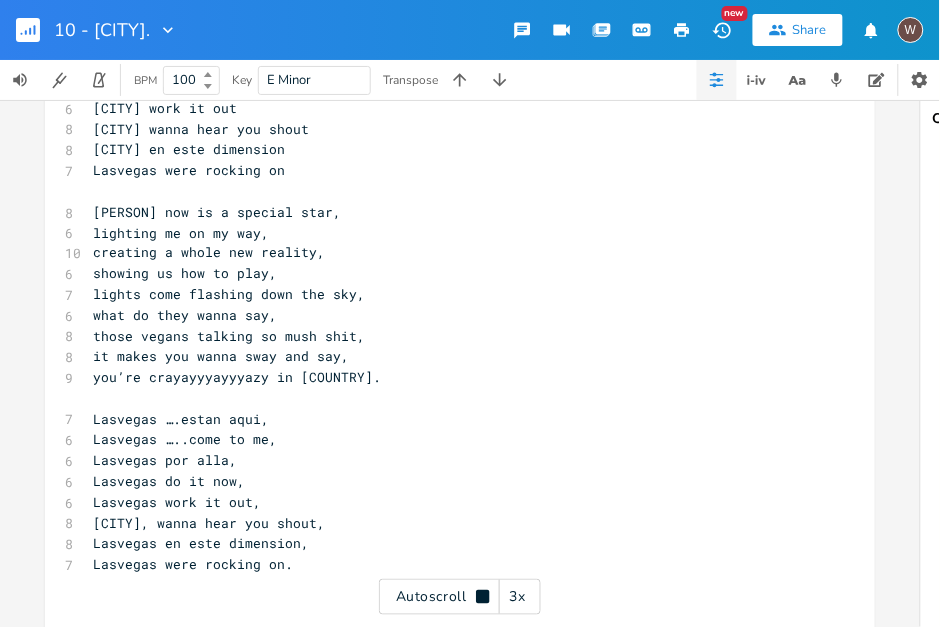 click on "3x" at bounding box center [518, 597] 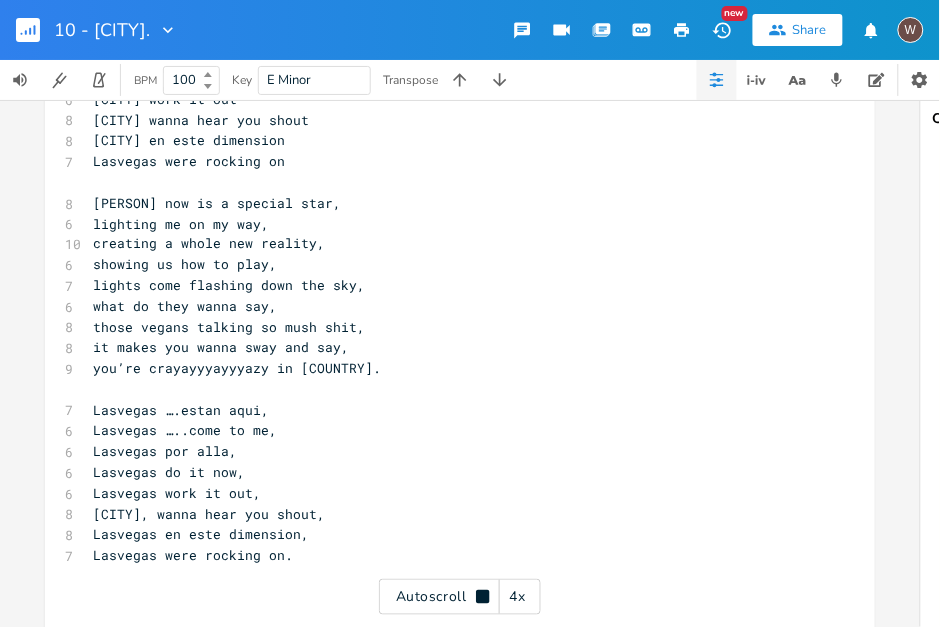 click on "4x" at bounding box center [518, 597] 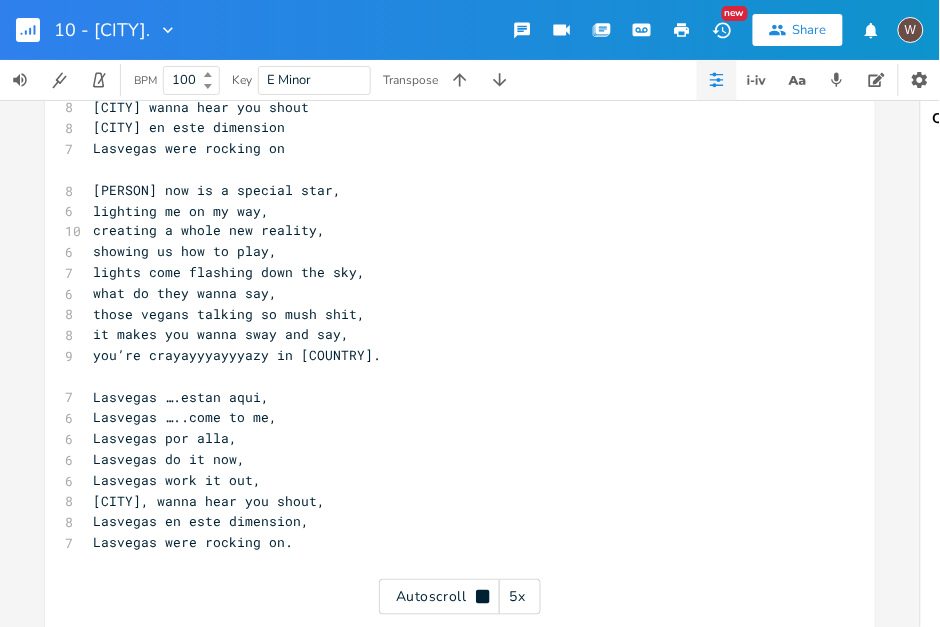 click on "5x" at bounding box center (518, 597) 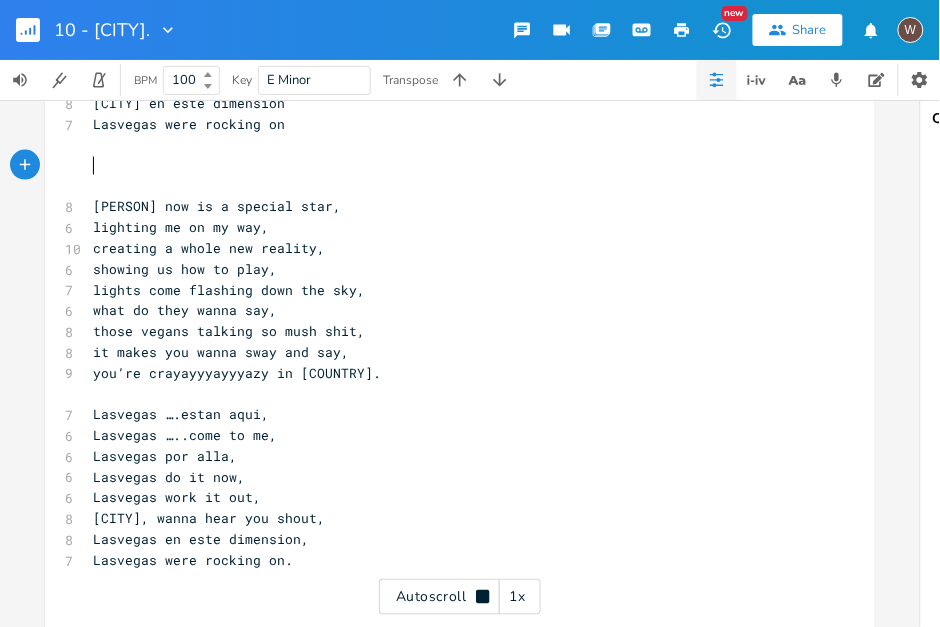 scroll, scrollTop: 534, scrollLeft: 0, axis: vertical 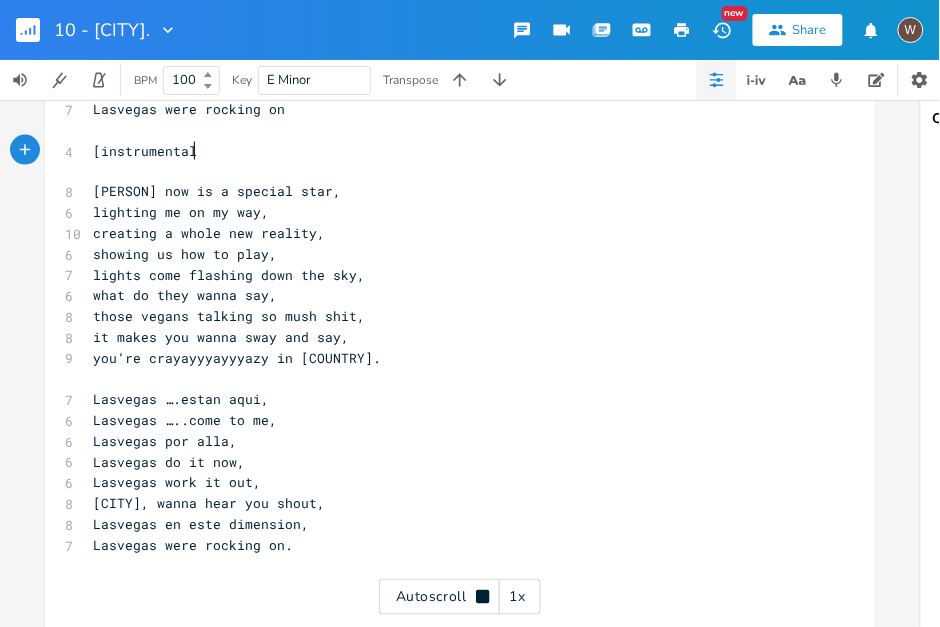 type on "[instrumental]" 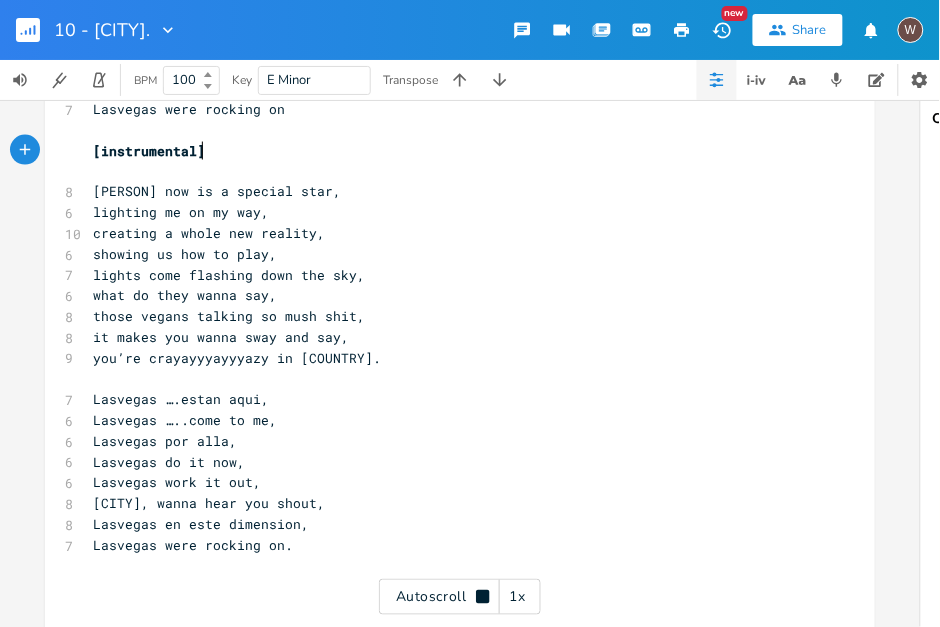 scroll, scrollTop: 0, scrollLeft: 82, axis: horizontal 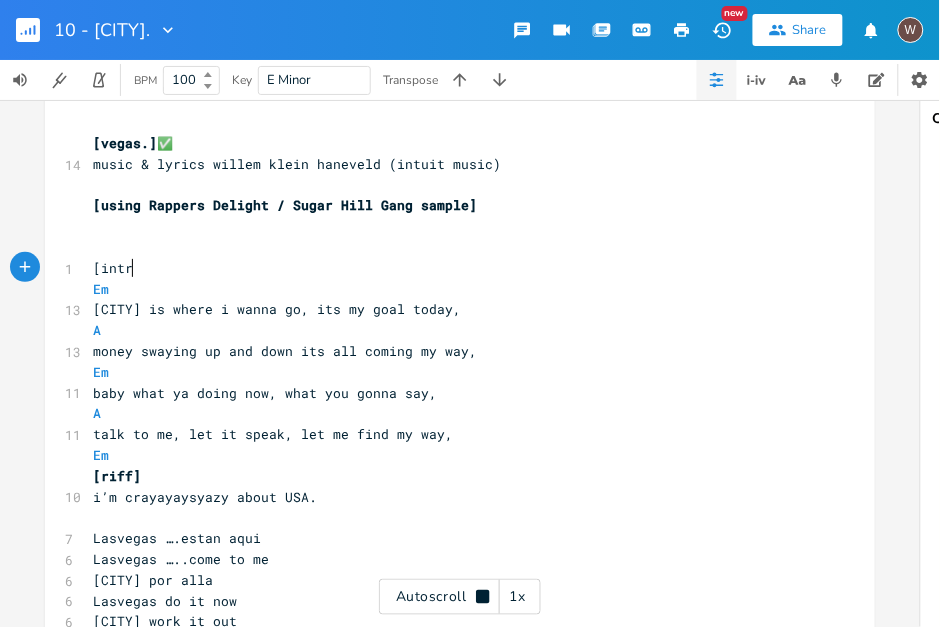 type on "[intrp" 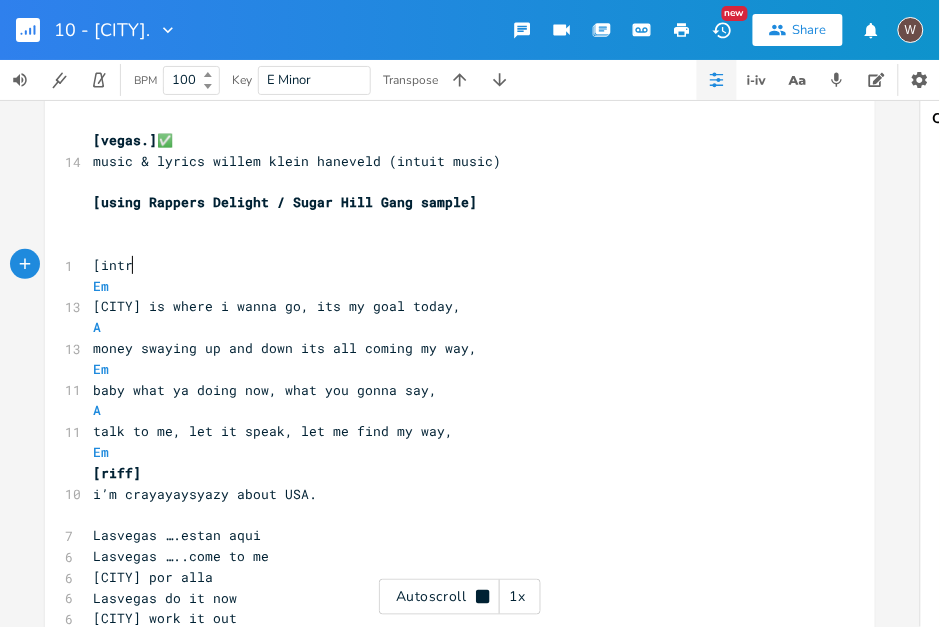 scroll, scrollTop: 19, scrollLeft: 0, axis: vertical 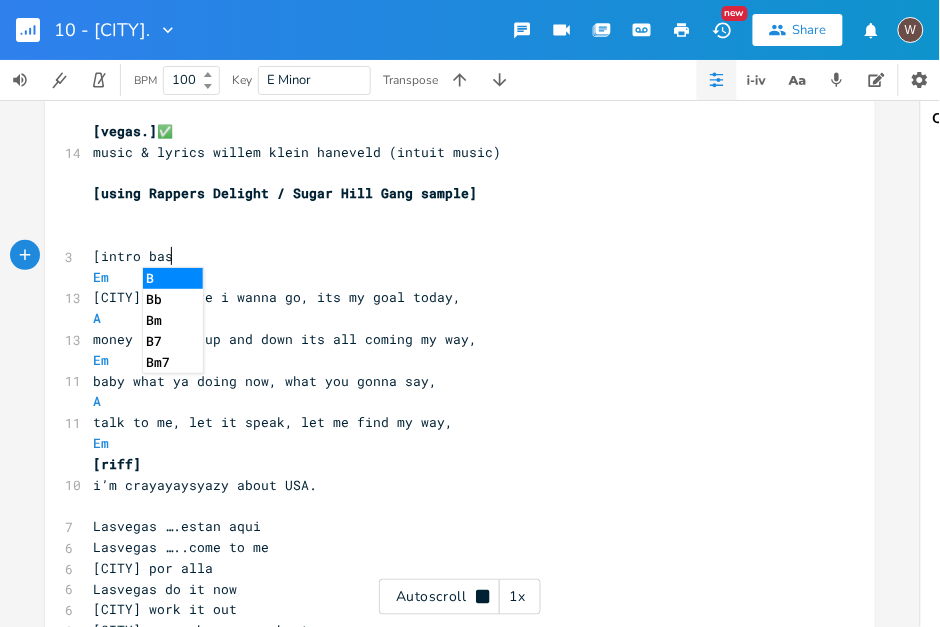type on "o bass" 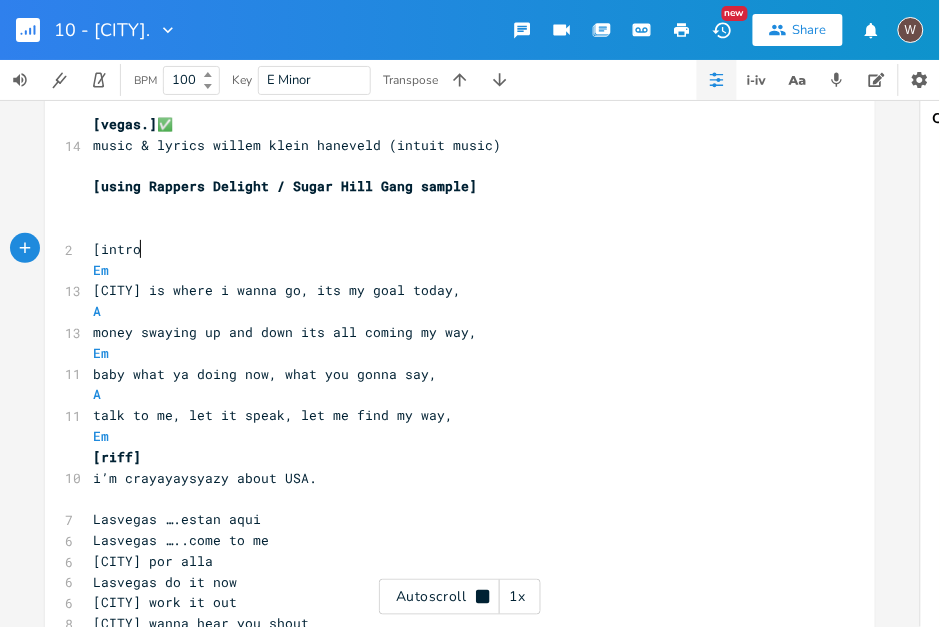 type on "]" 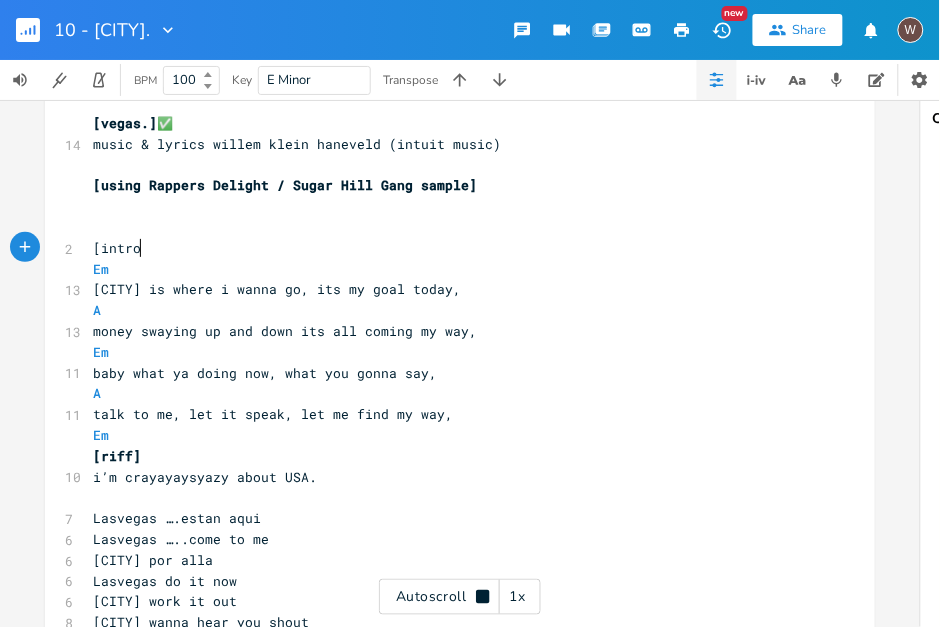 scroll, scrollTop: 0, scrollLeft: 4, axis: horizontal 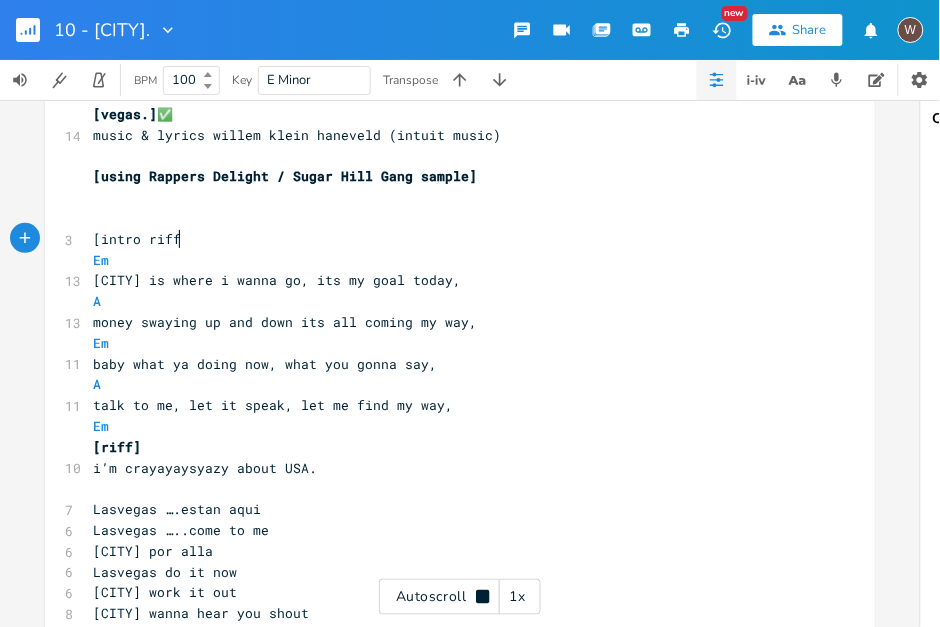 type on "riff]" 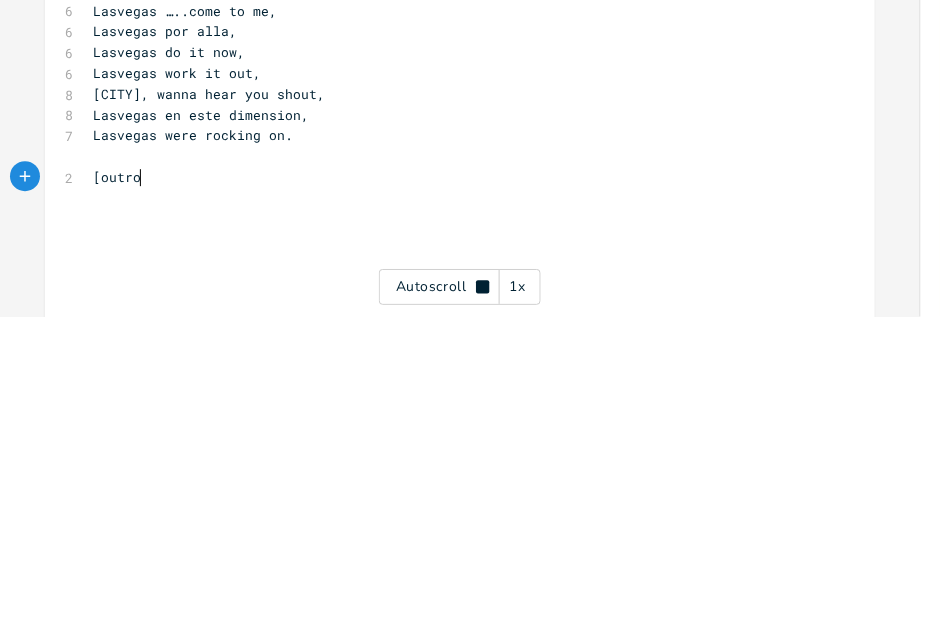 type on "[outror" 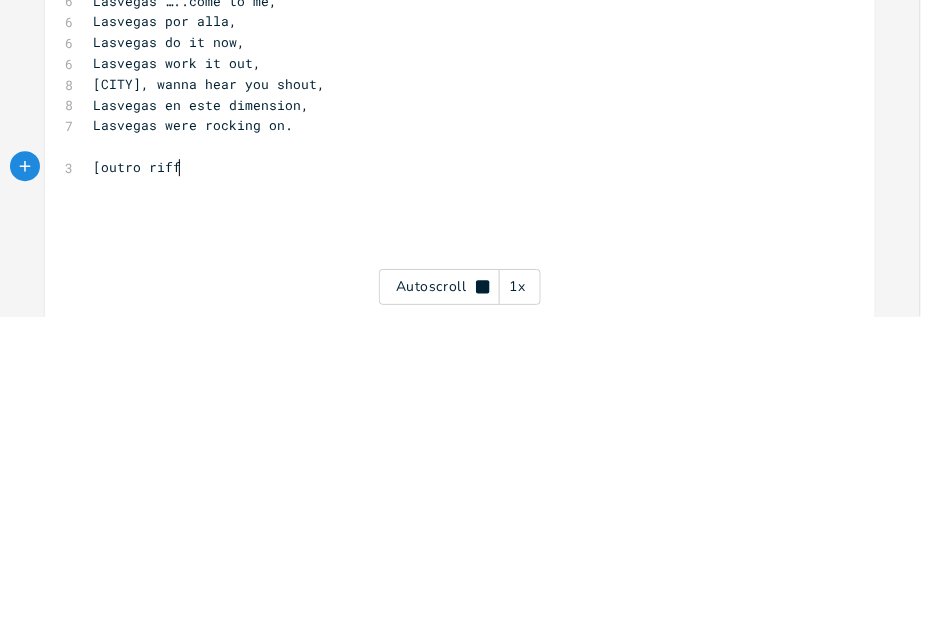 type on "riff]" 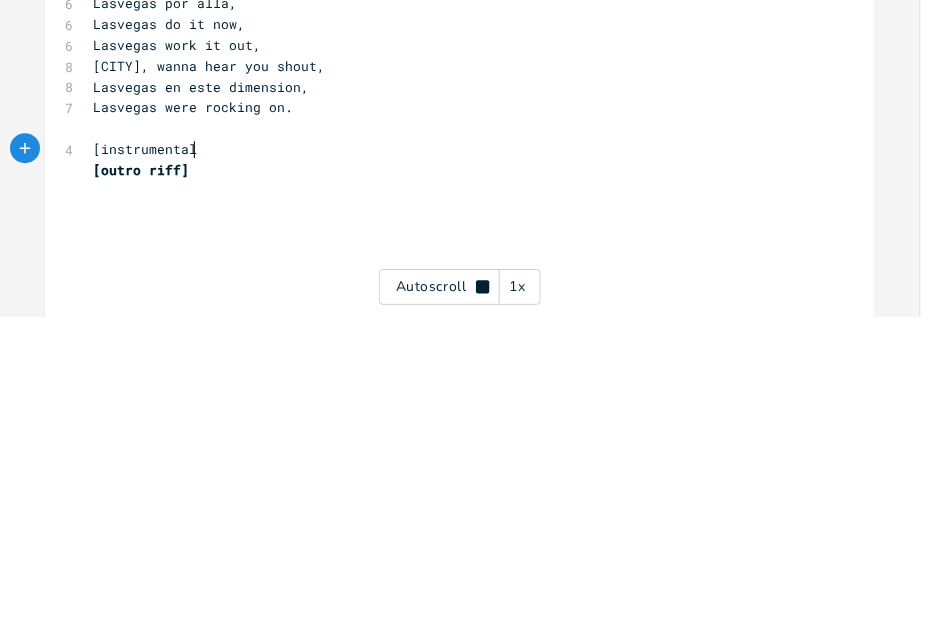 type on "[instrumental]" 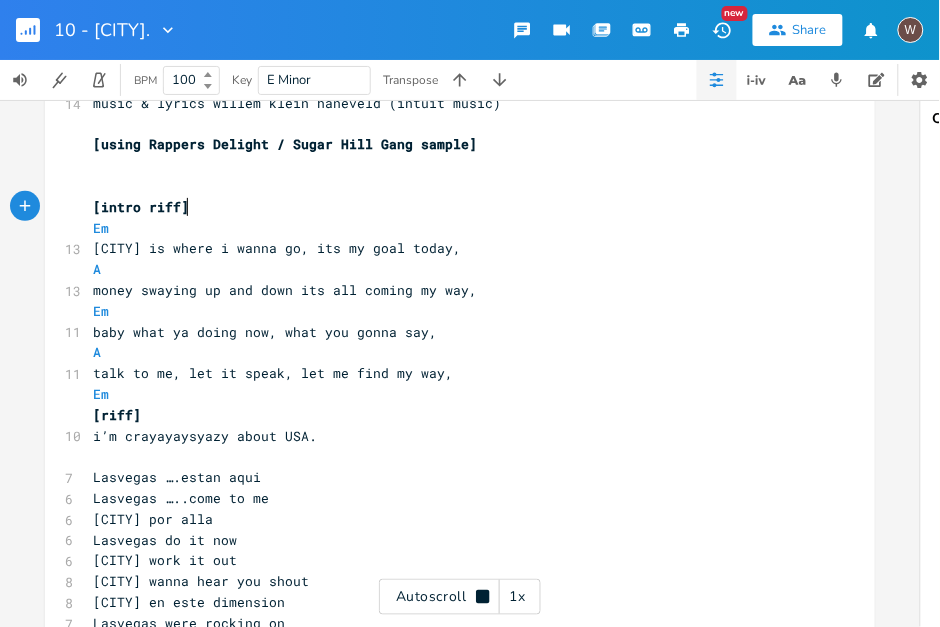 scroll, scrollTop: 77, scrollLeft: 0, axis: vertical 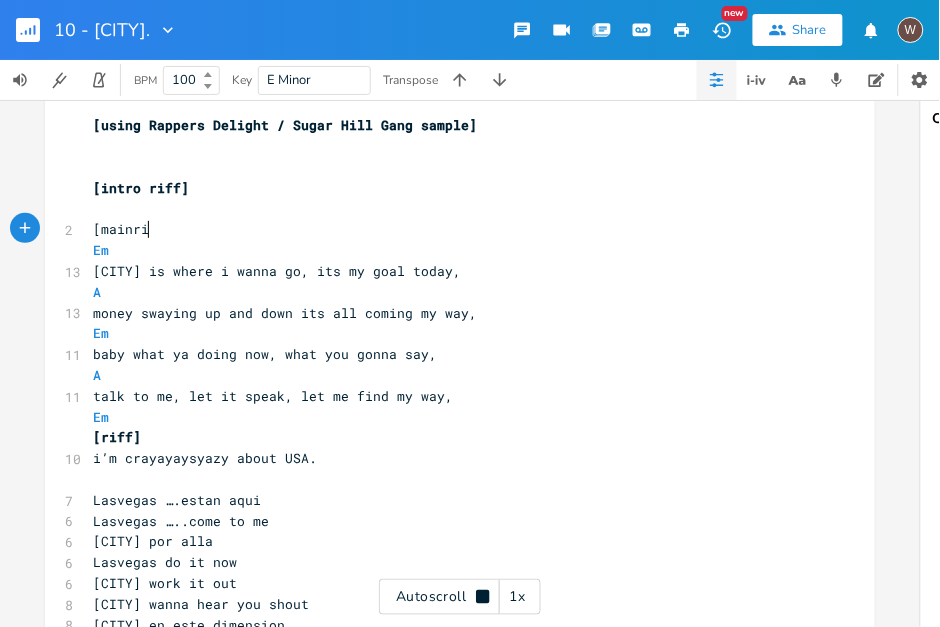 type on "[mainrifg" 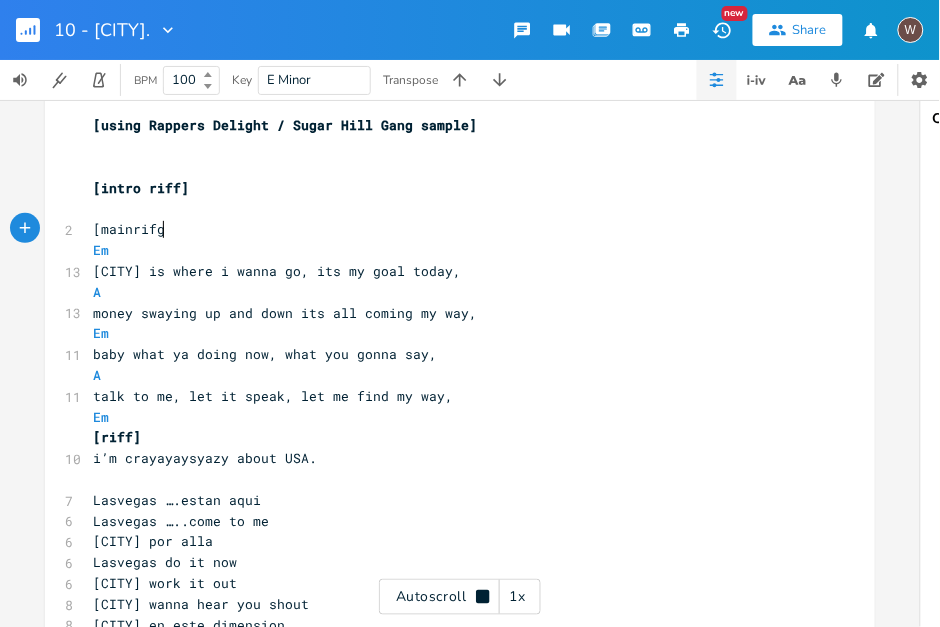 scroll, scrollTop: 0, scrollLeft: 51, axis: horizontal 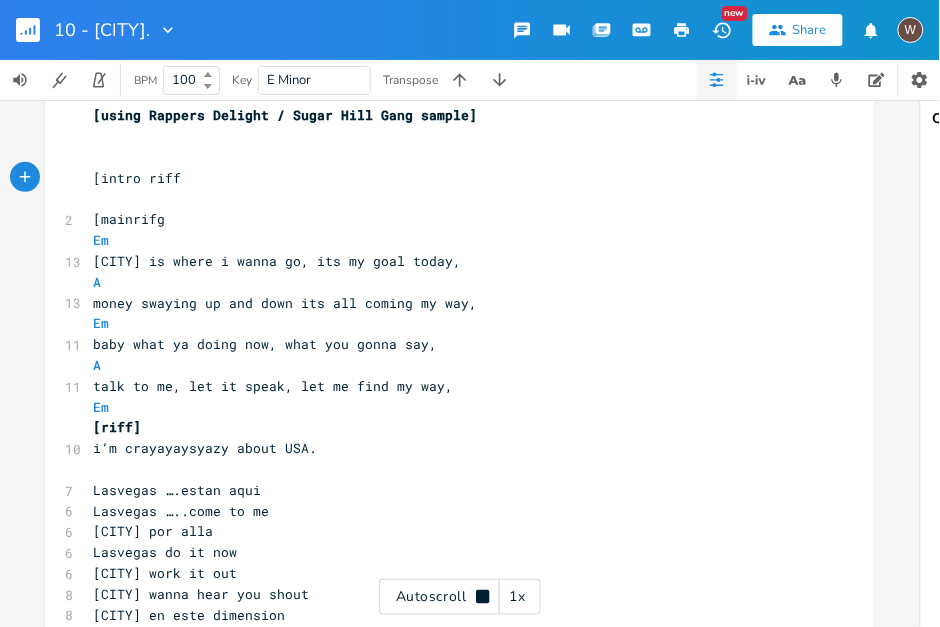 type on "]" 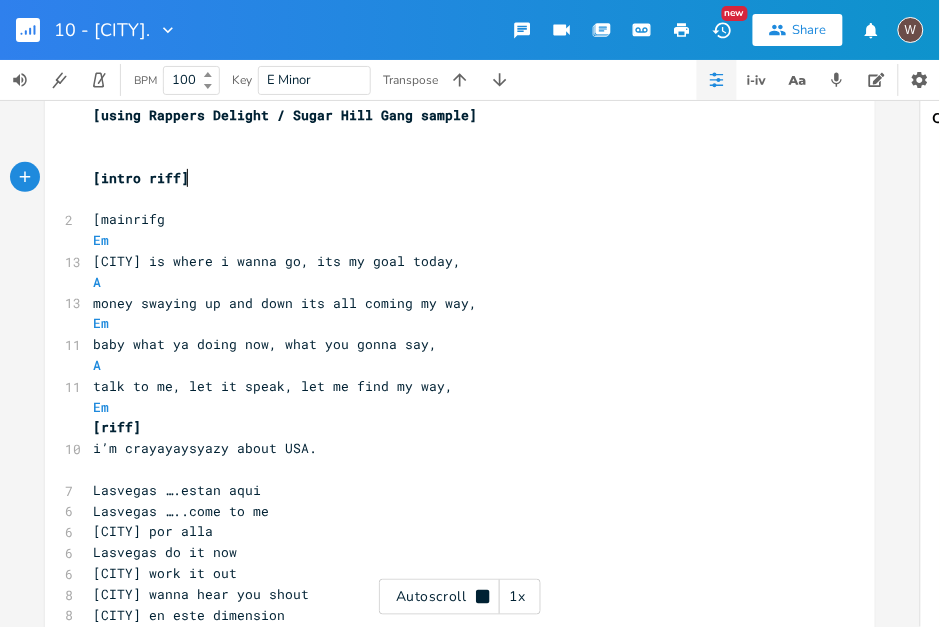 scroll, scrollTop: 0, scrollLeft: 4, axis: horizontal 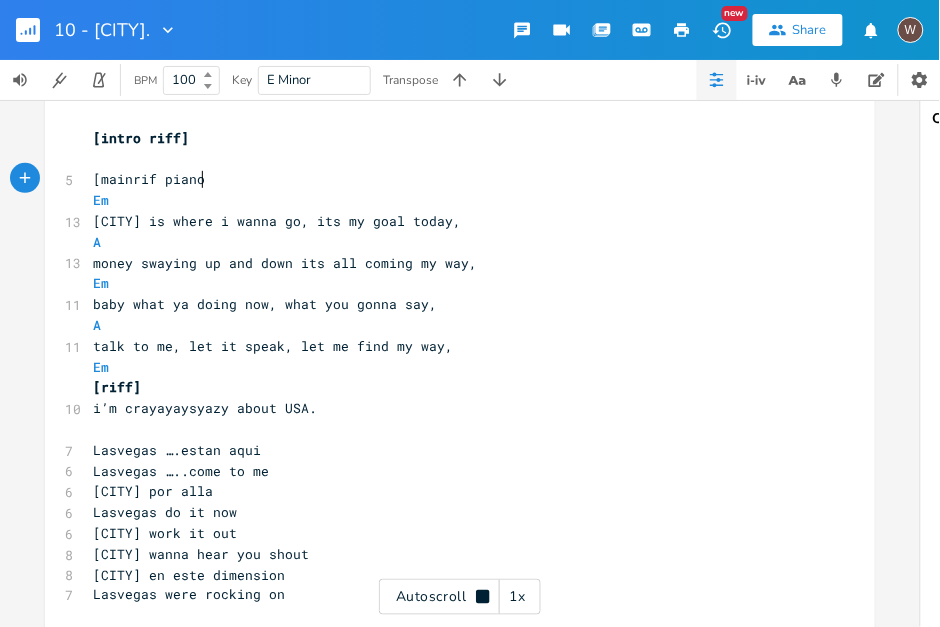 type on "piano" 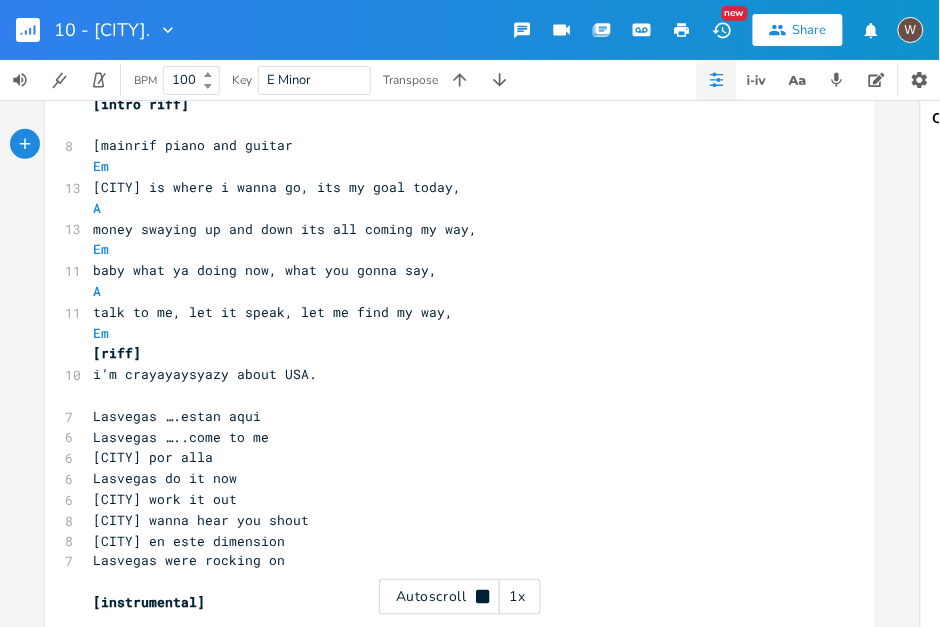 type on "and guitar]" 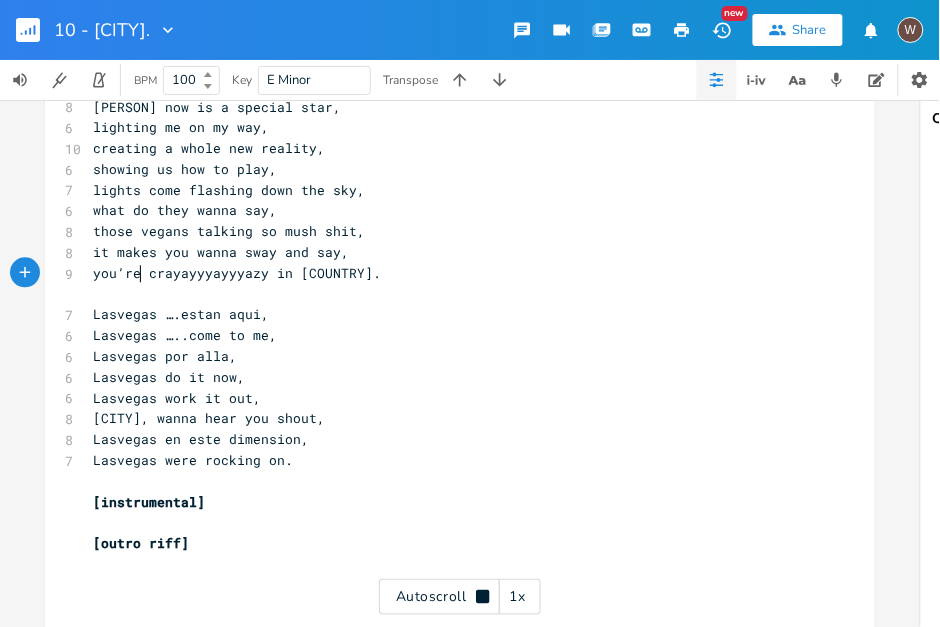 scroll, scrollTop: 718, scrollLeft: 0, axis: vertical 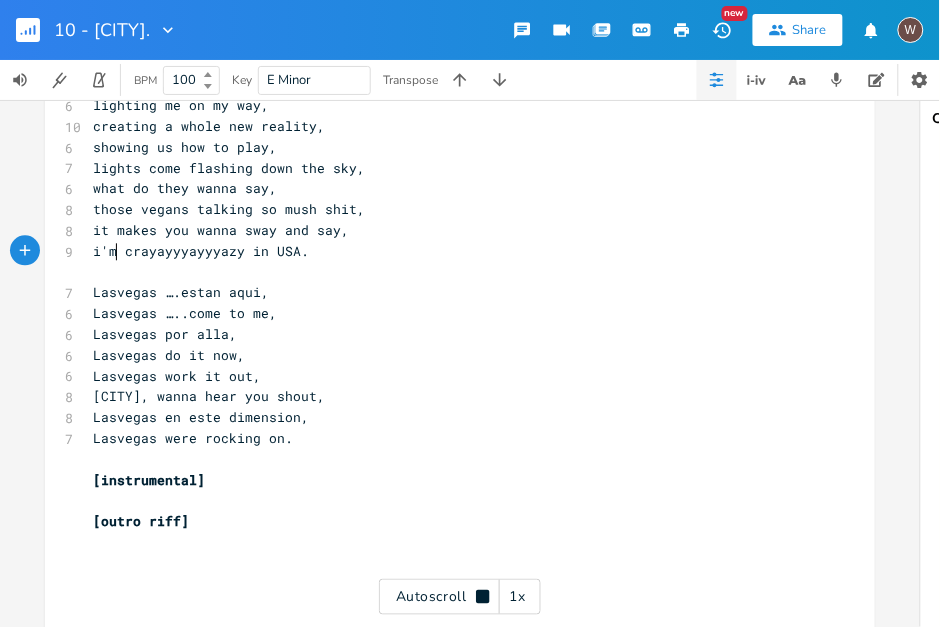 type on "i'm" 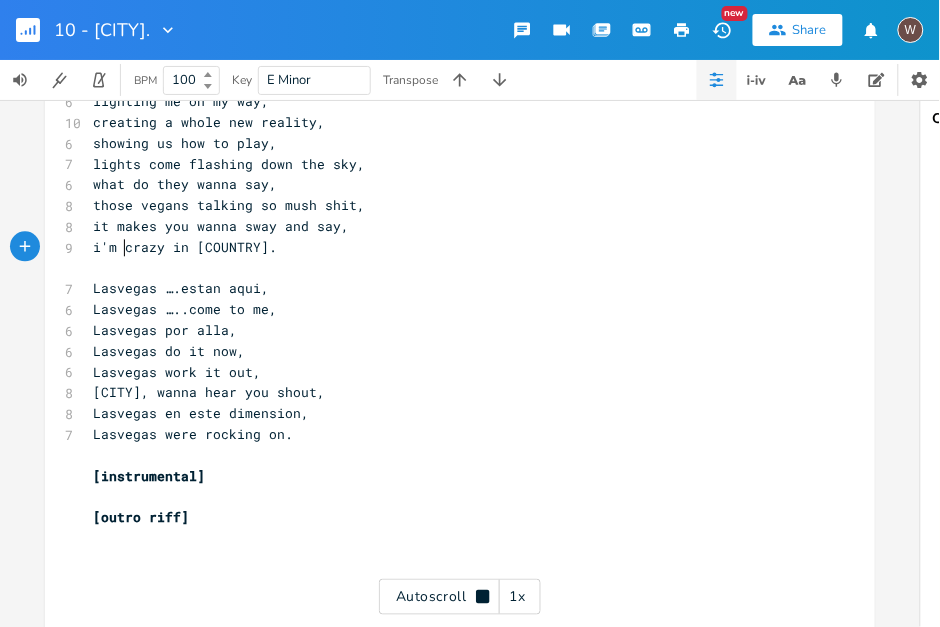 type 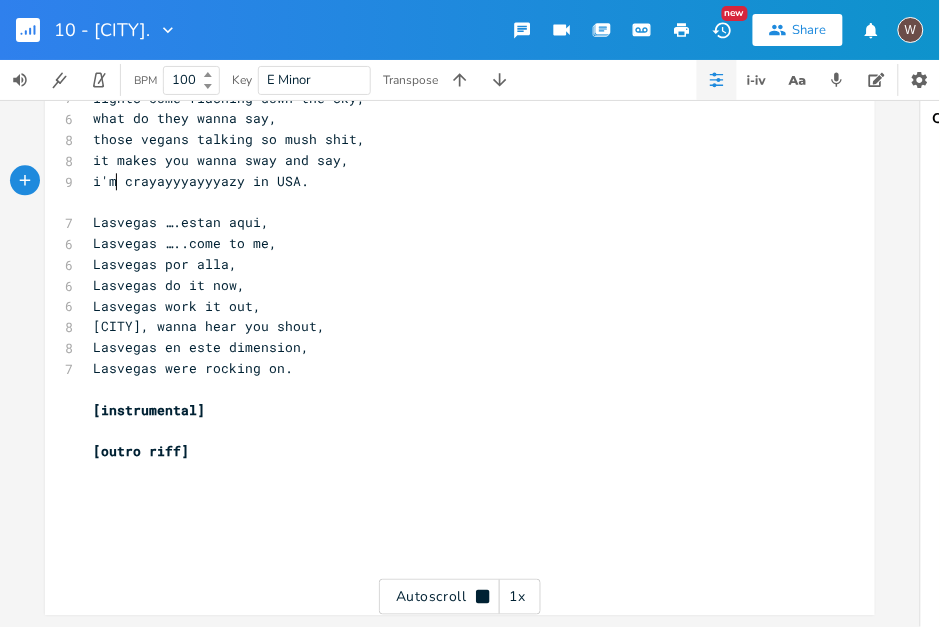 scroll, scrollTop: 820, scrollLeft: 0, axis: vertical 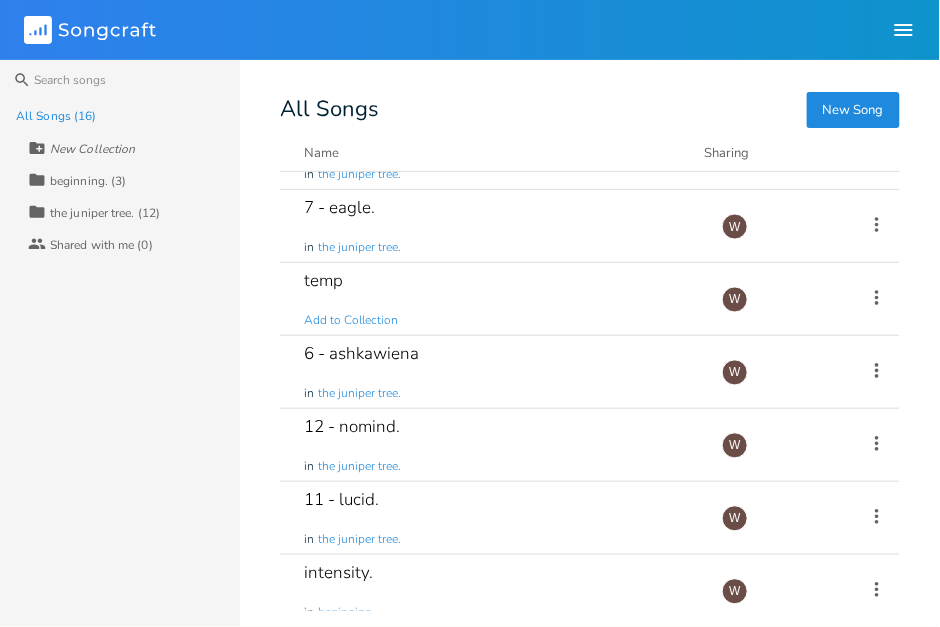 click on "11 - lucid. in the juniper tree." at bounding box center [501, 518] 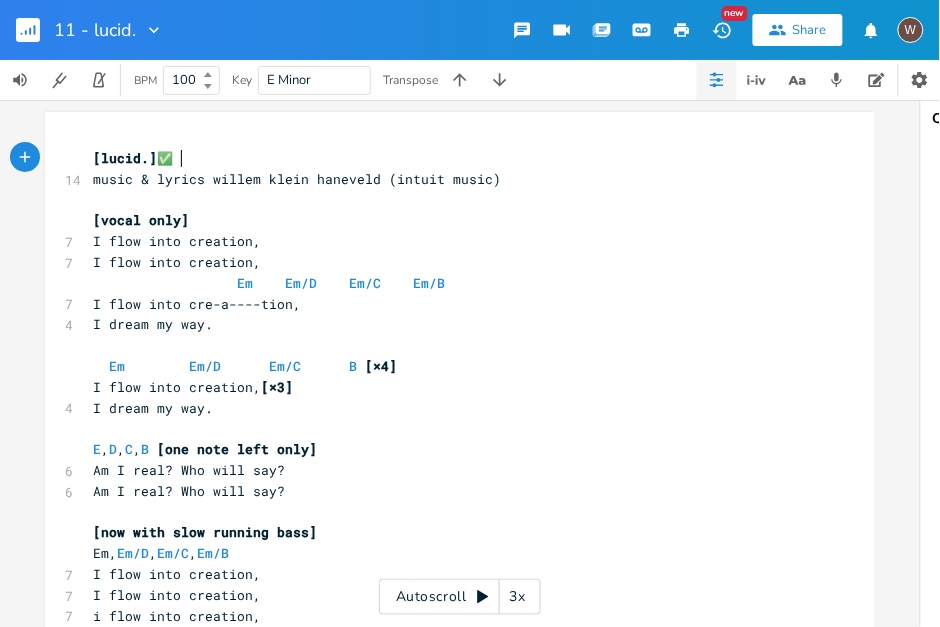 click on "3x" at bounding box center [518, 597] 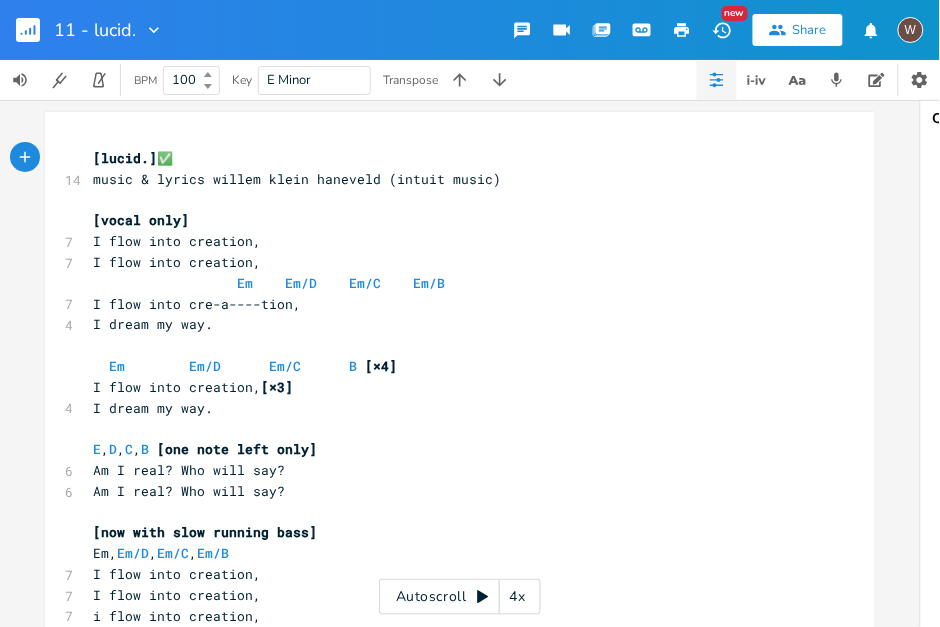 click on "4x" at bounding box center [518, 597] 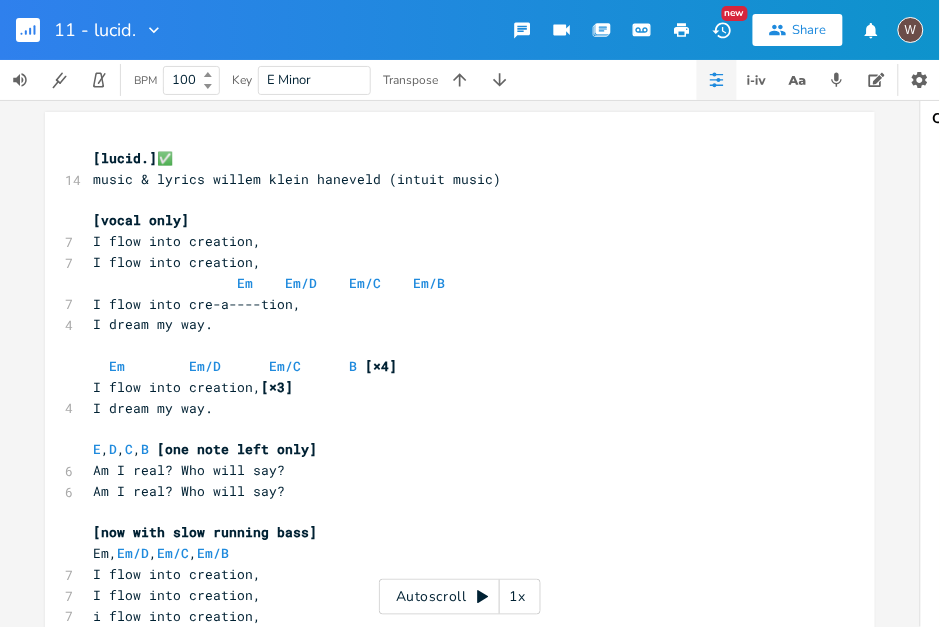 click on "Autoscroll 1x" at bounding box center [460, 597] 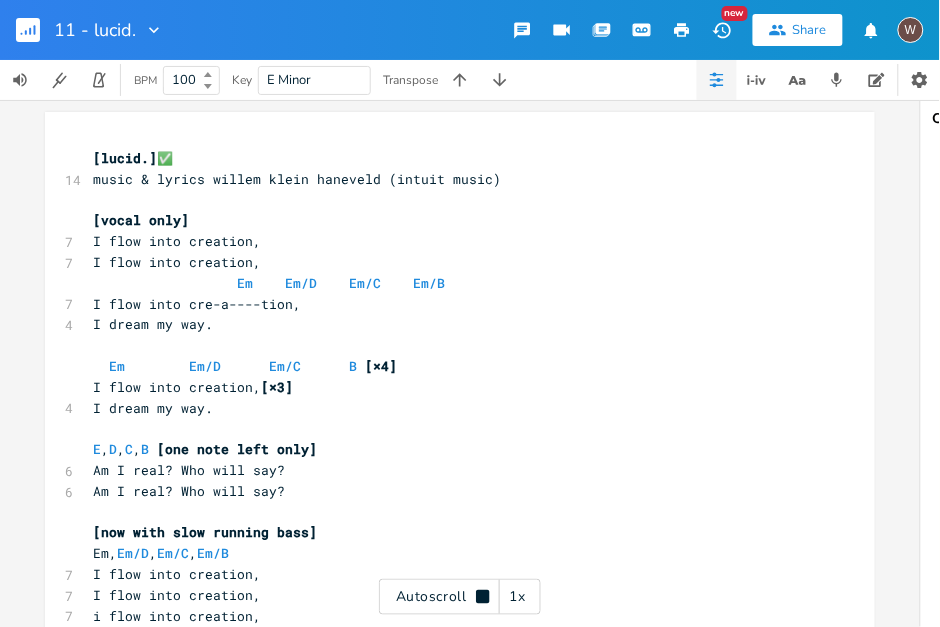 scroll, scrollTop: 0, scrollLeft: 0, axis: both 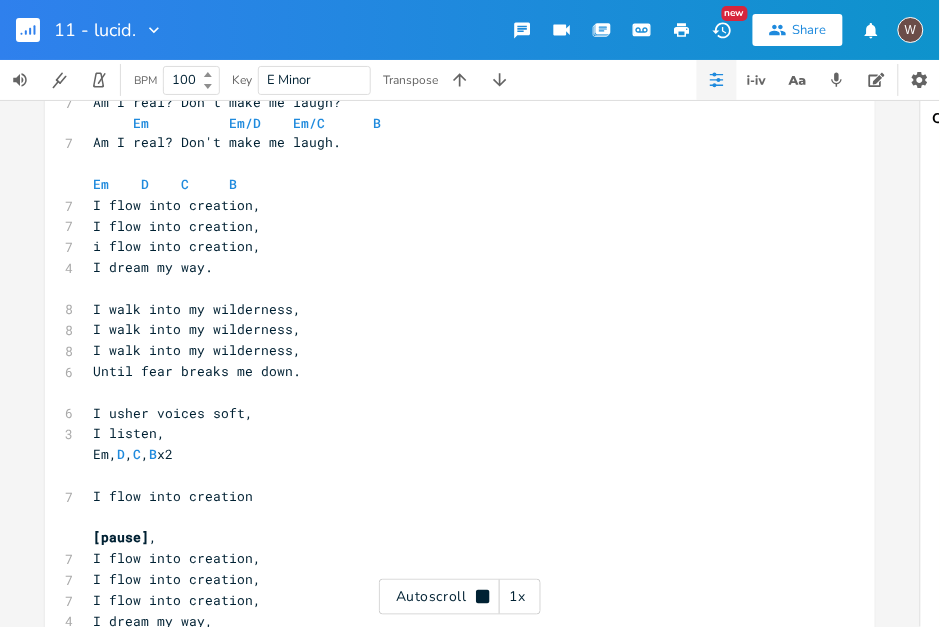 type on "I" 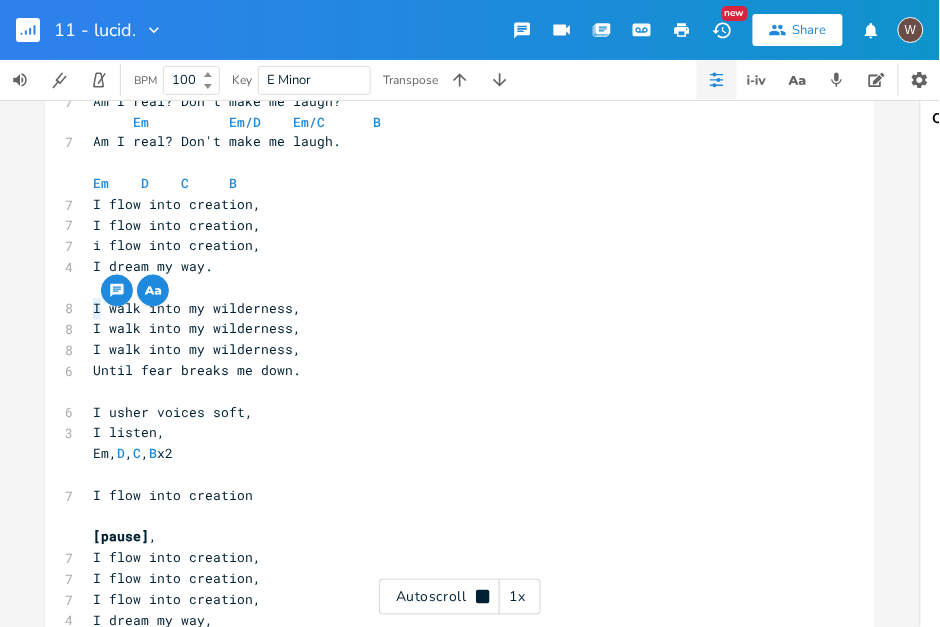 scroll, scrollTop: 599, scrollLeft: 0, axis: vertical 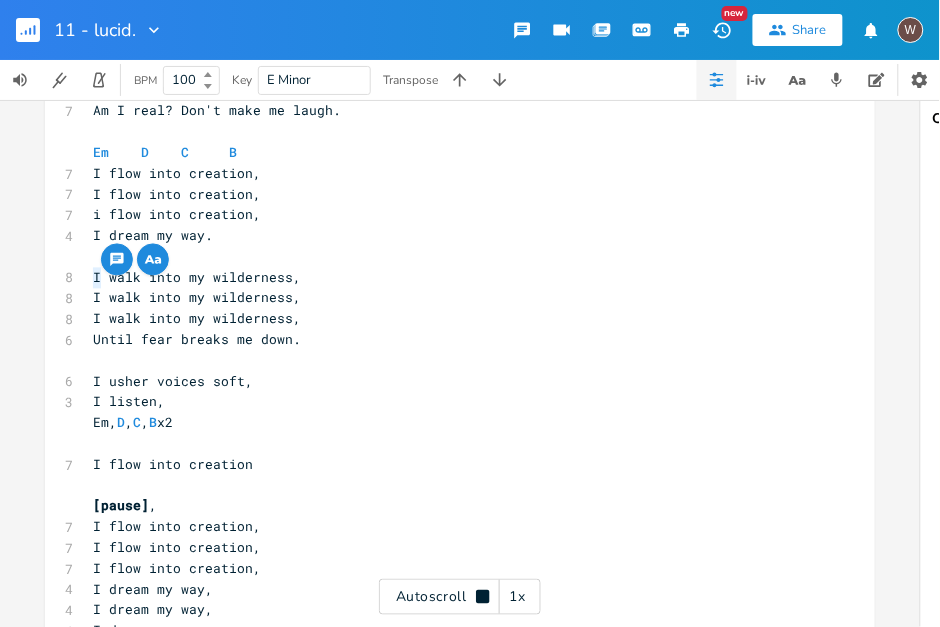 click on "Autoscroll 1x" at bounding box center (460, 597) 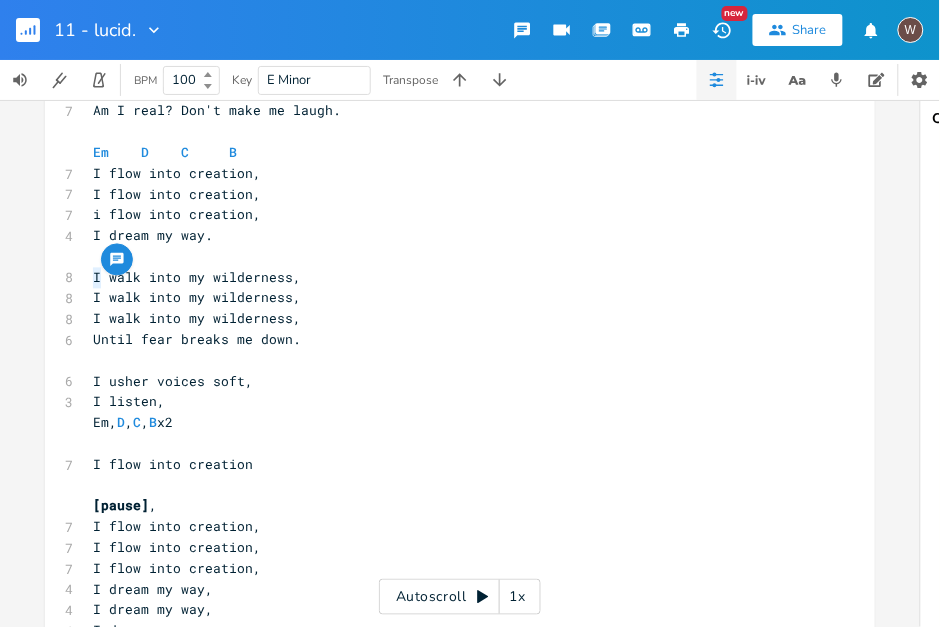 click on "​" at bounding box center [450, 361] 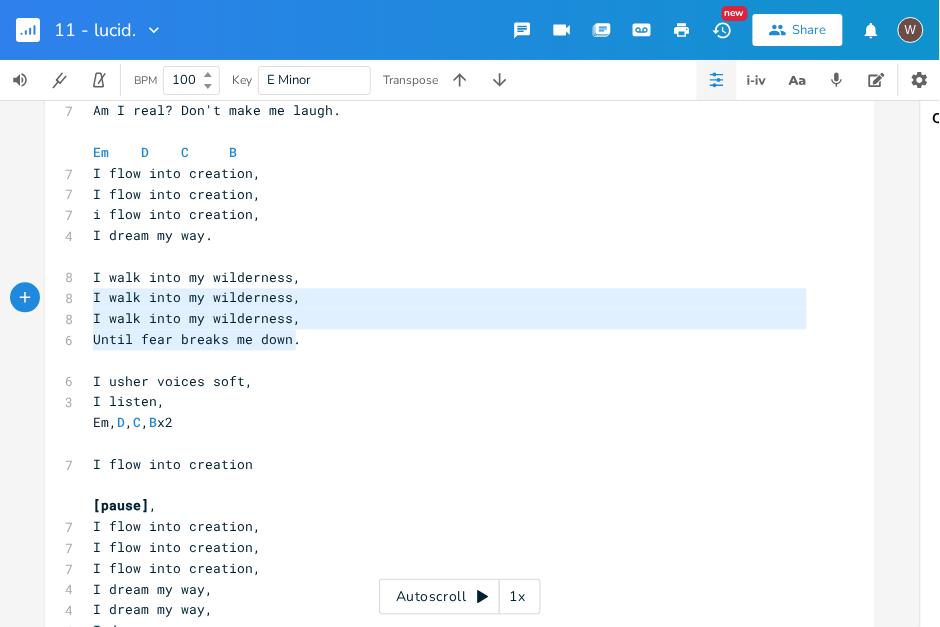 type on "I walk into my wilderness,
I walk into my wilderness,
I walk into my wilderness,
Until fear breaks me down." 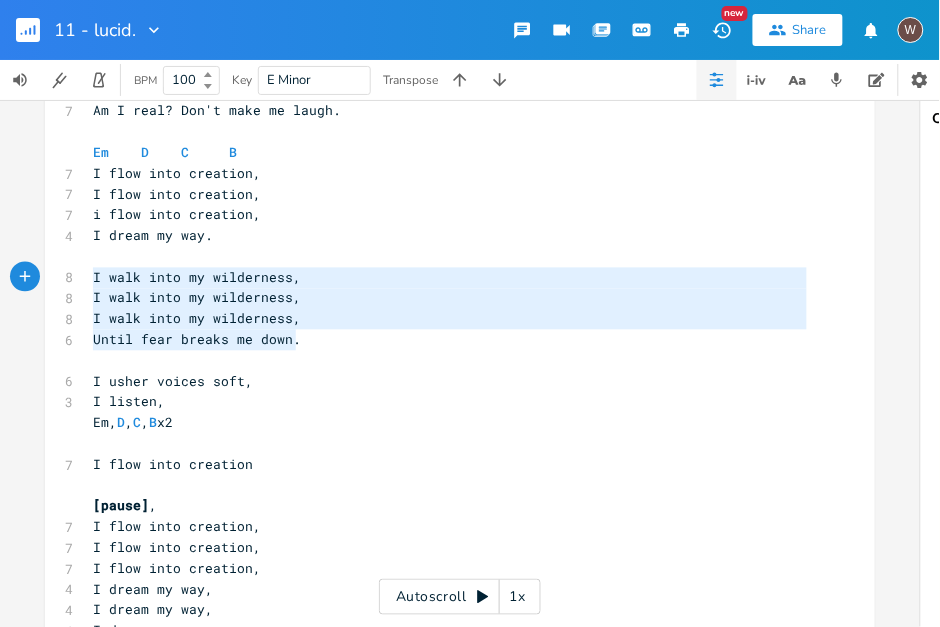 drag, startPoint x: 360, startPoint y: 345, endPoint x: 75, endPoint y: 280, distance: 292.31833 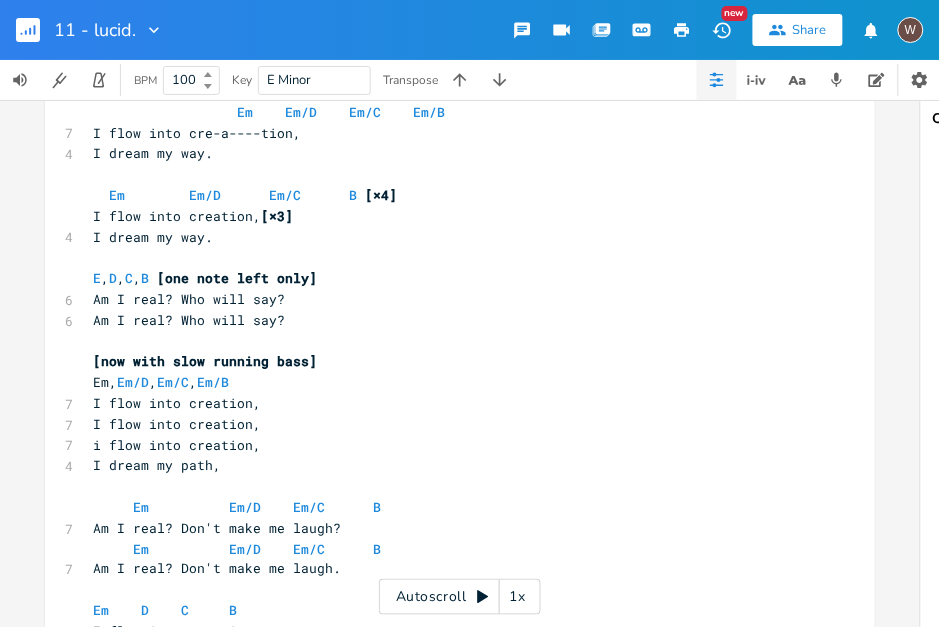 scroll, scrollTop: 400, scrollLeft: 0, axis: vertical 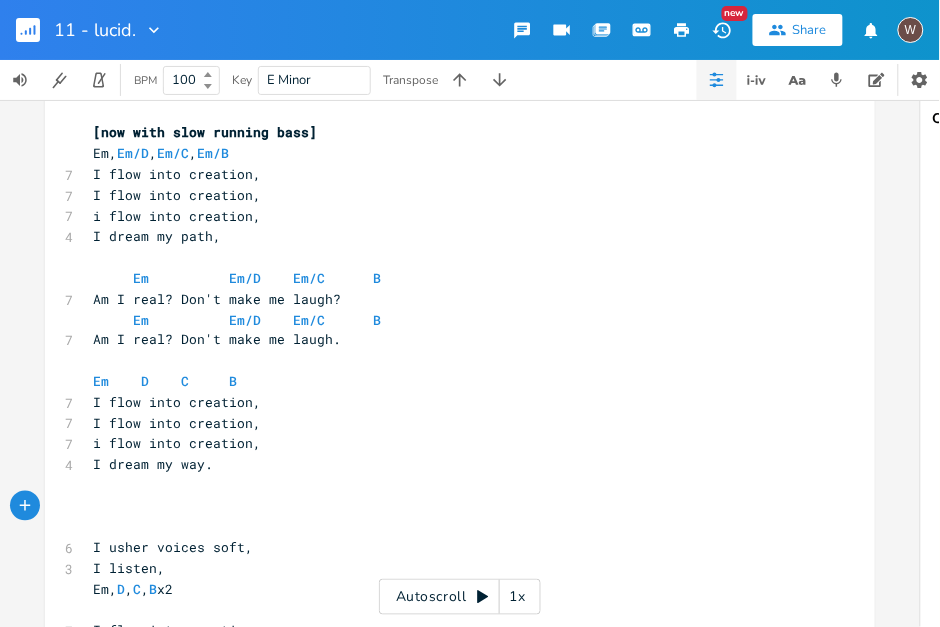 click on "​" at bounding box center [450, 361] 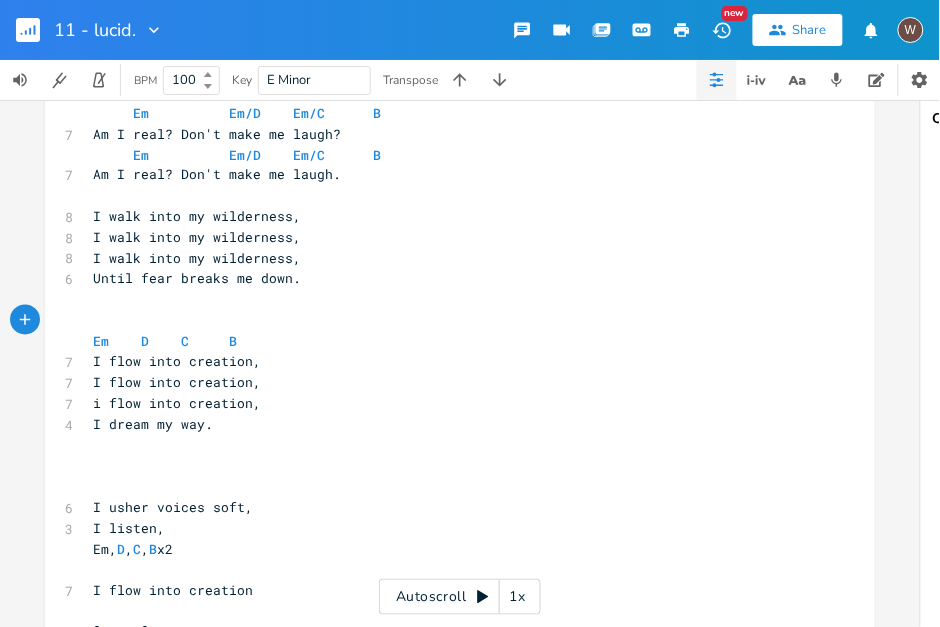 scroll, scrollTop: 685, scrollLeft: 0, axis: vertical 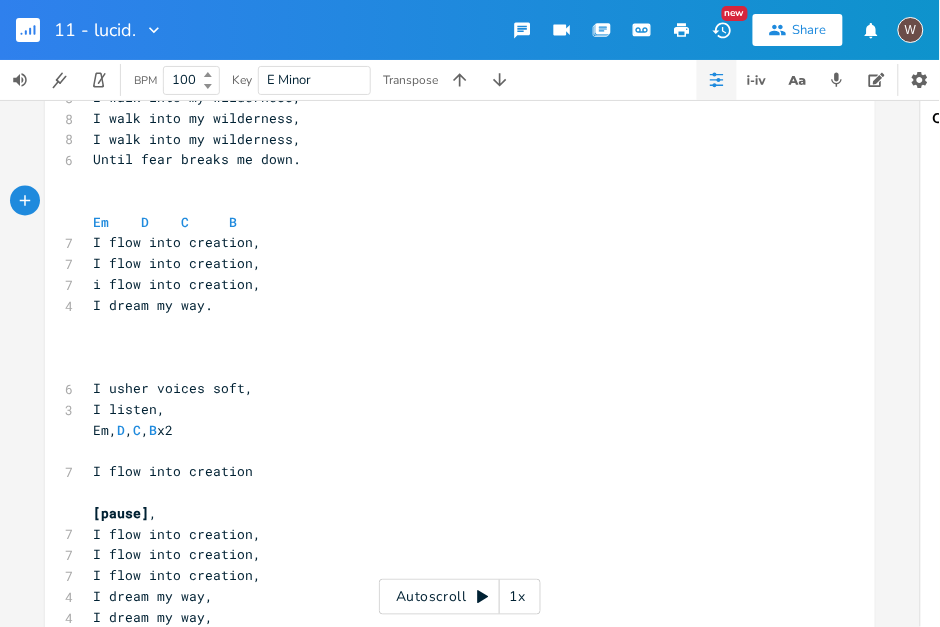 click on "​" at bounding box center (450, 346) 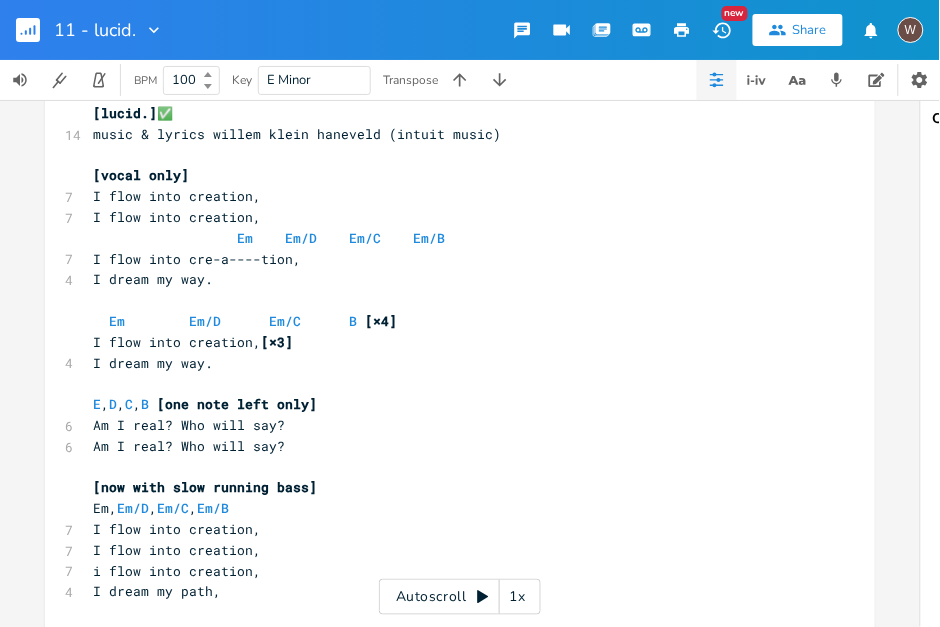 scroll, scrollTop: 0, scrollLeft: 0, axis: both 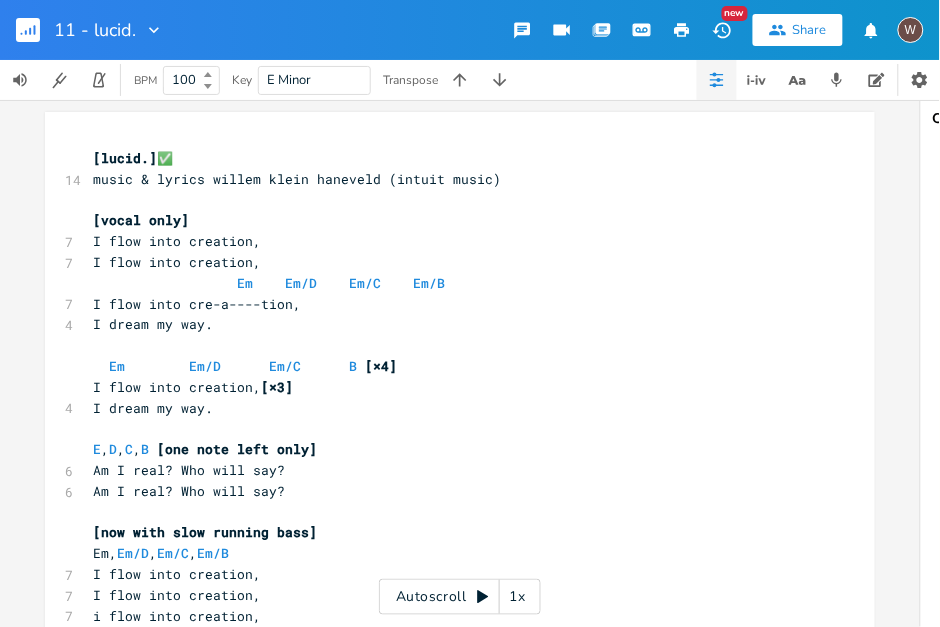 click on "Autoscroll 1x" at bounding box center [460, 597] 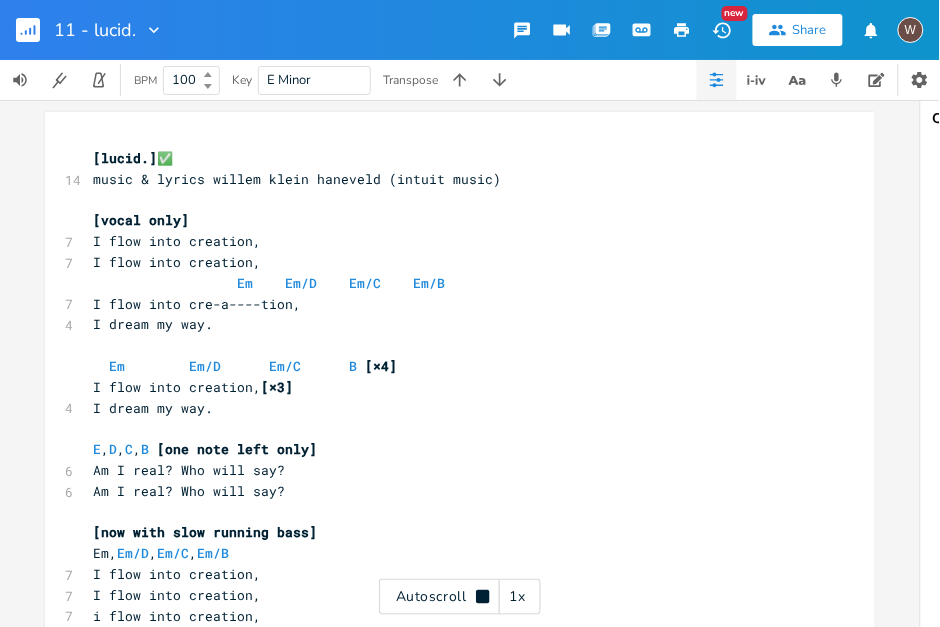 scroll, scrollTop: 0, scrollLeft: 0, axis: both 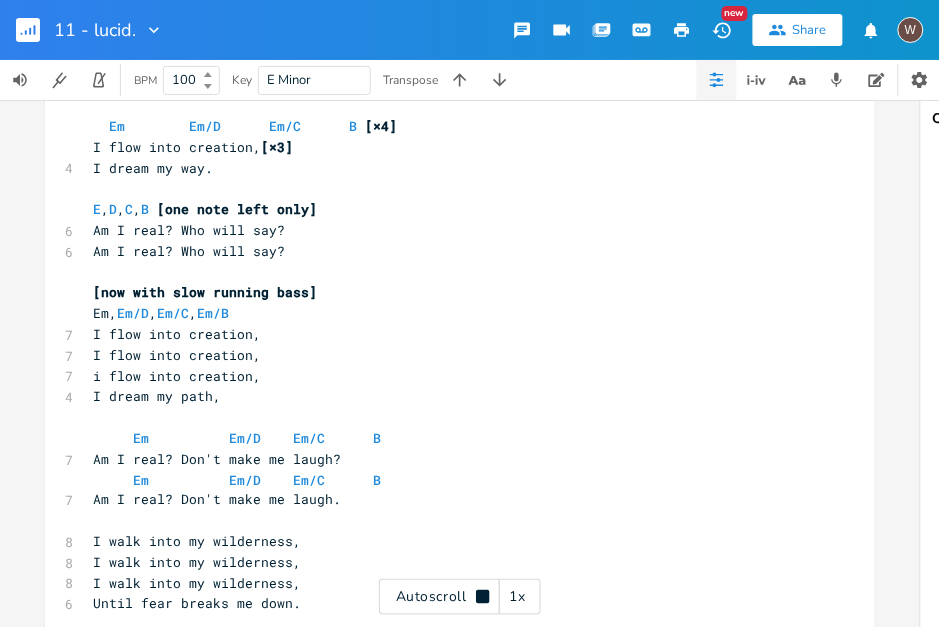 click on "Autoscroll 1x" at bounding box center (460, 597) 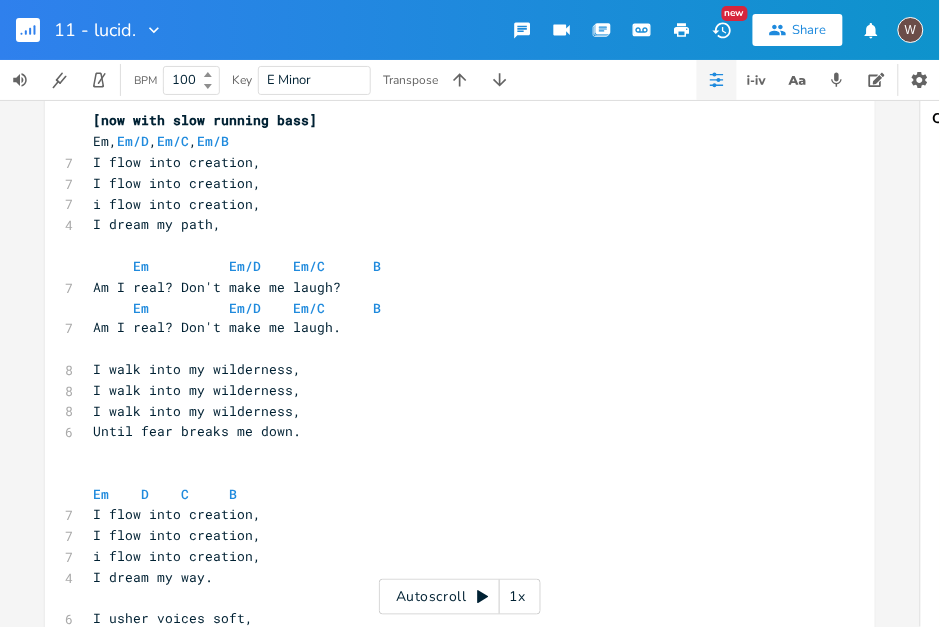 scroll, scrollTop: 413, scrollLeft: 0, axis: vertical 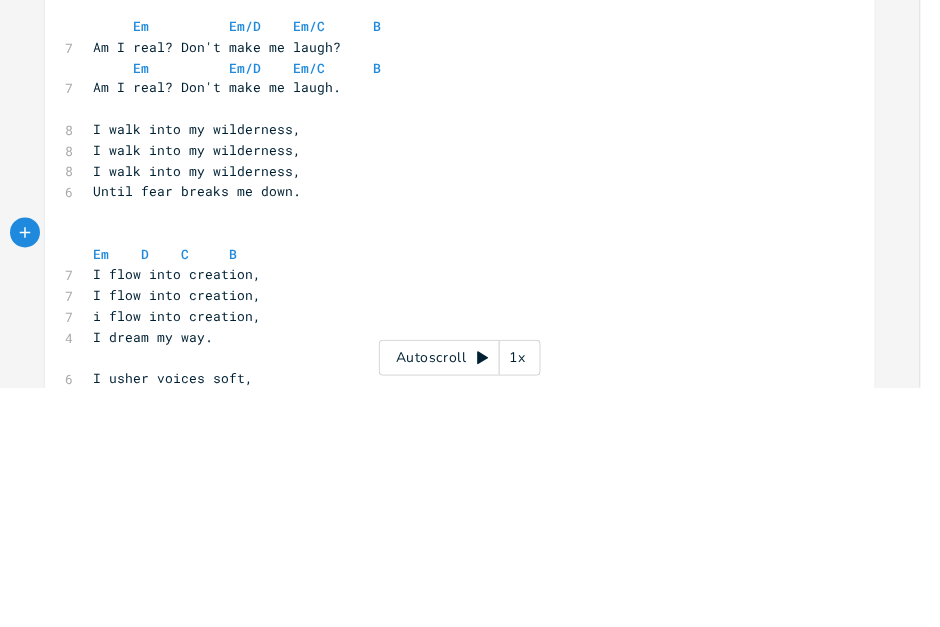 click on "I flow into creation," at bounding box center (450, 514) 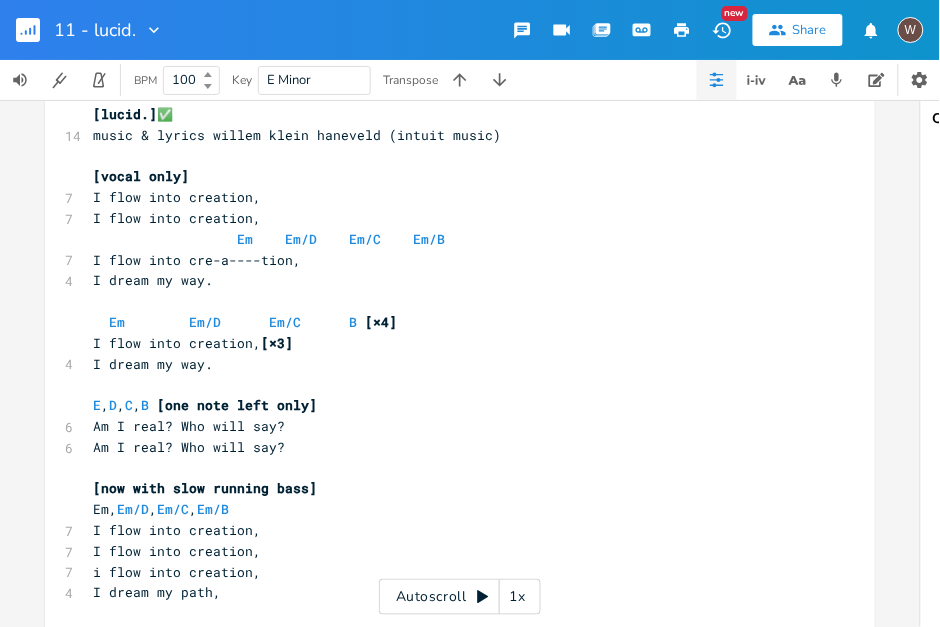 scroll, scrollTop: 171, scrollLeft: 0, axis: vertical 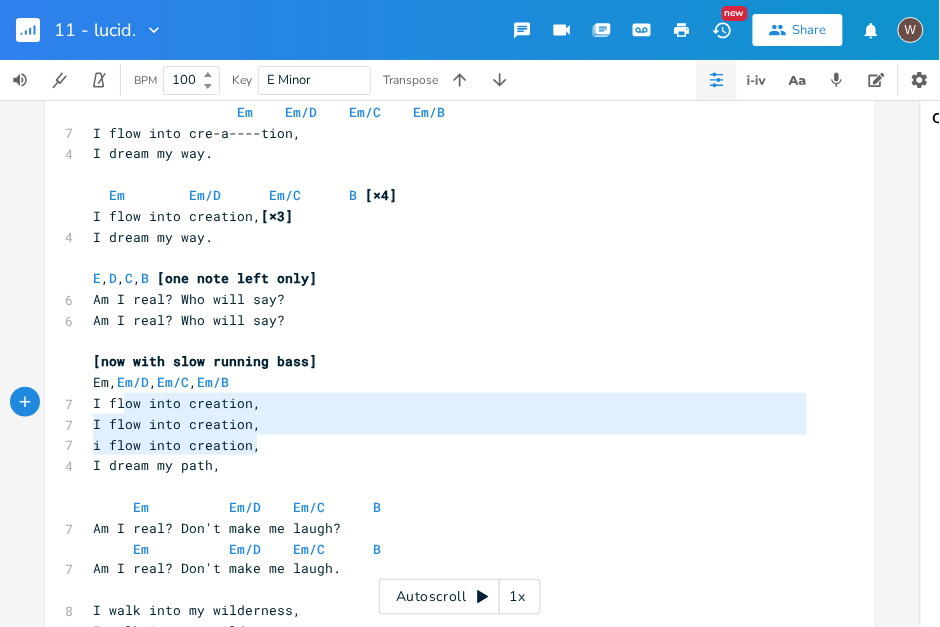 type on "I flow into creation,
I flow into creation,
i flow into creation," 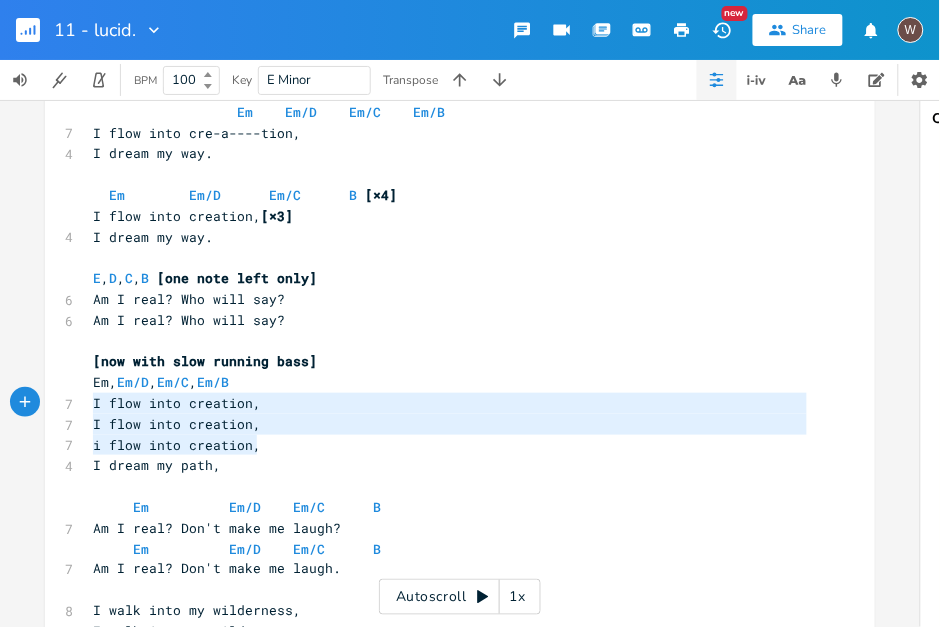 drag, startPoint x: 276, startPoint y: 445, endPoint x: 86, endPoint y: 395, distance: 196.46883 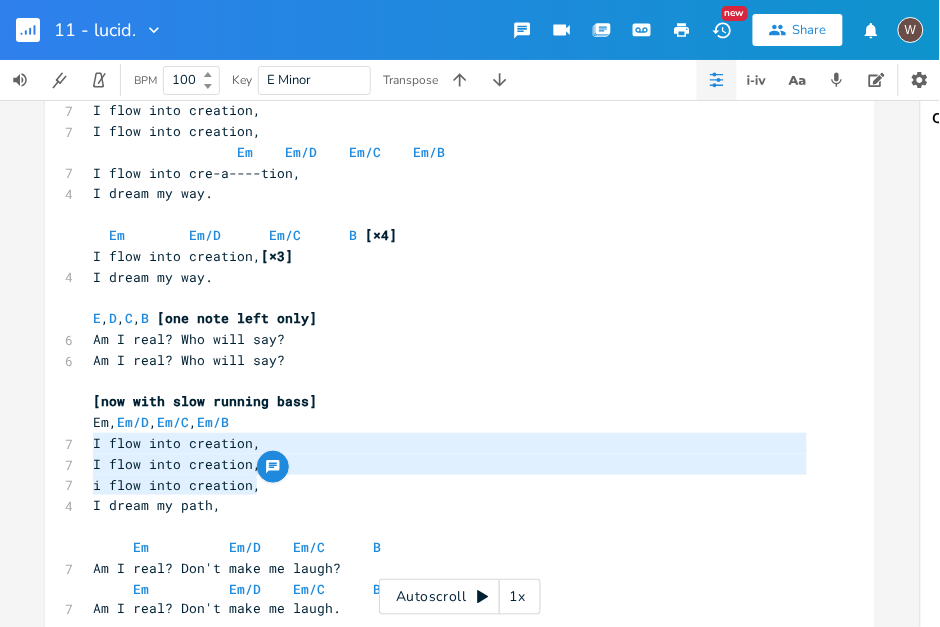 scroll, scrollTop: 57, scrollLeft: 0, axis: vertical 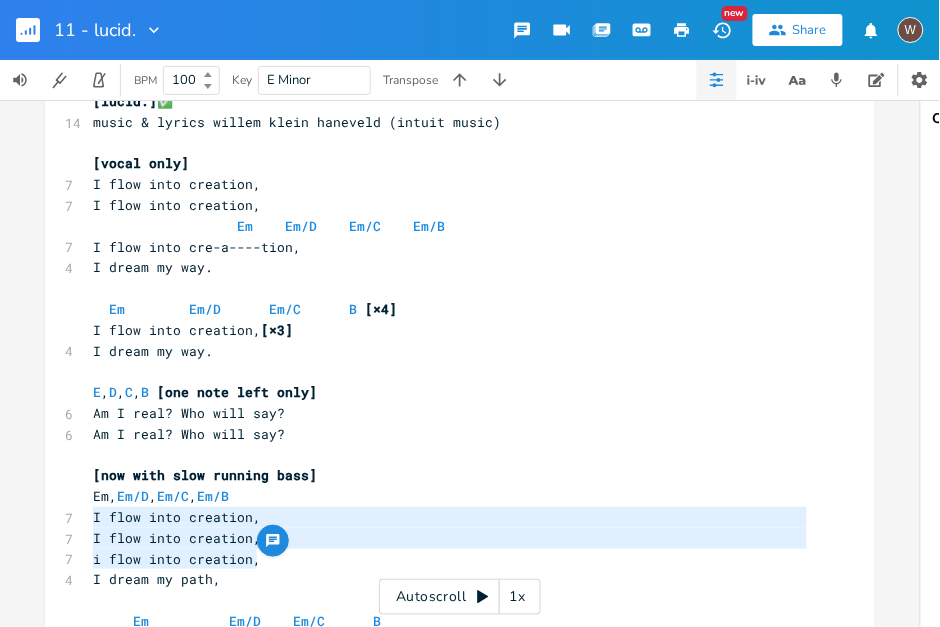 click on "I flow into creation,  [×3]" at bounding box center (193, 330) 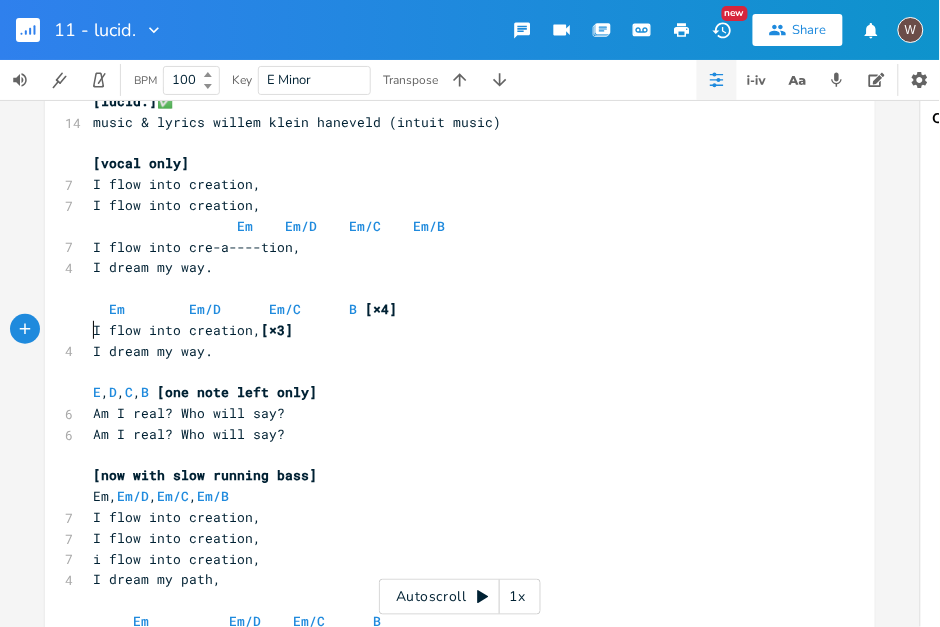 paste on "I flow into creation, [×3]" 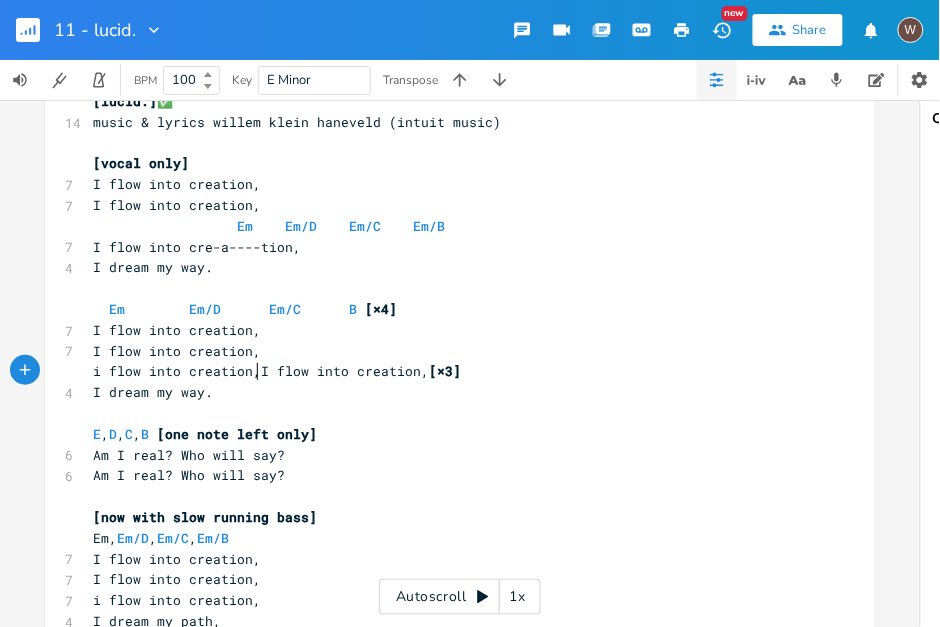 type on "I flow into creation, [×3]" 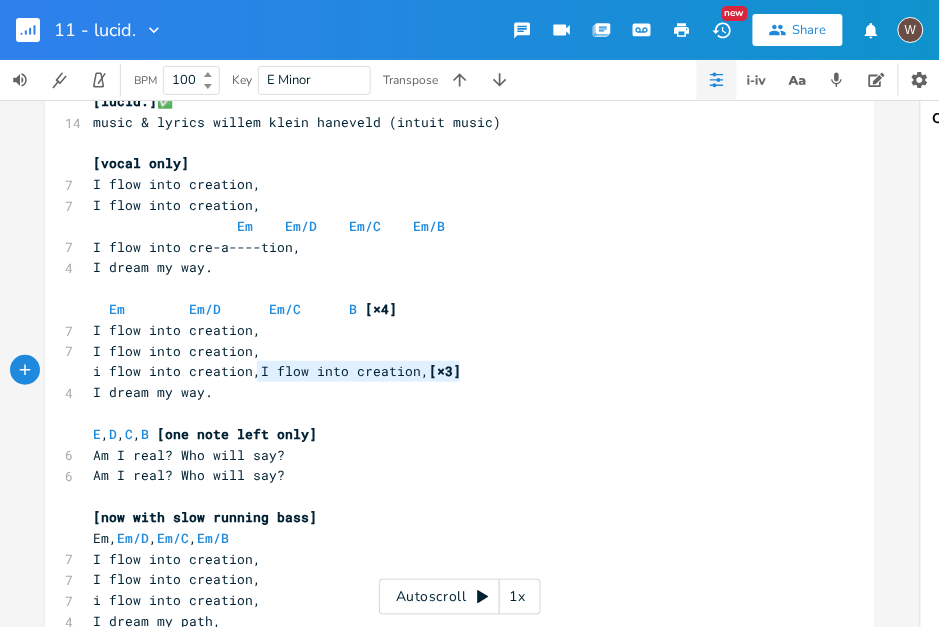 click on "I flow into creation,  [×3]" at bounding box center (450, 371) 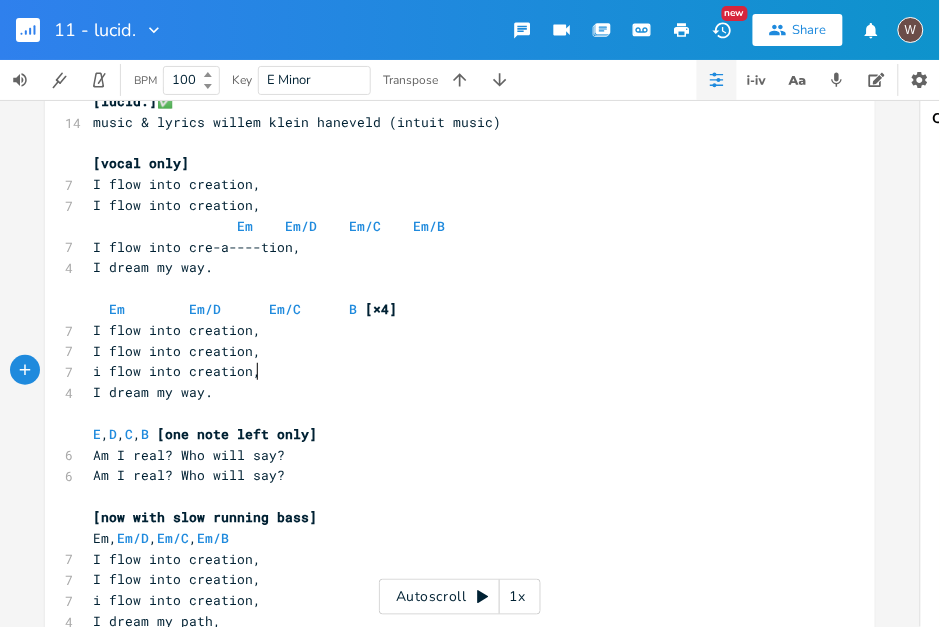 scroll, scrollTop: 114, scrollLeft: 0, axis: vertical 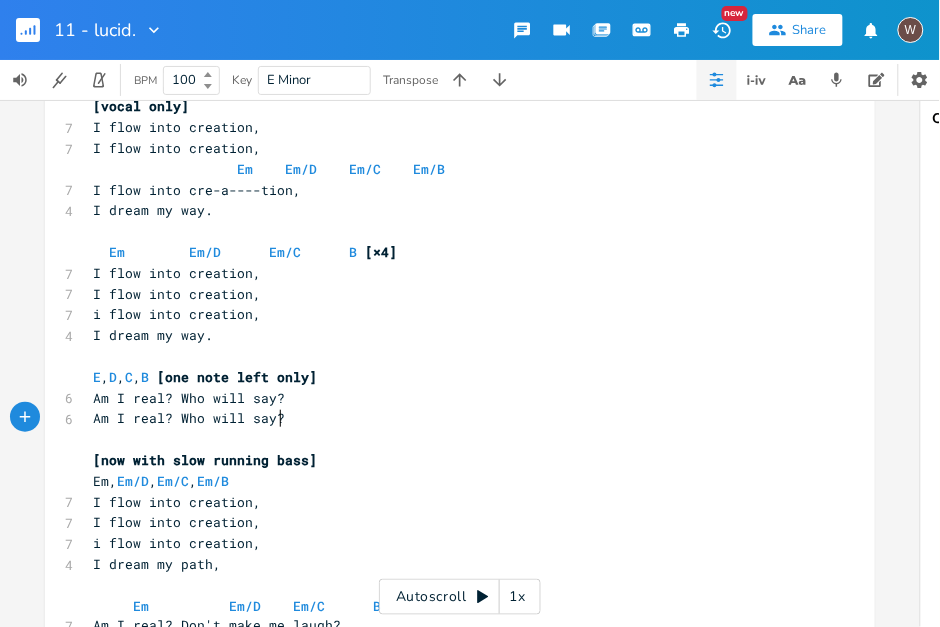click on "Am I real? Who will say?" at bounding box center (450, 418) 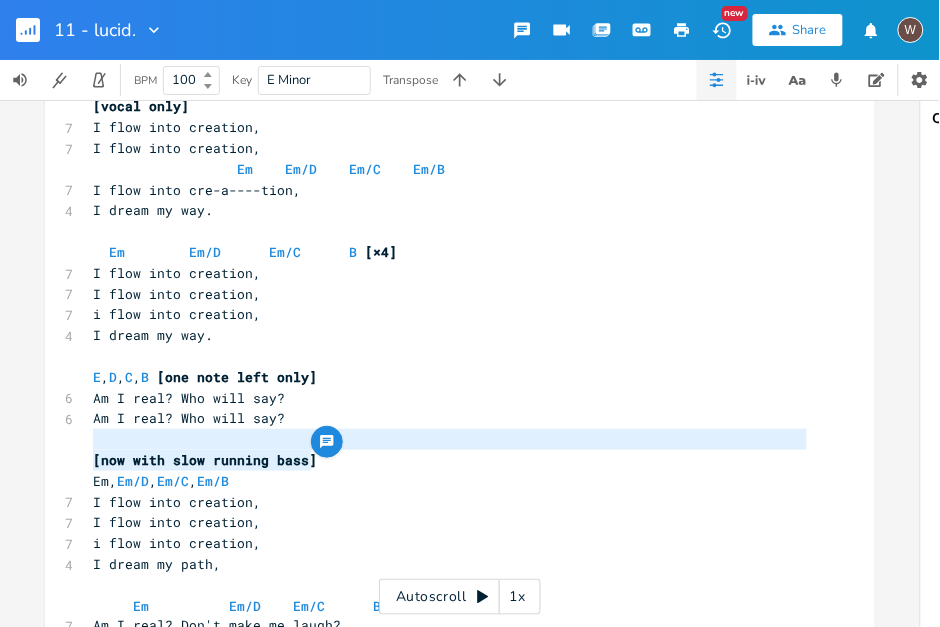 type on "[now with slow running bass]" 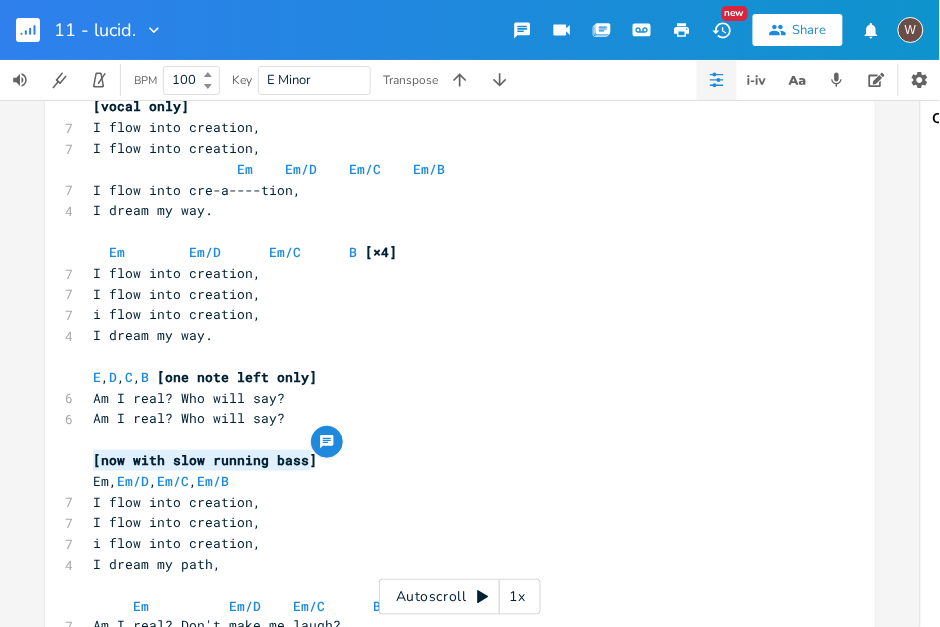 drag, startPoint x: 310, startPoint y: 459, endPoint x: 90, endPoint y: 453, distance: 220.0818 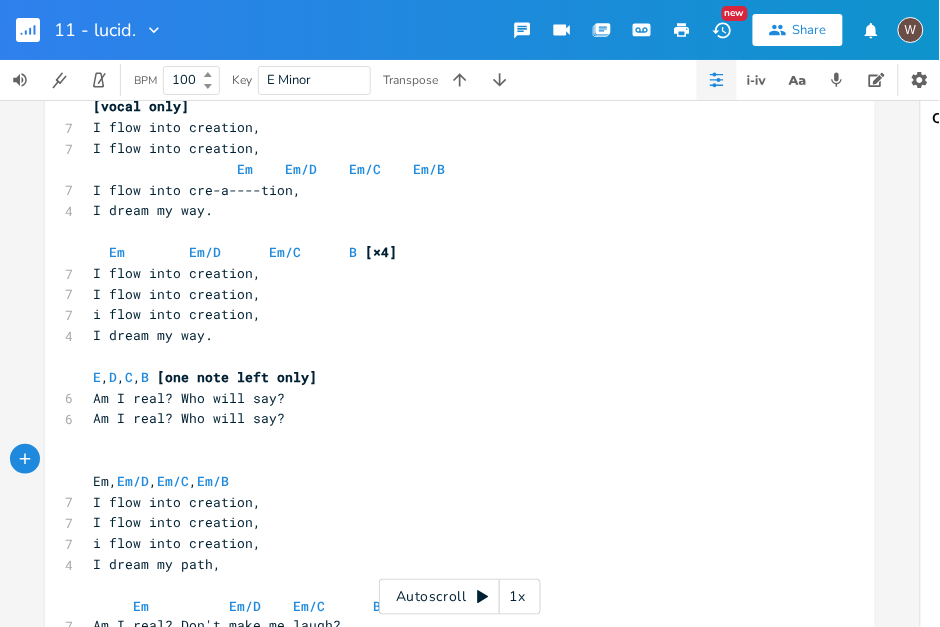 click on "​" at bounding box center (450, 231) 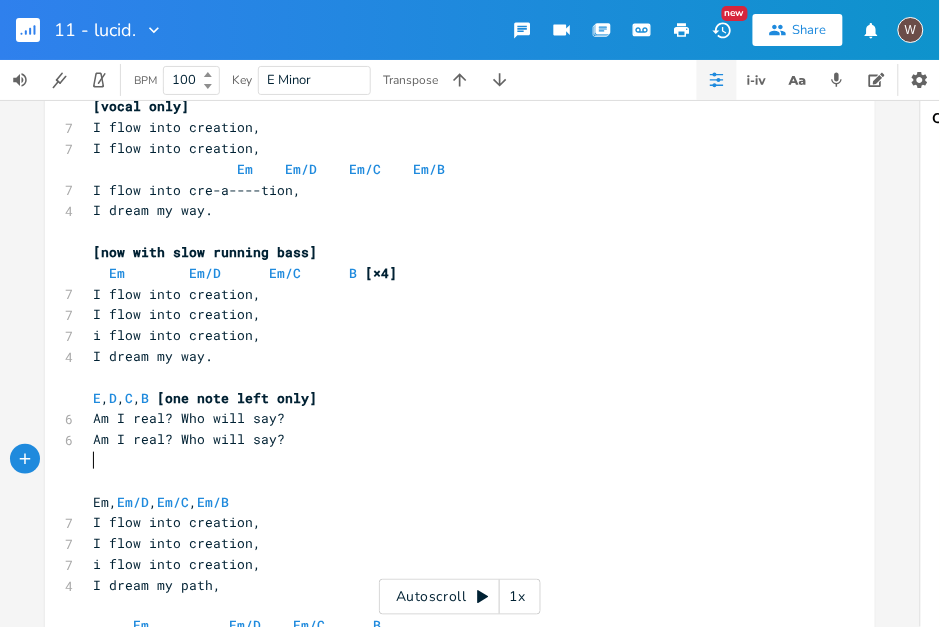 click on "​" at bounding box center [450, 460] 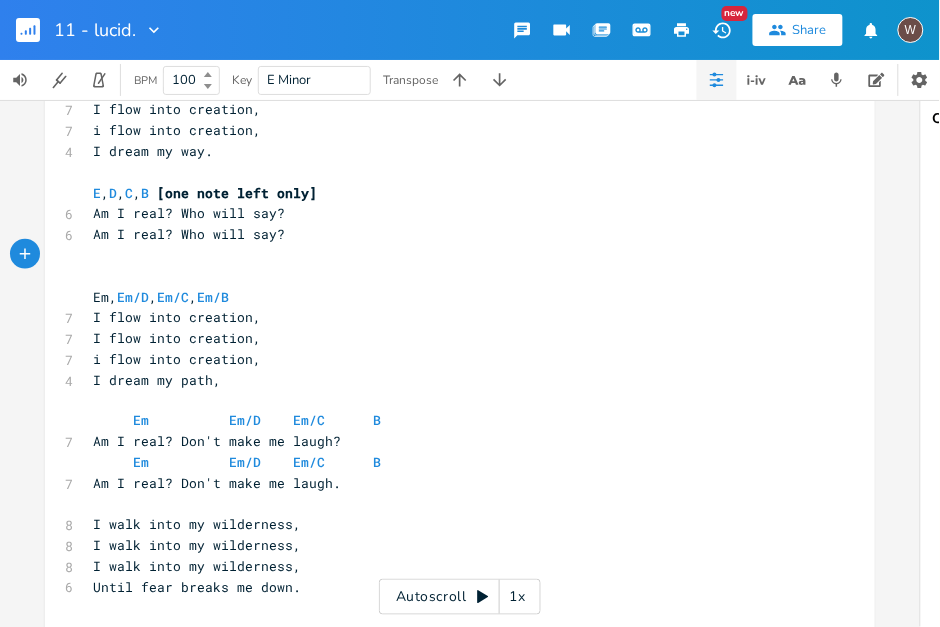 scroll, scrollTop: 342, scrollLeft: 0, axis: vertical 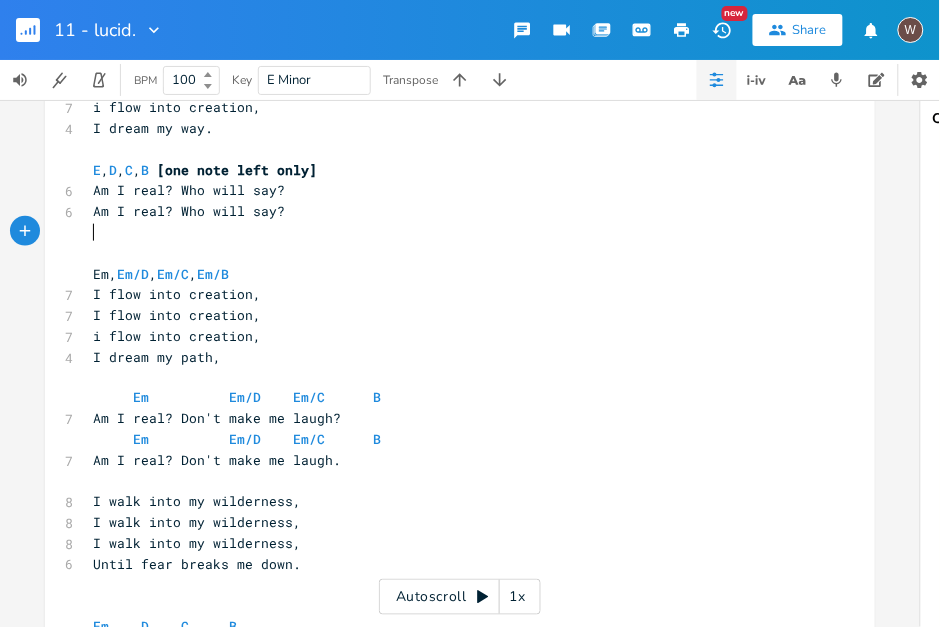 click on "​" at bounding box center [450, 253] 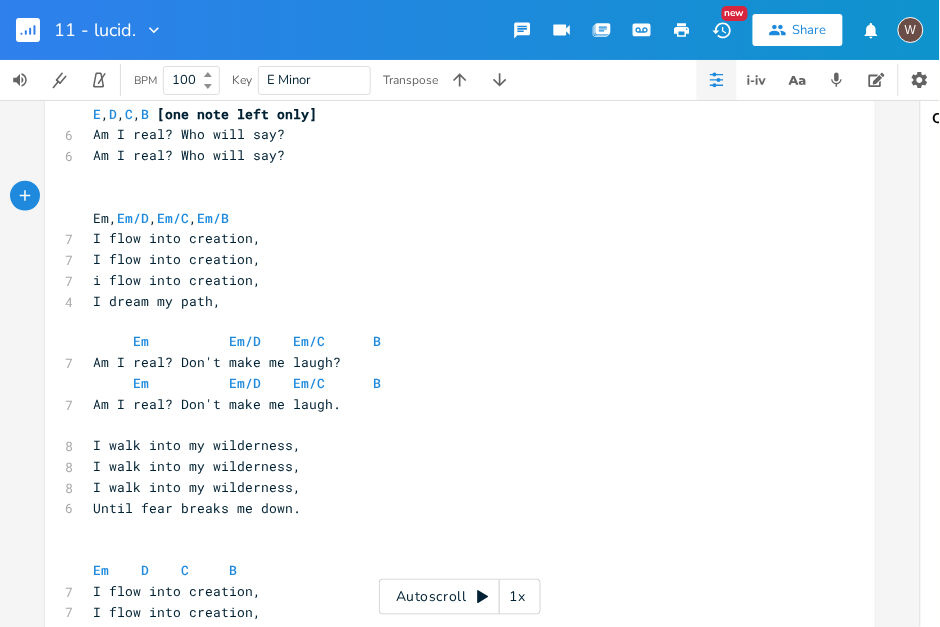 scroll, scrollTop: 400, scrollLeft: 0, axis: vertical 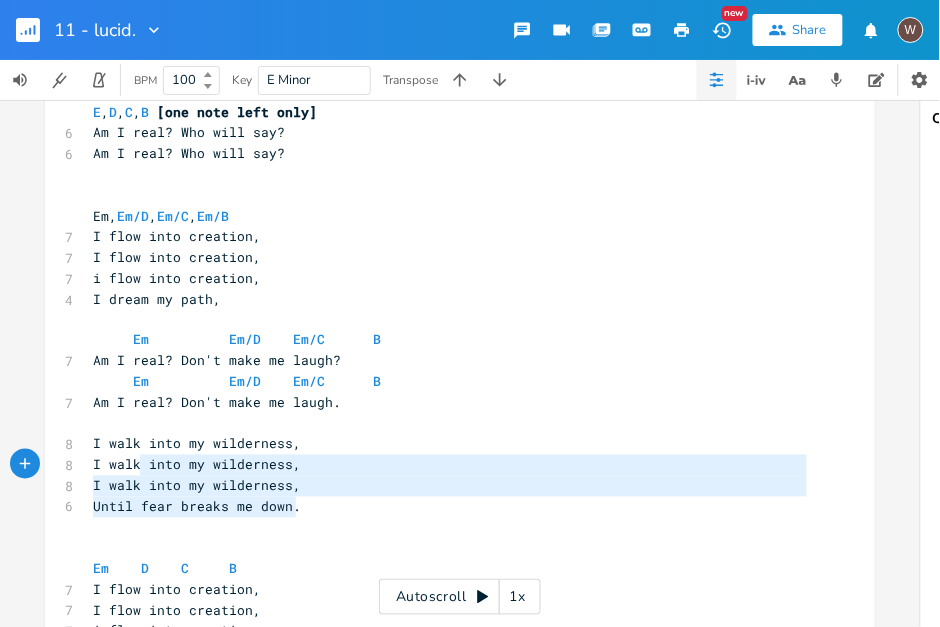 type on "I walk into my wilderness,
I walk into my wilderness,
I walk into my wilderness,
Until fear breaks me down." 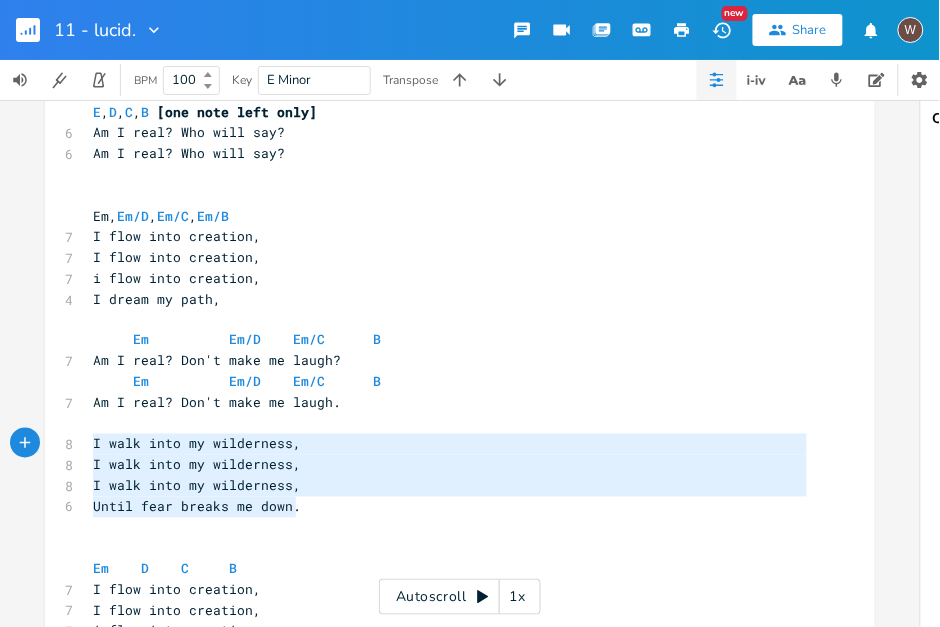 drag, startPoint x: 289, startPoint y: 508, endPoint x: 56, endPoint y: 436, distance: 243.87086 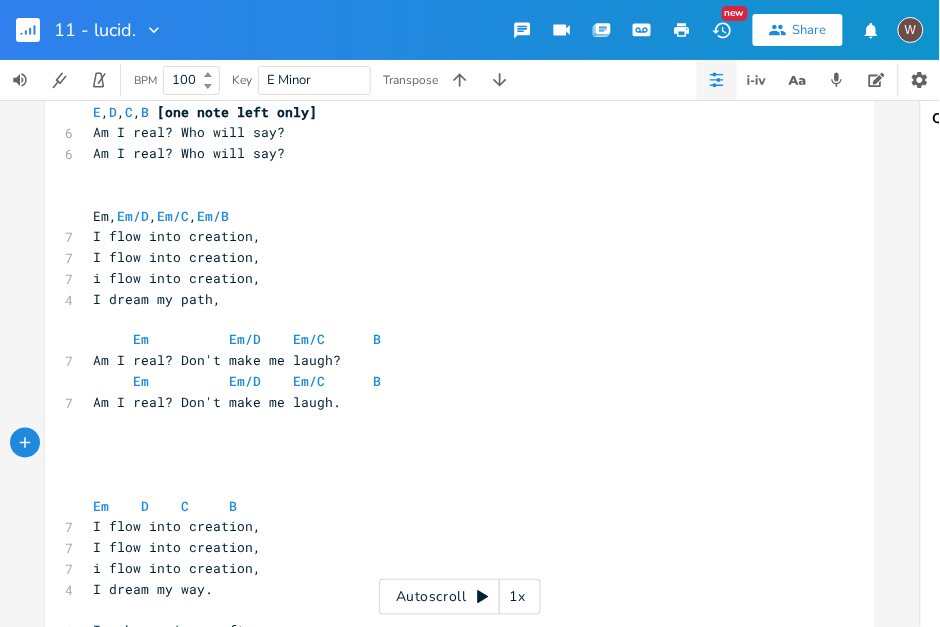 click on "​" at bounding box center (450, 195) 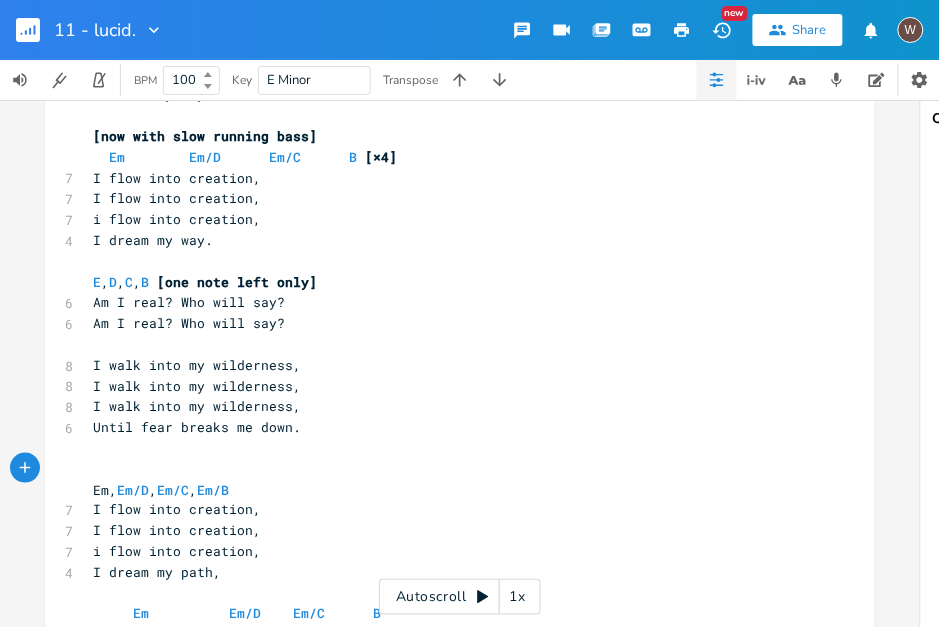 scroll, scrollTop: 228, scrollLeft: 0, axis: vertical 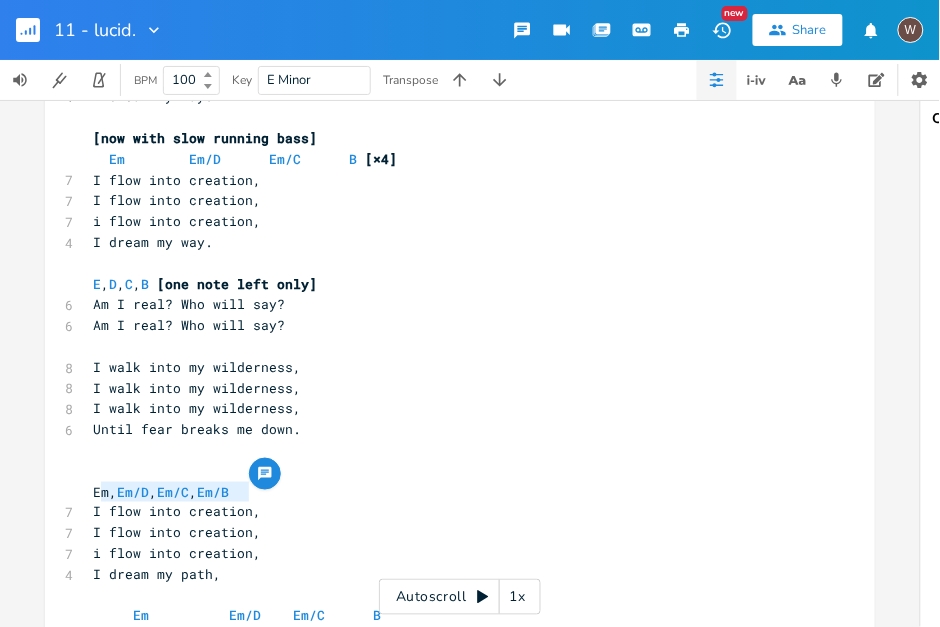 type on "Em, Em/D, Em/C, Em/B" 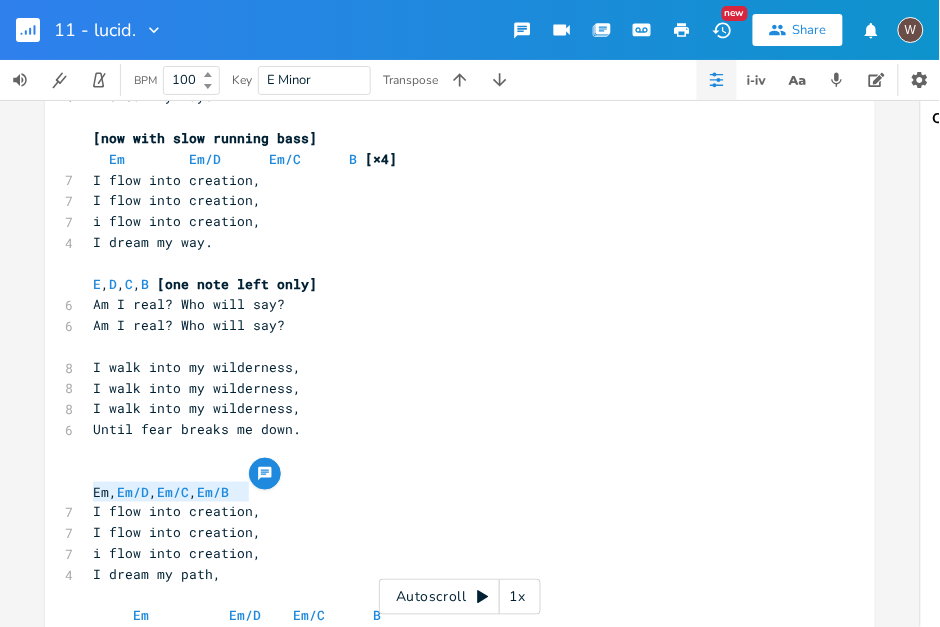 drag, startPoint x: 248, startPoint y: 489, endPoint x: 91, endPoint y: 484, distance: 157.0796 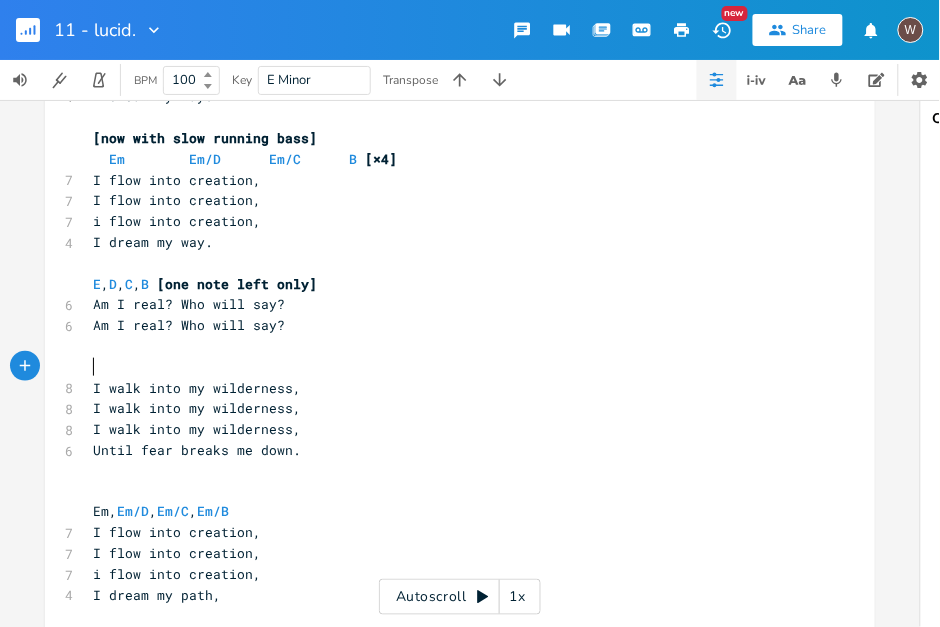 paste on "E, D, C, B [one note left only]" 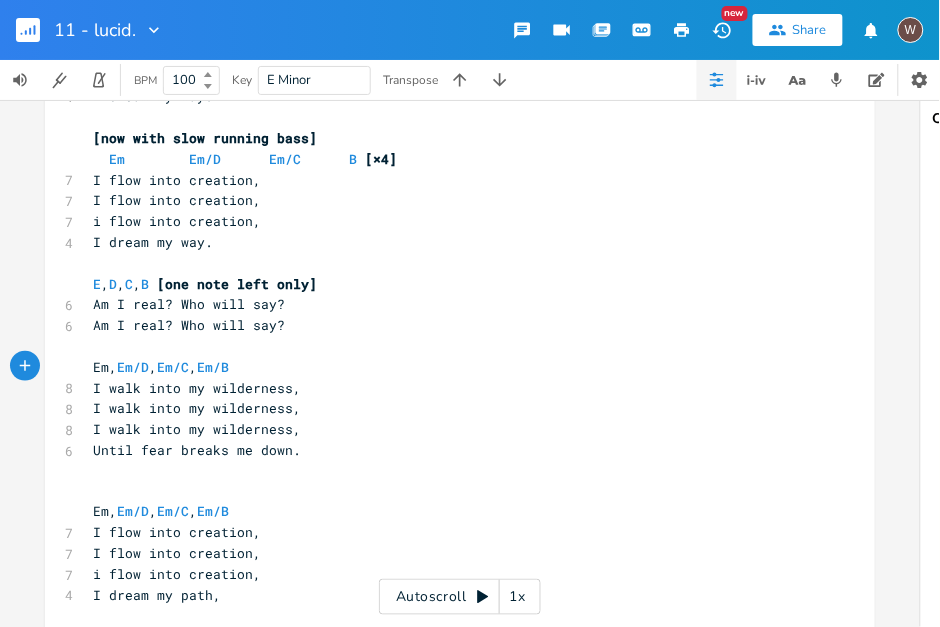 click on "E ,  D ,  C ,  B   [one note left only]" at bounding box center (450, 284) 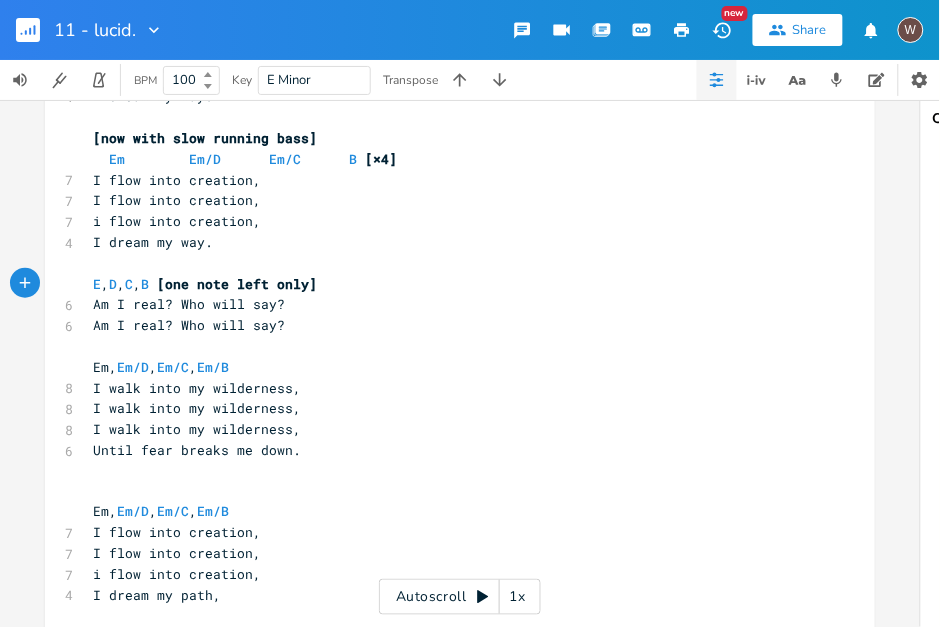 type on "E, D, C, B [one note left only]" 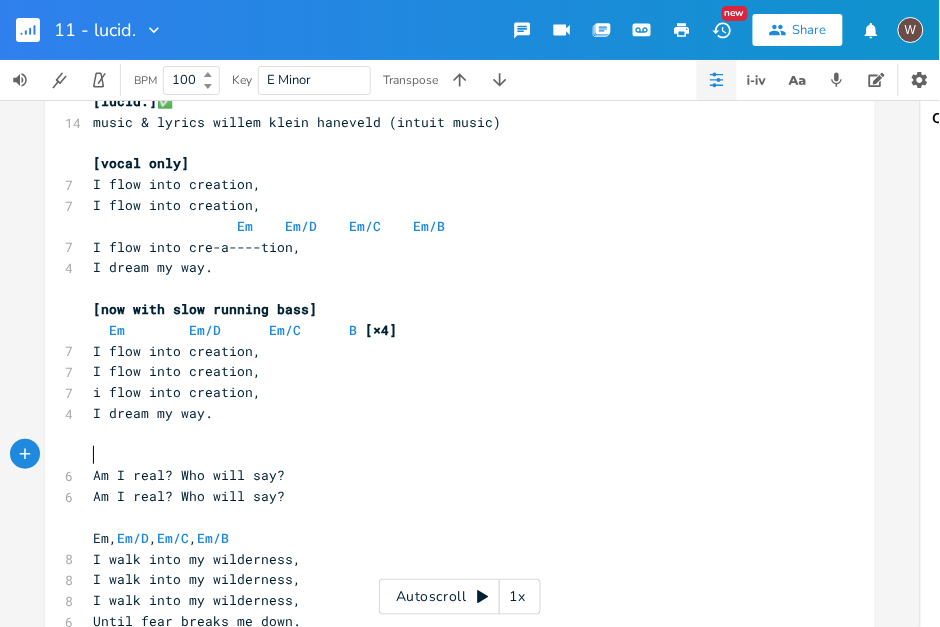 scroll, scrollTop: 0, scrollLeft: 0, axis: both 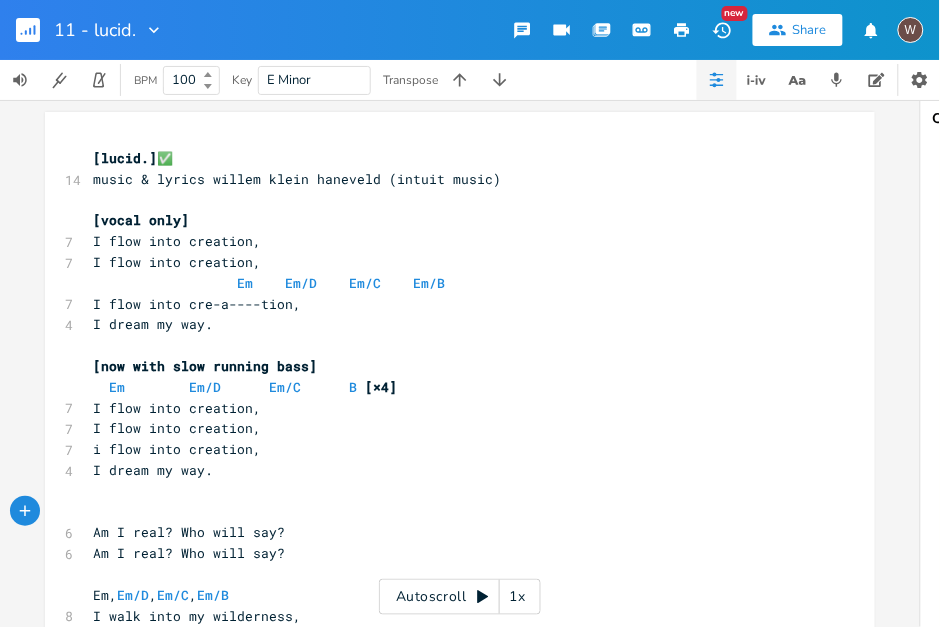 click on "I flow into creation," at bounding box center (177, 262) 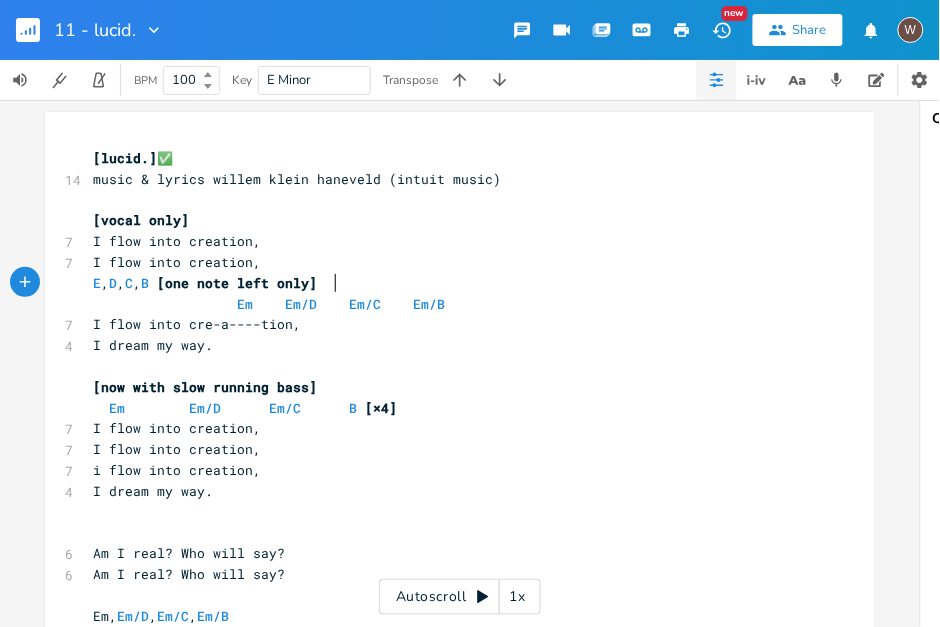 click on "E ,  D ,  C ,  B   [one note left only]" at bounding box center [450, 283] 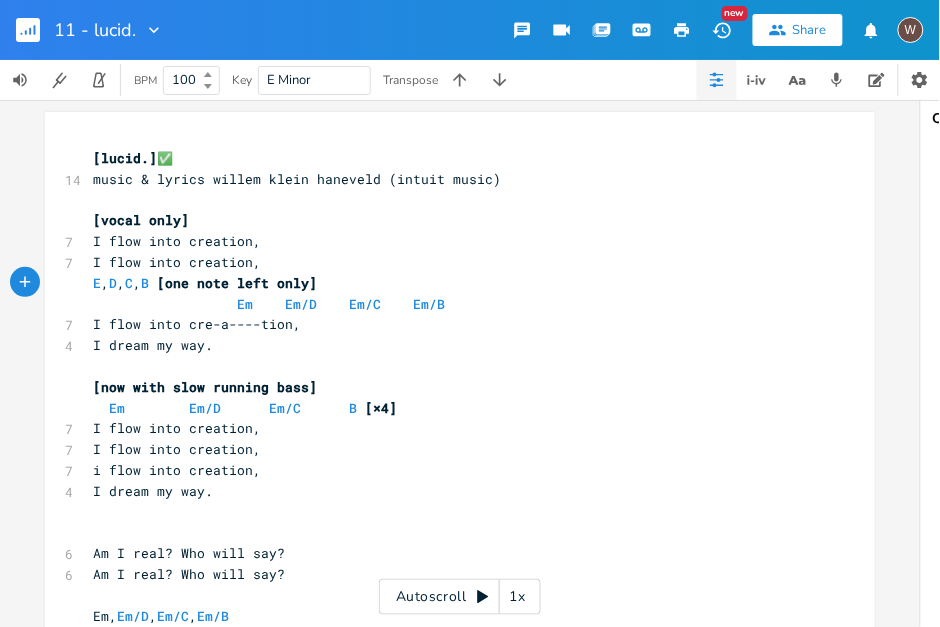 type on "E, D, C, B [one note left only]" 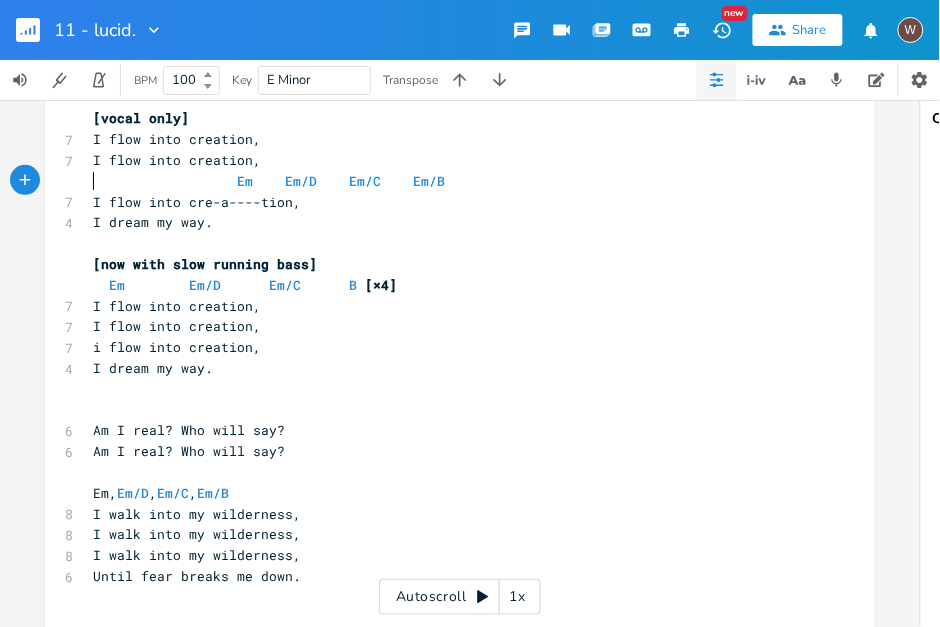 scroll, scrollTop: 114, scrollLeft: 0, axis: vertical 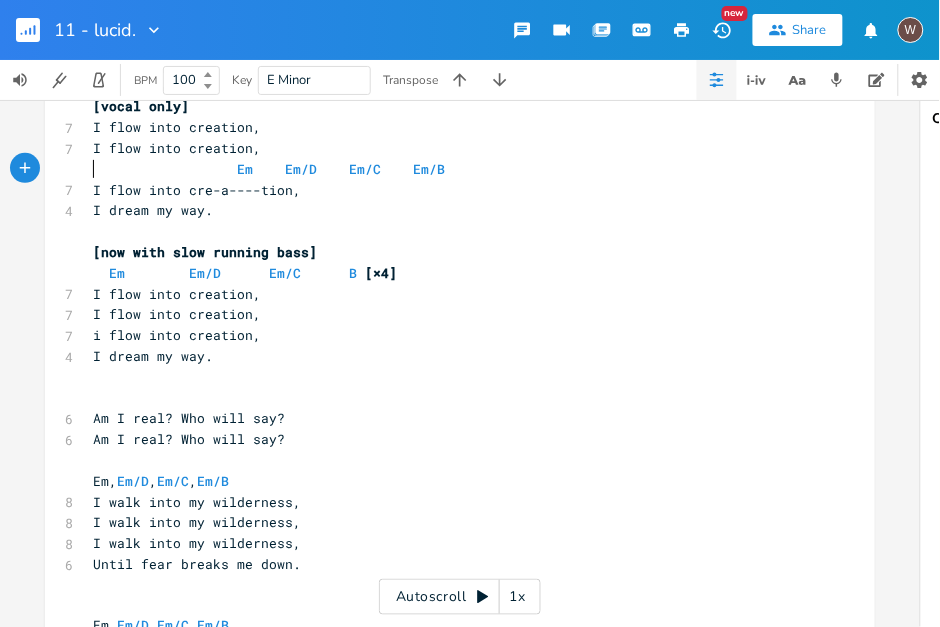 click on "​" at bounding box center (450, 377) 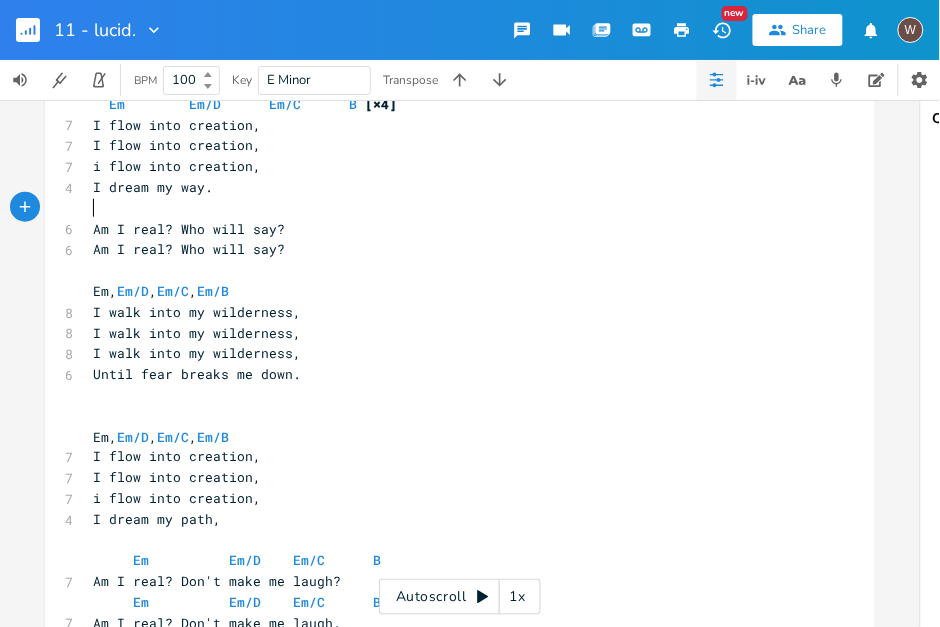 scroll, scrollTop: 285, scrollLeft: 0, axis: vertical 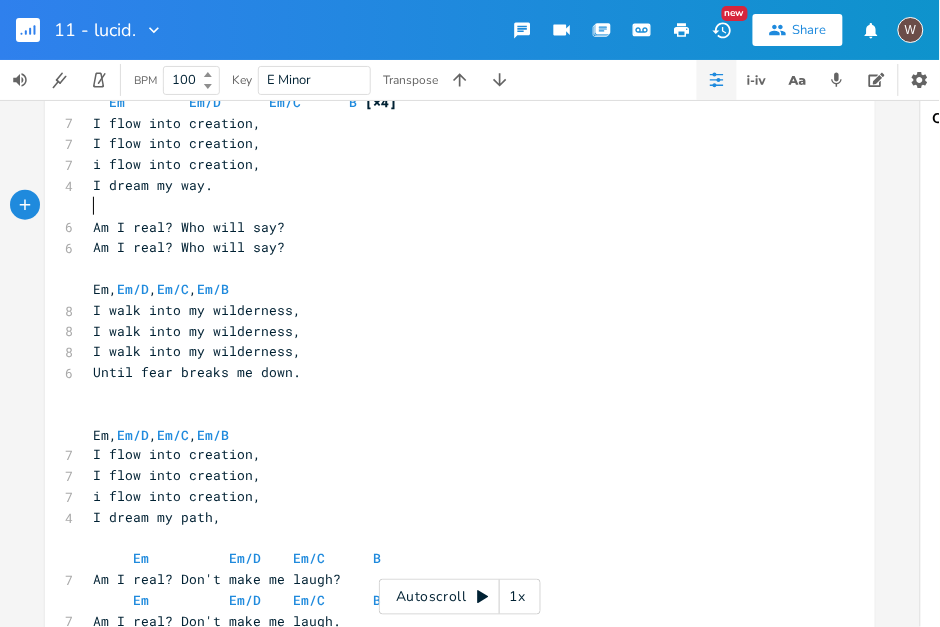 click on "​" at bounding box center [450, 414] 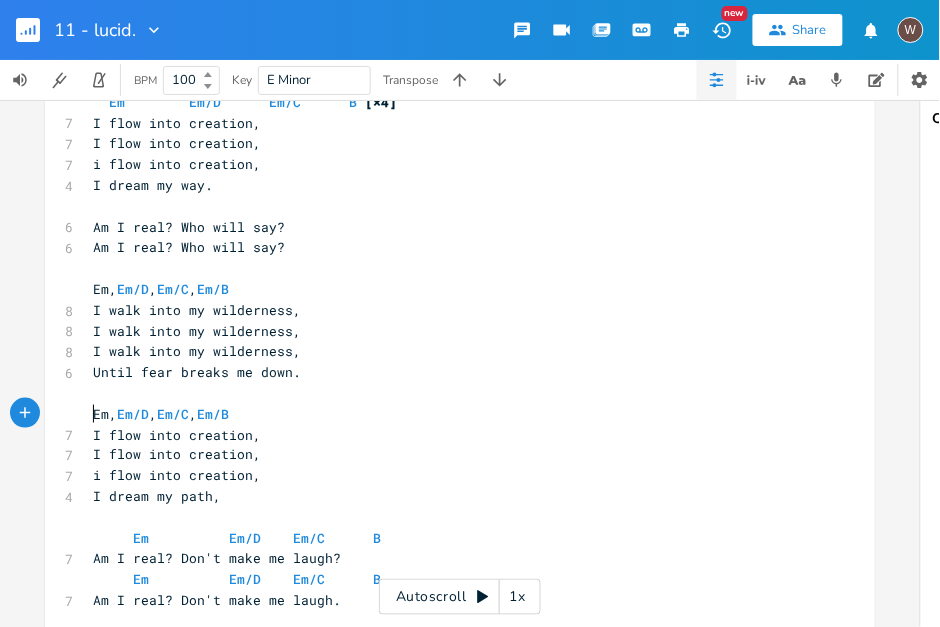 click on "Em,  Em/D ,  Em/C ,  Em/B" at bounding box center [450, 414] 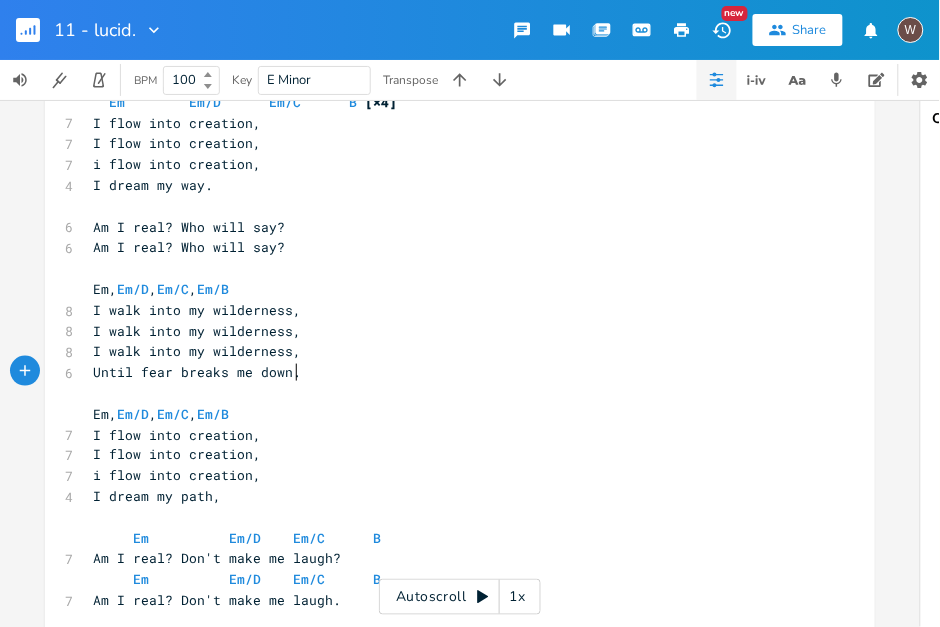 click on "Until fear breaks me down." at bounding box center [450, 372] 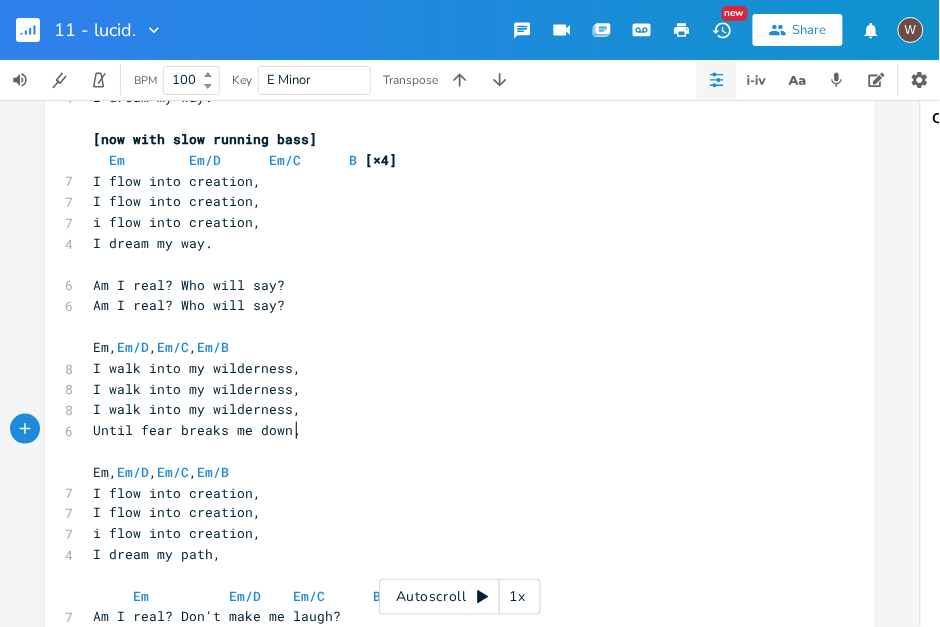 scroll, scrollTop: 228, scrollLeft: 0, axis: vertical 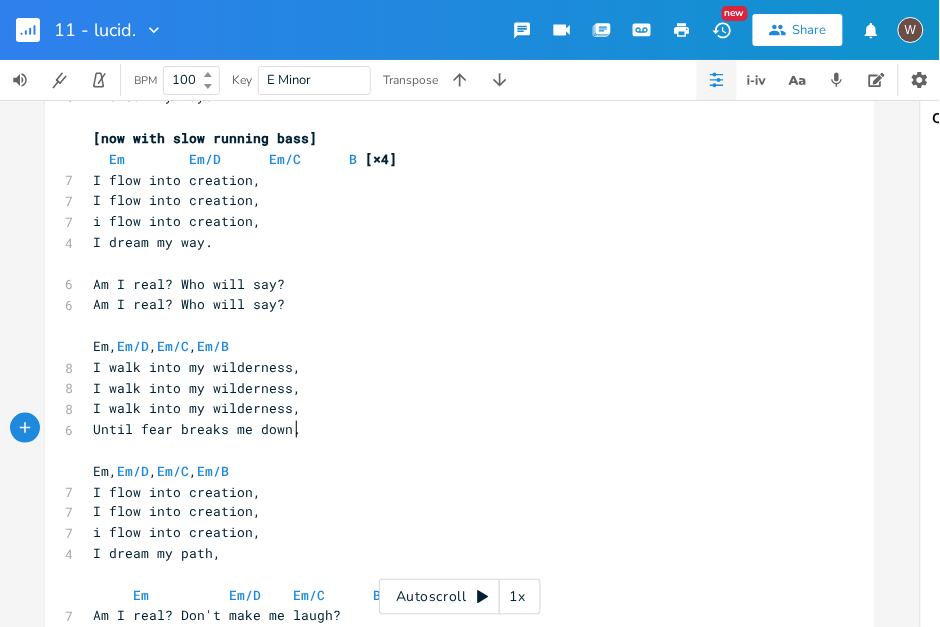 click on "​" at bounding box center (450, 450) 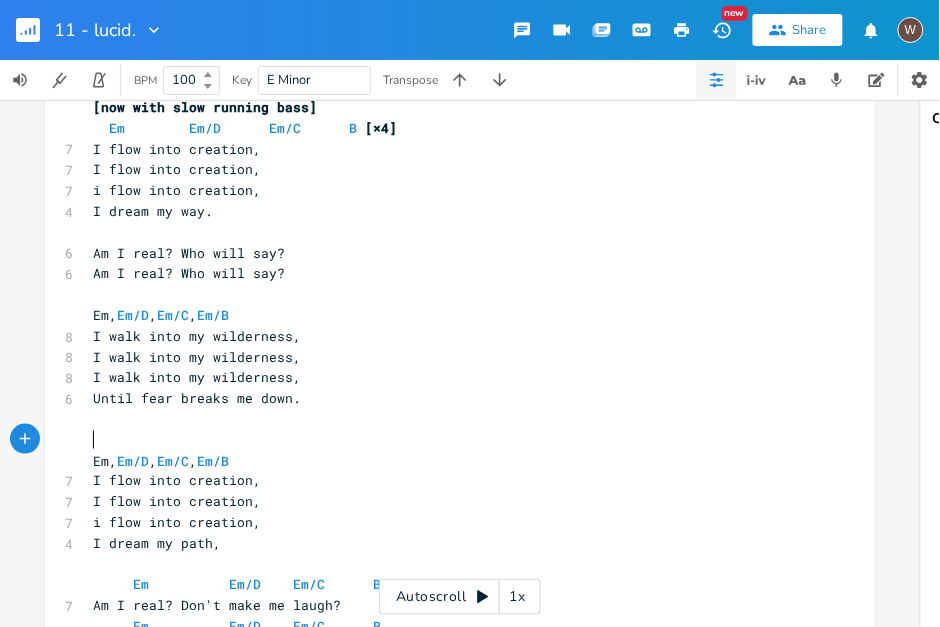 scroll, scrollTop: 285, scrollLeft: 0, axis: vertical 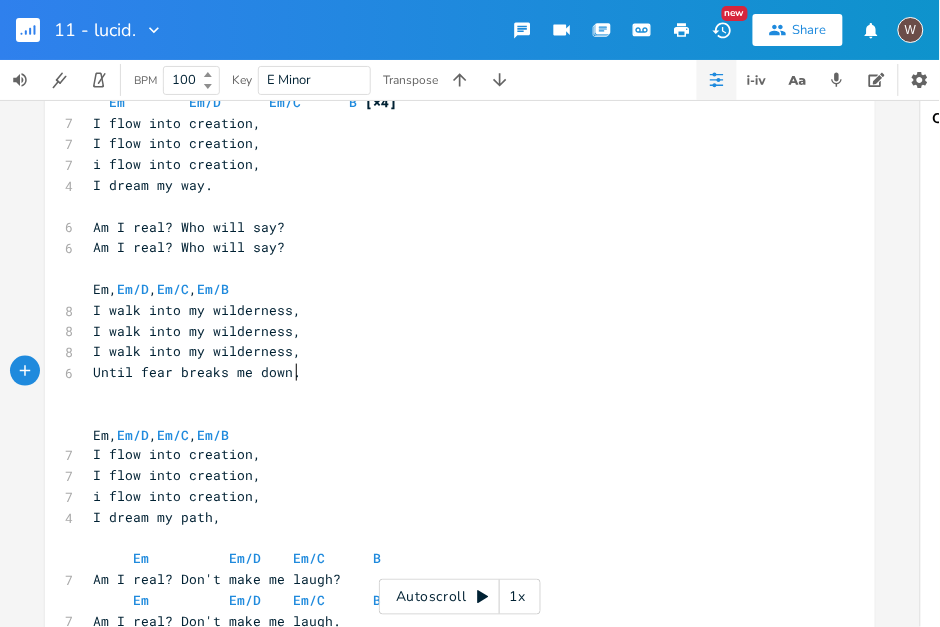 click on "Until fear breaks me down." at bounding box center [450, 372] 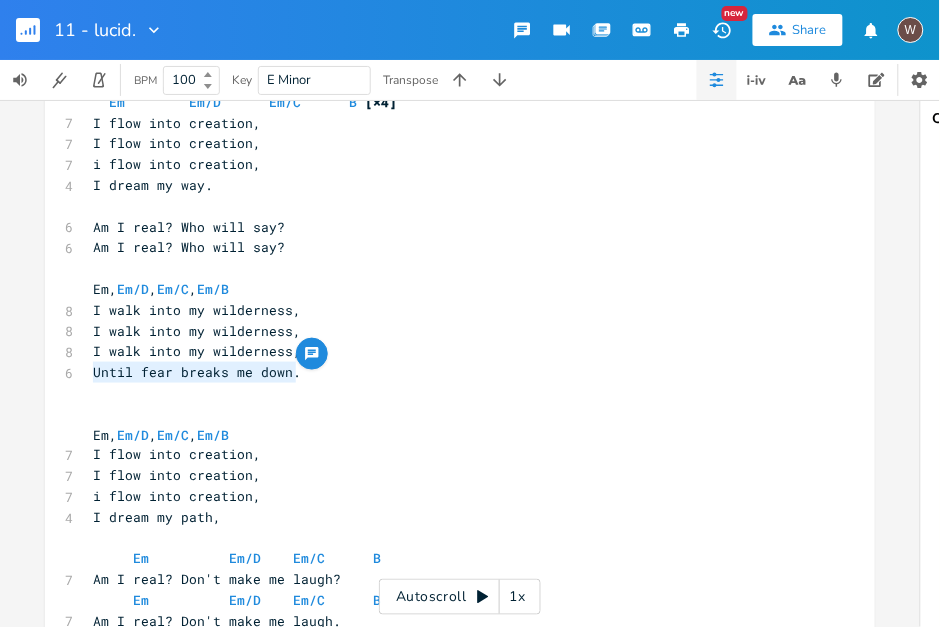 click on "​" at bounding box center (450, 393) 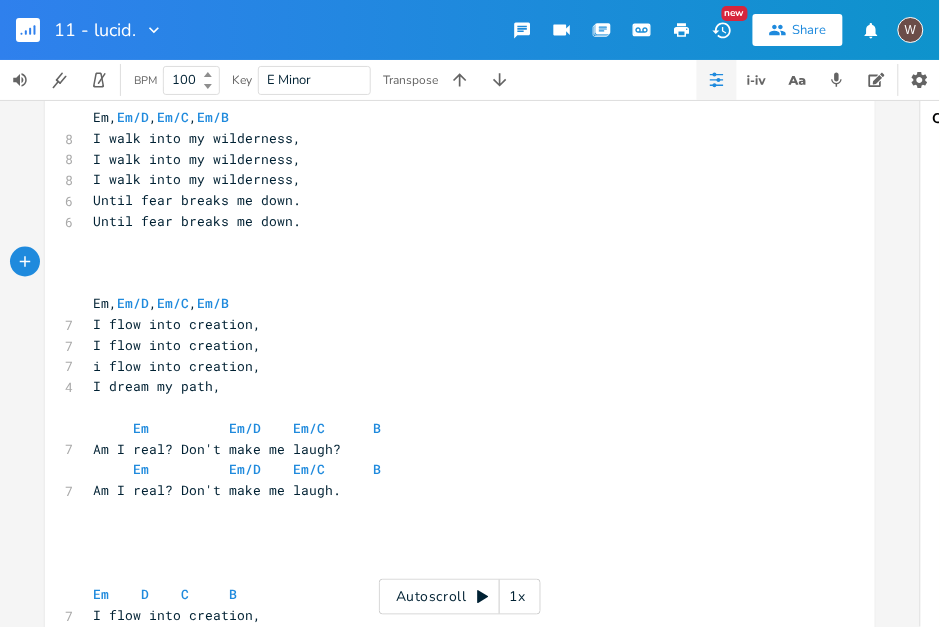 scroll, scrollTop: 571, scrollLeft: 0, axis: vertical 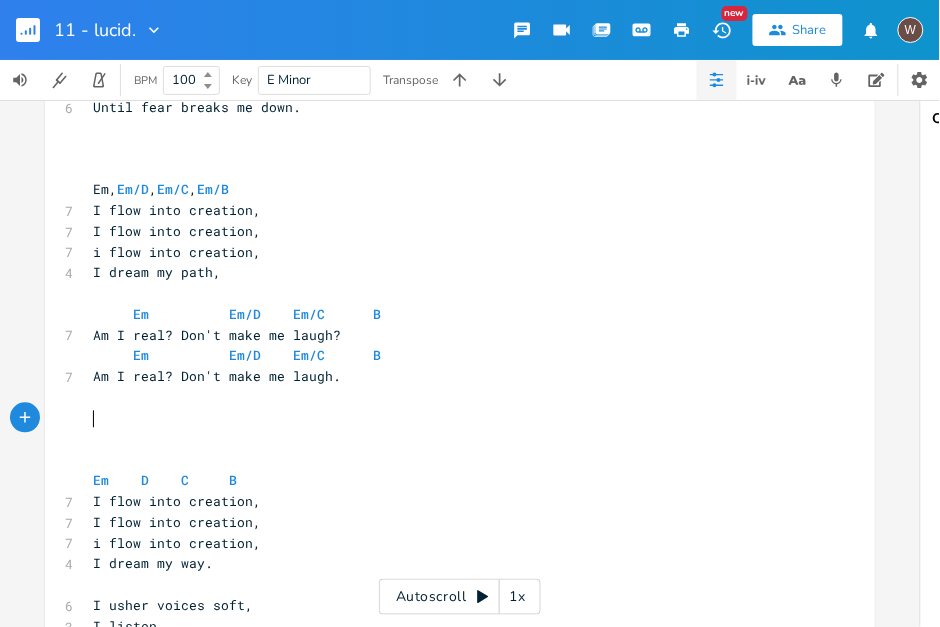 click on "​" at bounding box center (450, 419) 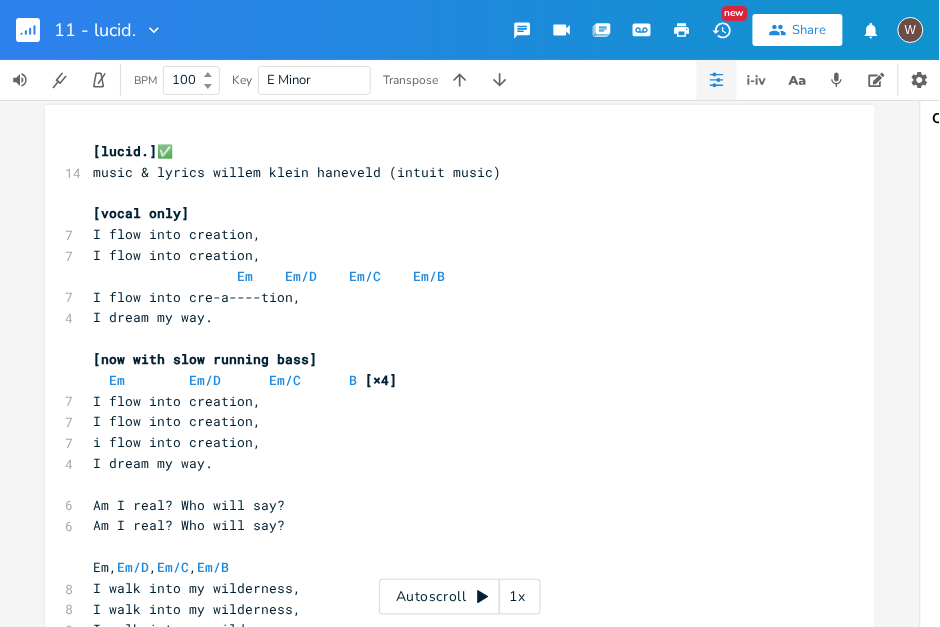 scroll, scrollTop: 0, scrollLeft: 0, axis: both 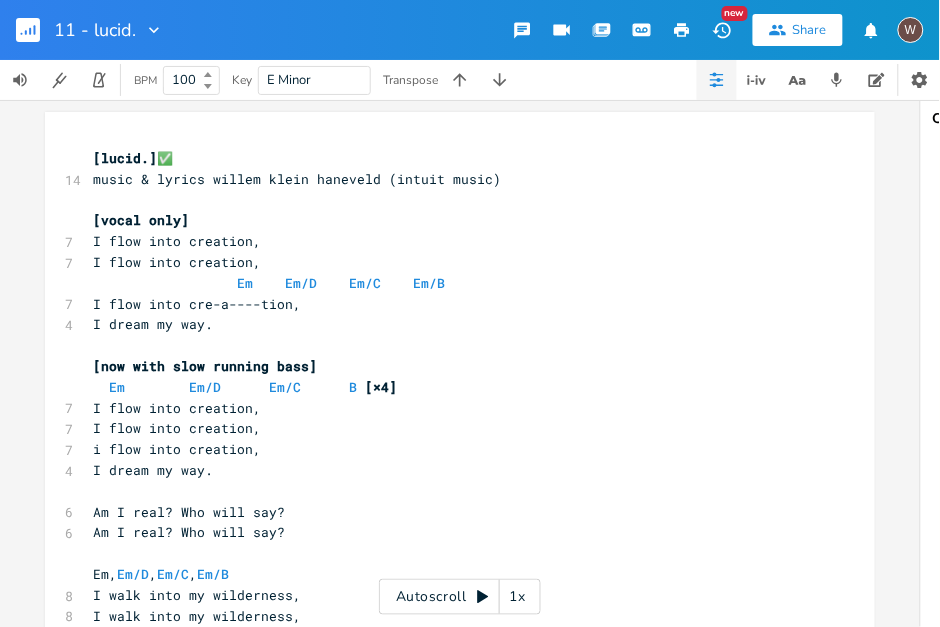 type 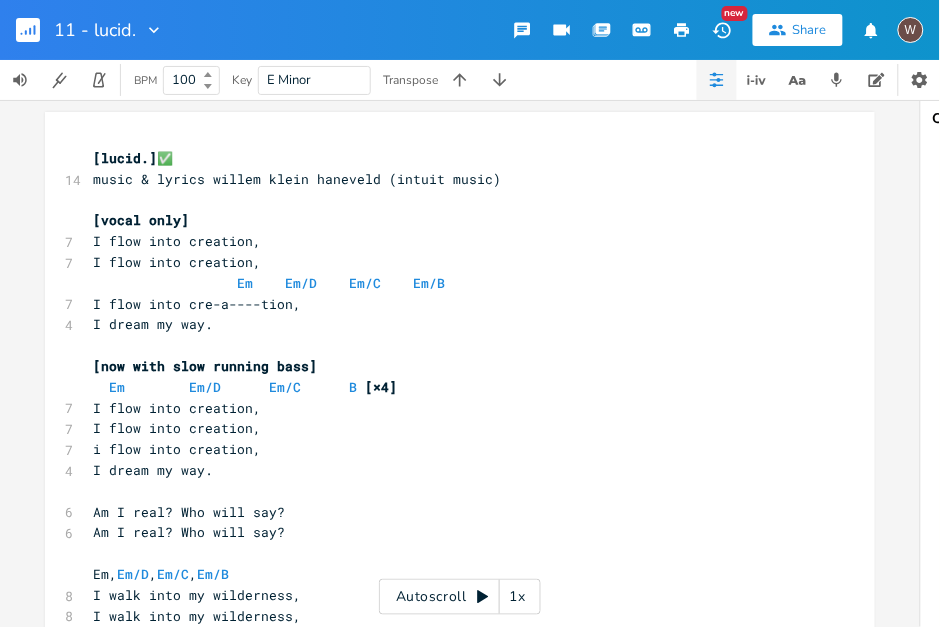 click 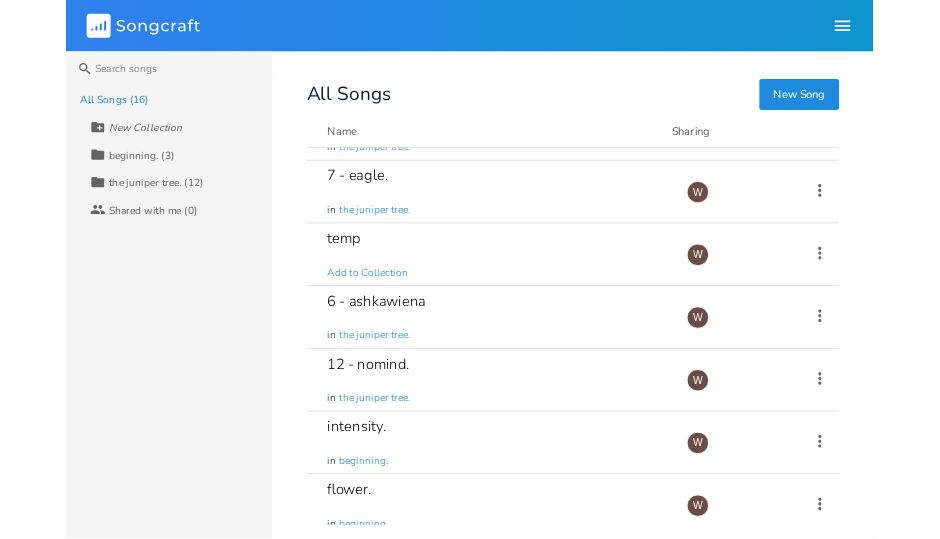 scroll, scrollTop: 685, scrollLeft: 0, axis: vertical 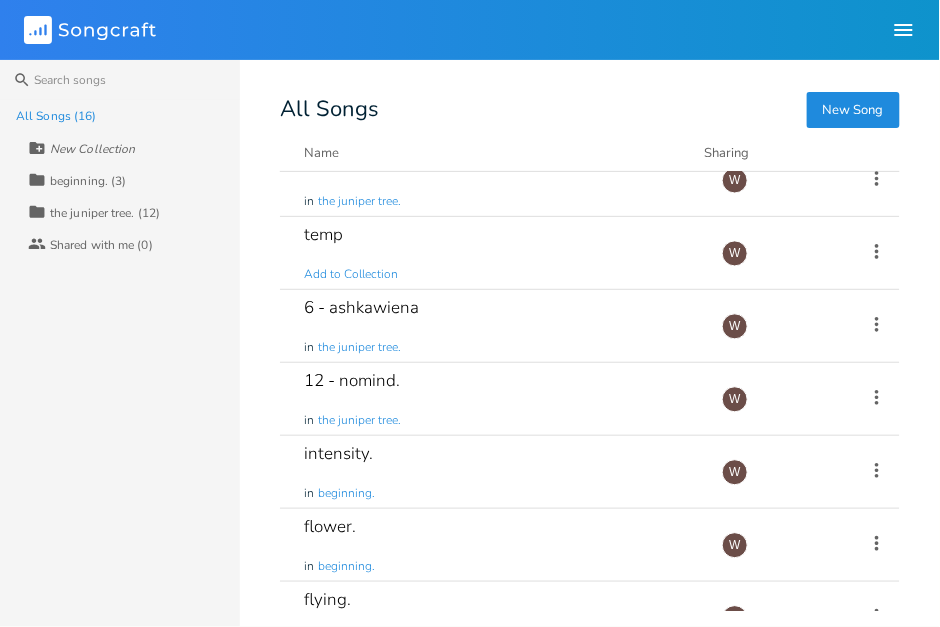 click on "12 - nomind. in the juniper tree." at bounding box center (501, 399) 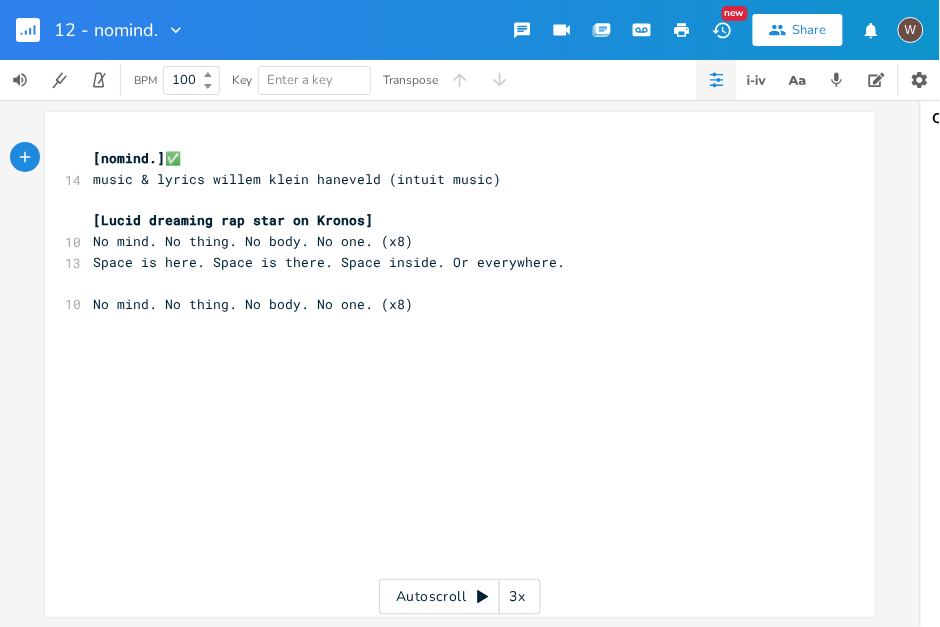 click 